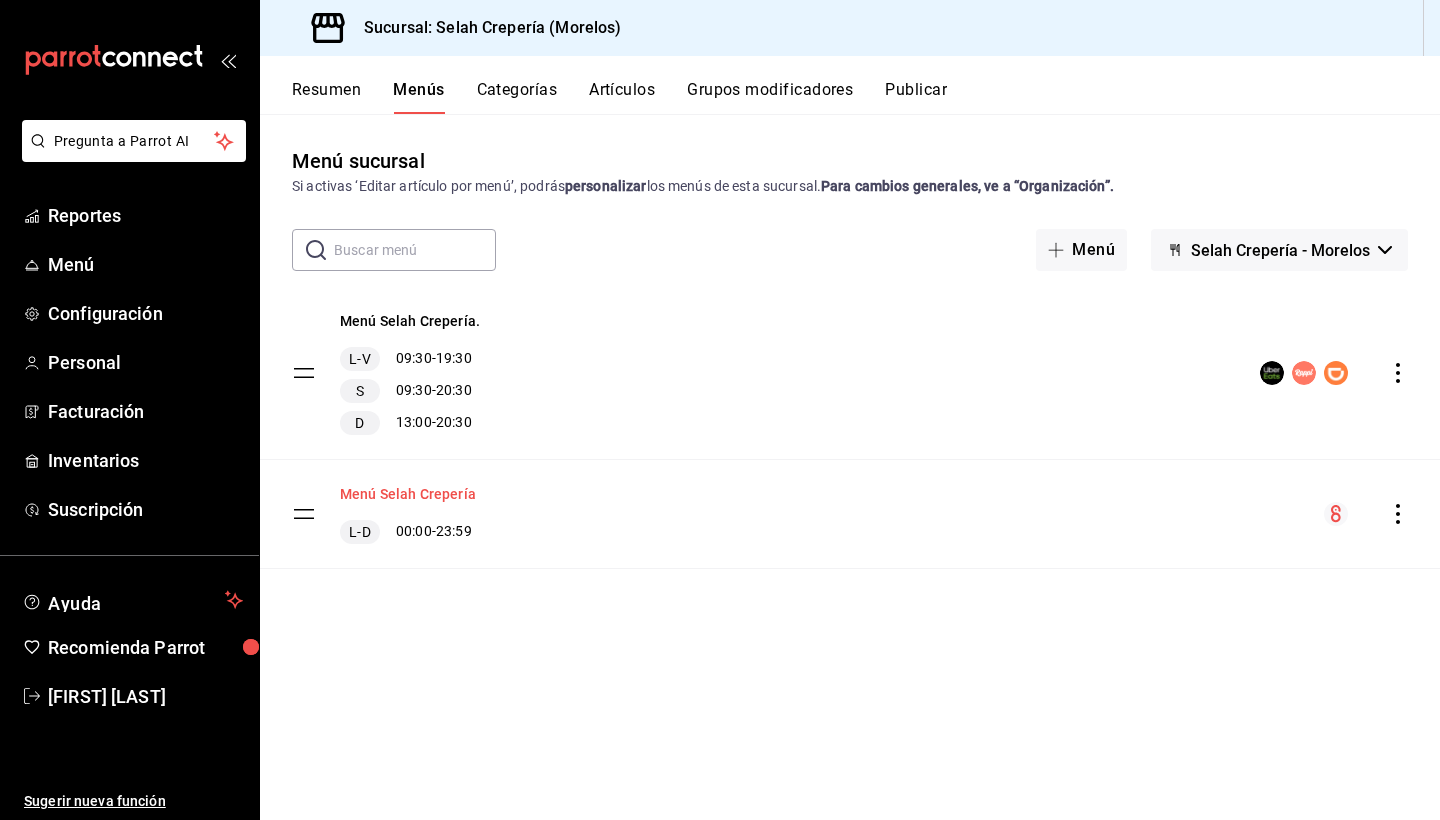 scroll, scrollTop: 0, scrollLeft: 0, axis: both 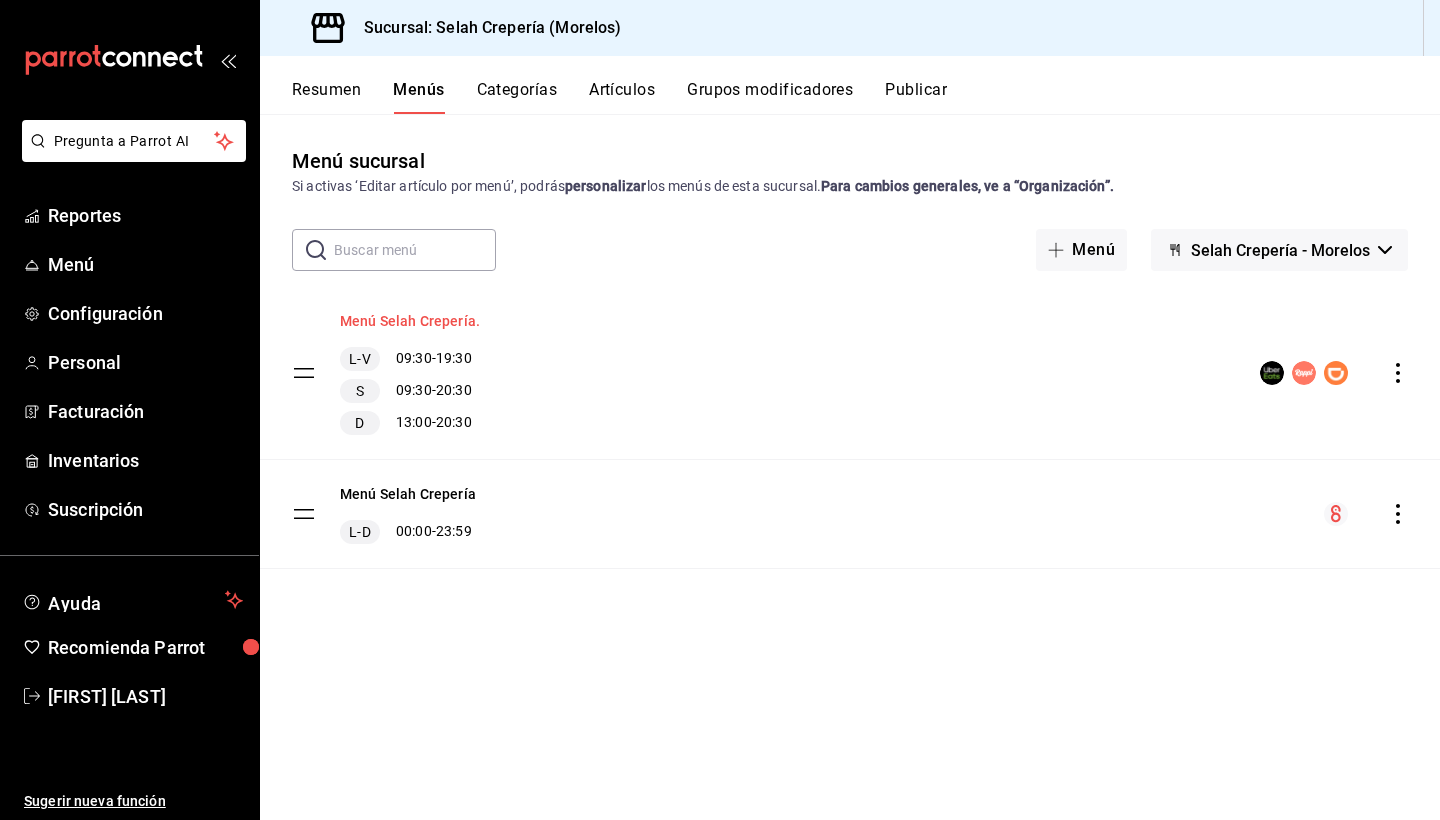click on "Menú Selah Crepería." at bounding box center [410, 321] 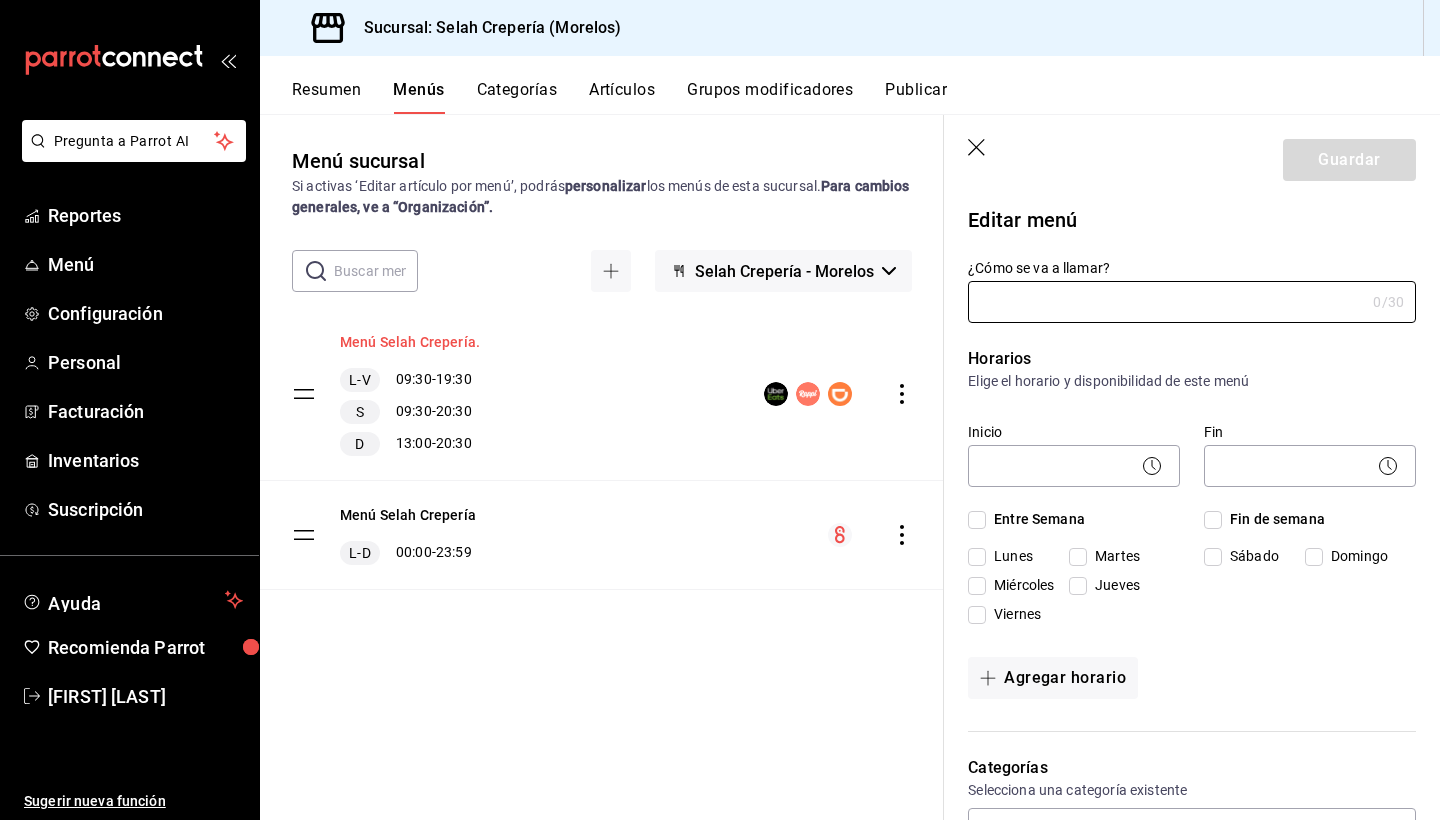type on "Menú Selah Crepería." 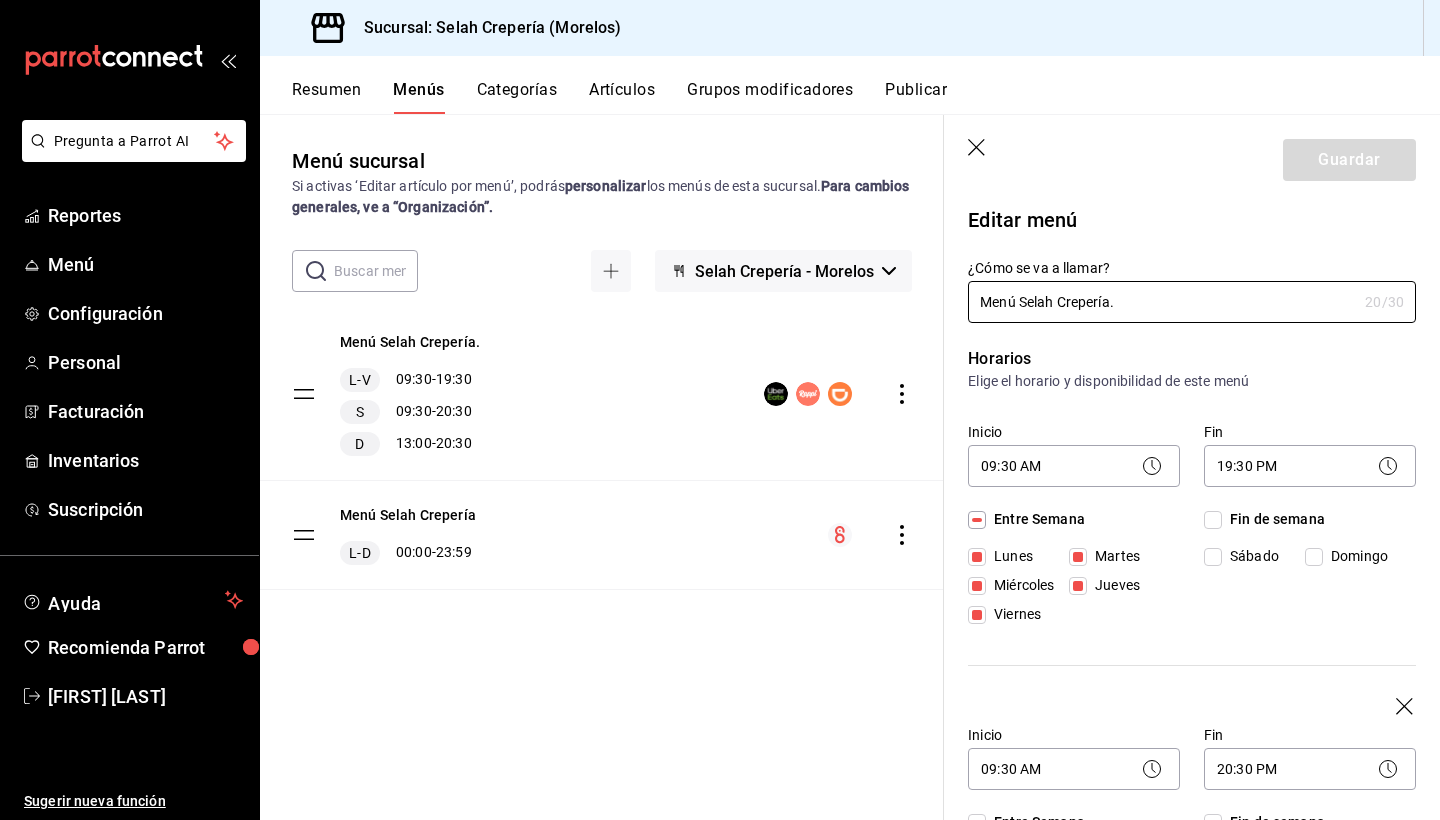 click on "Categorías" at bounding box center (517, 97) 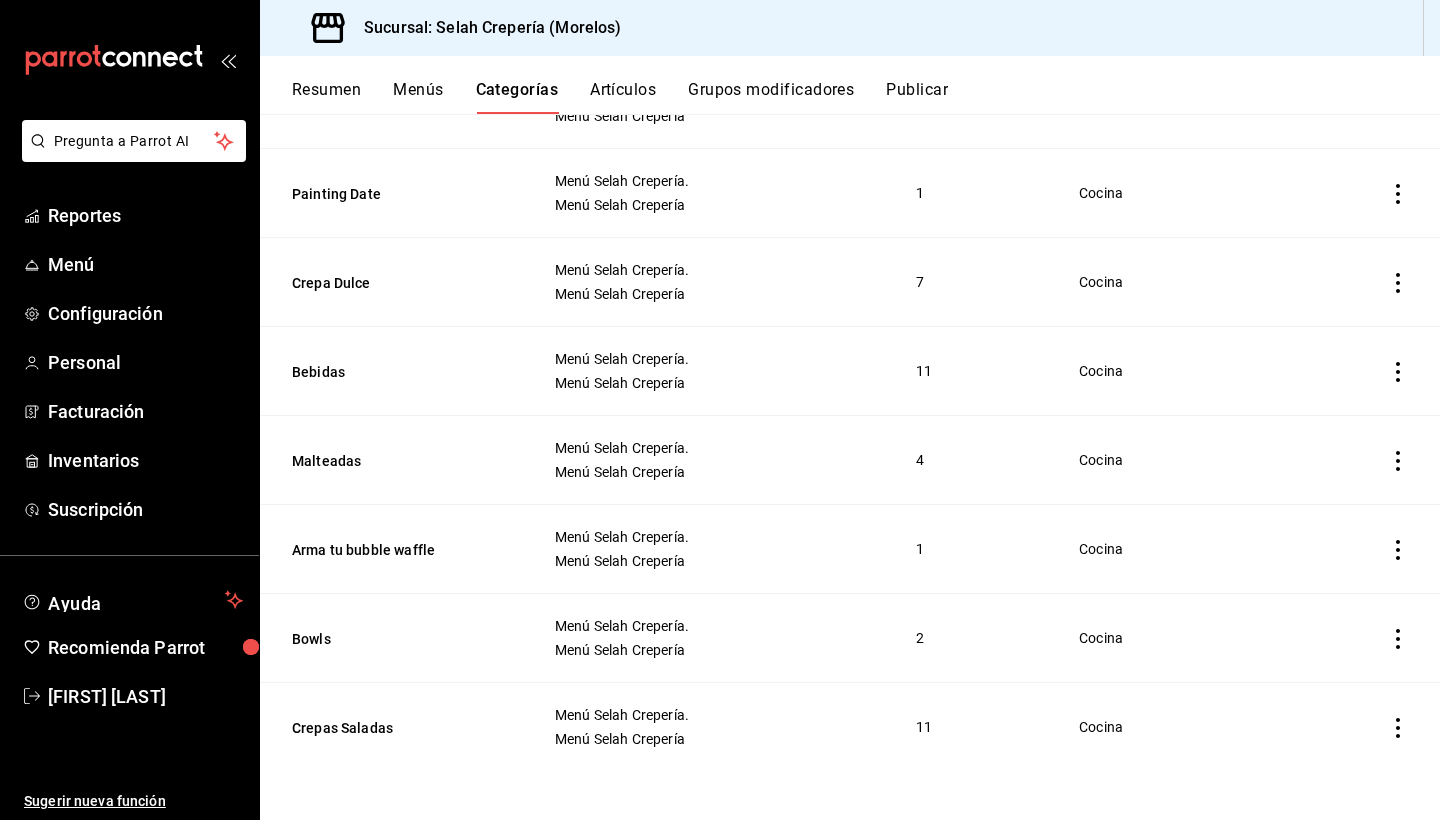 scroll, scrollTop: 612, scrollLeft: 0, axis: vertical 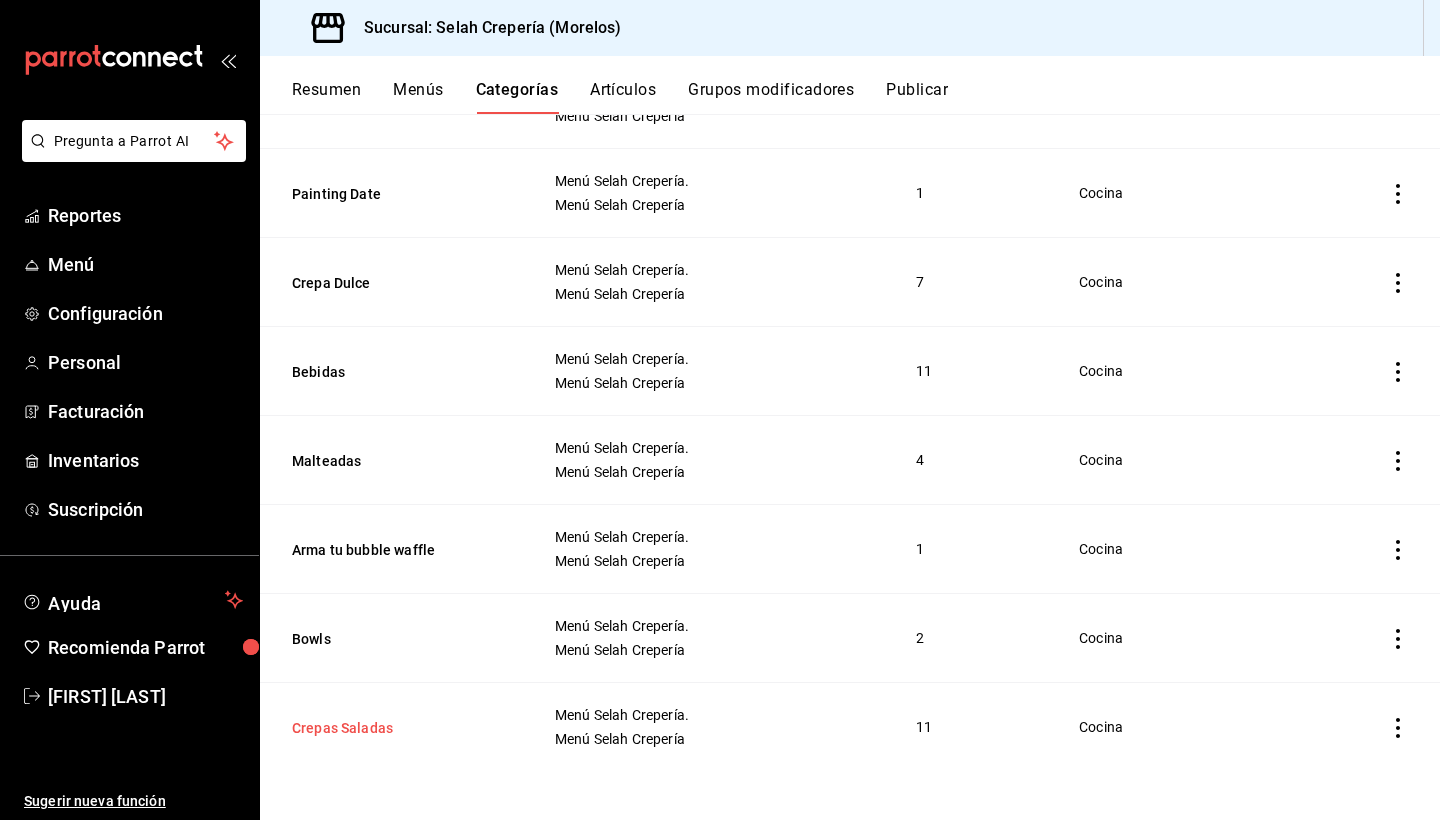 click on "Crepas Saladas" at bounding box center [392, 728] 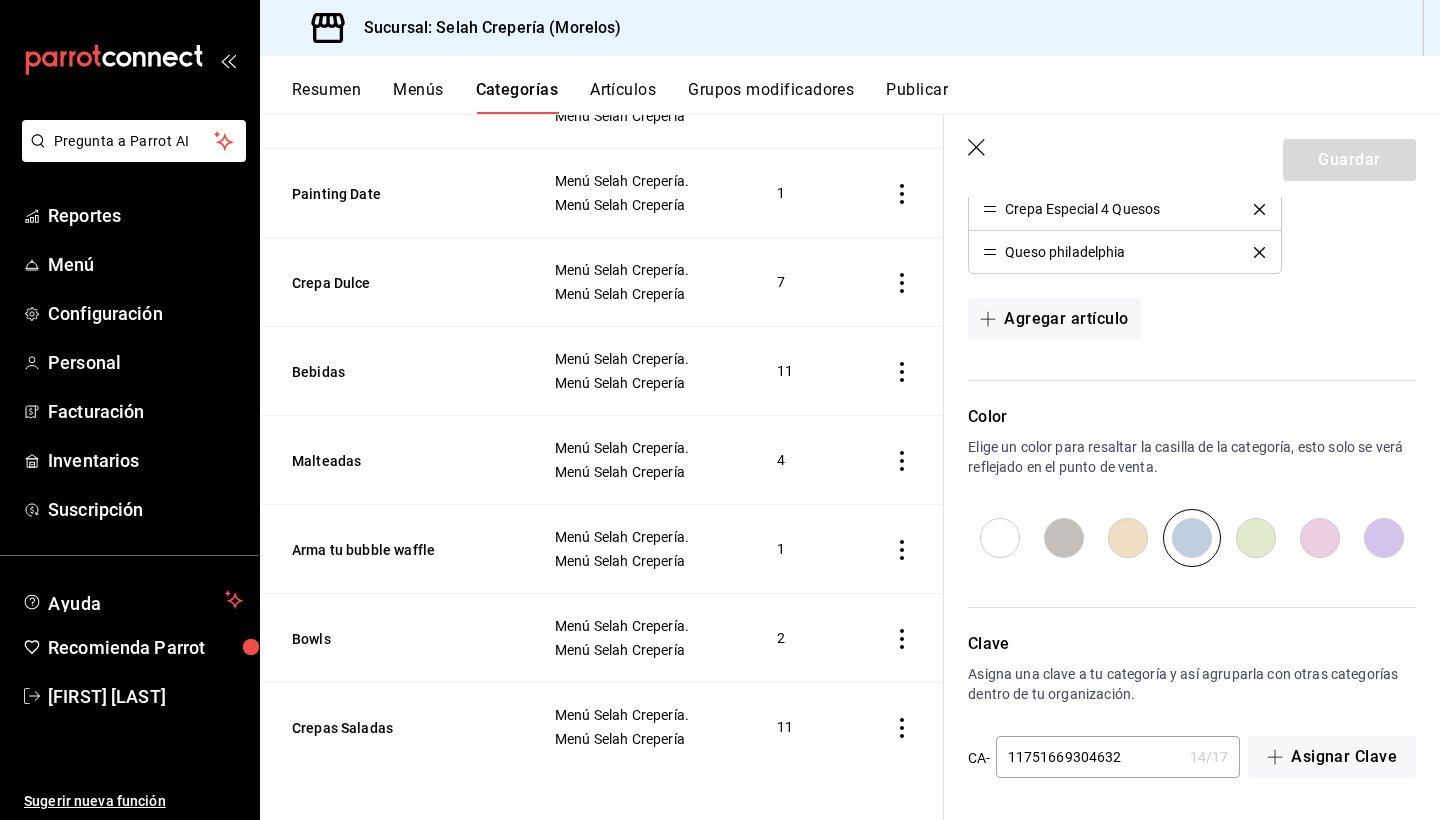 scroll, scrollTop: 991, scrollLeft: 0, axis: vertical 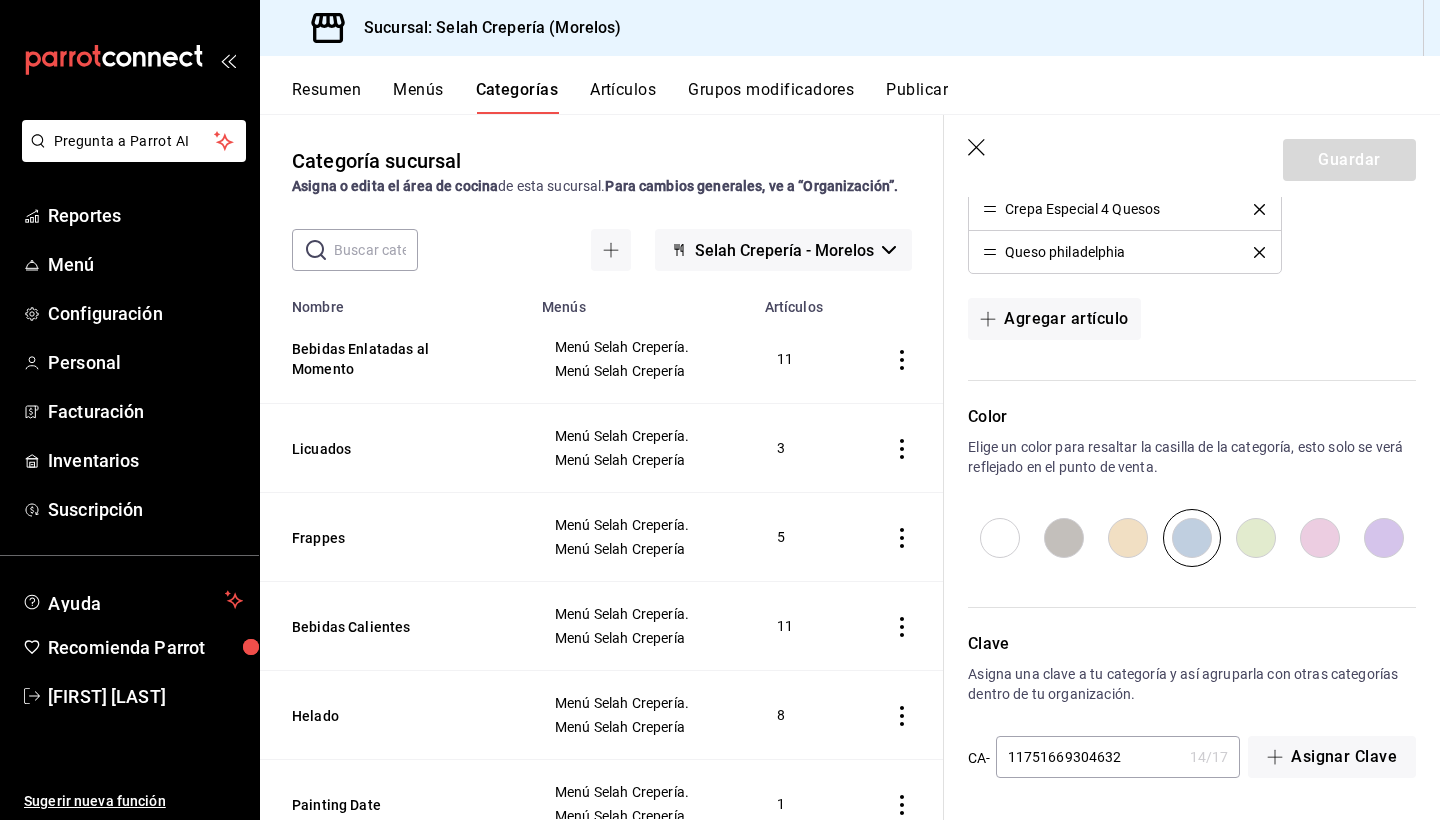 click on "Resumen Menús Categorías Artículos Grupos modificadores Publicar" at bounding box center (850, 85) 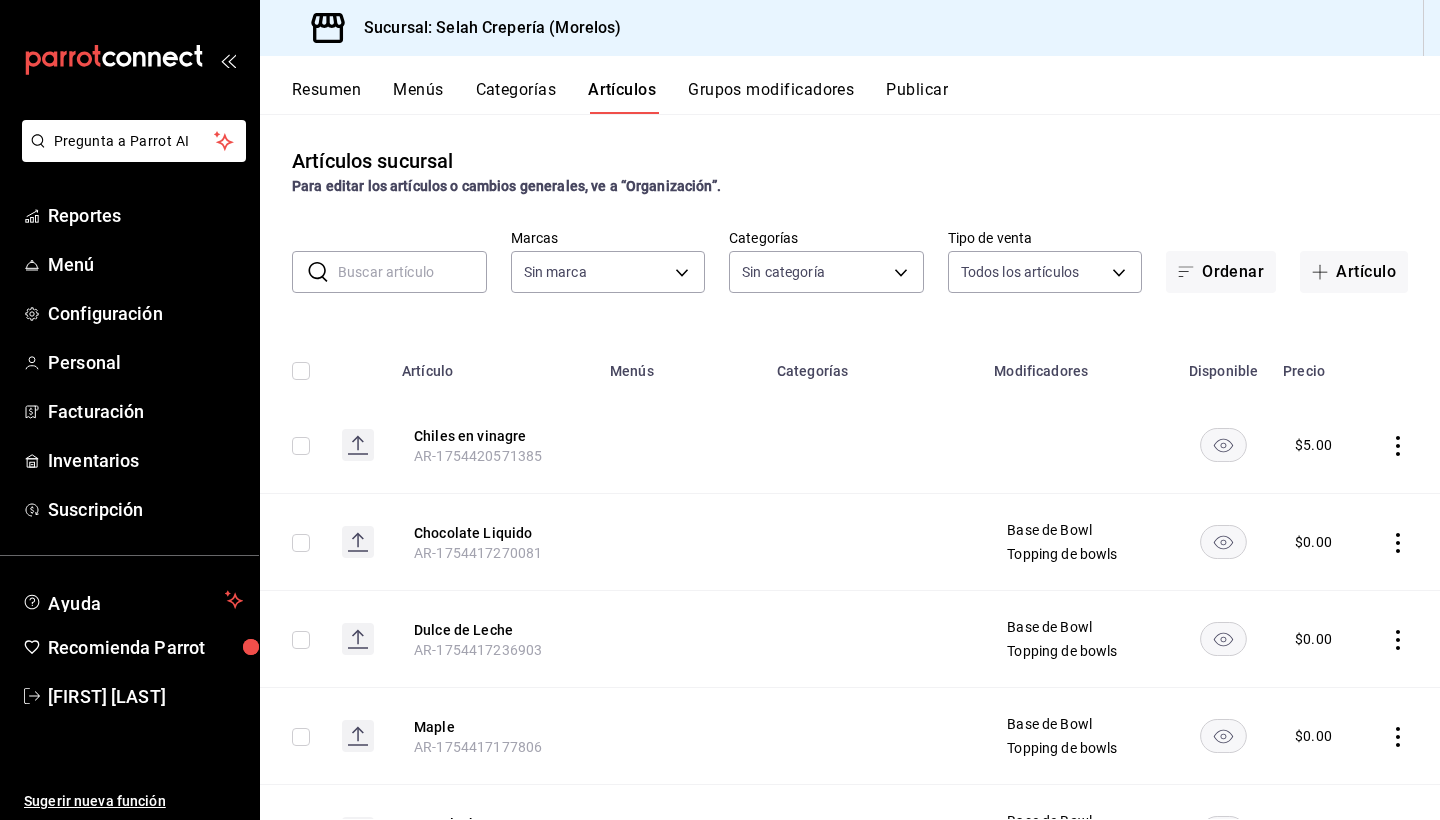 type on "f76ea378-03e0-487c-8c0d-a2762fee1a14" 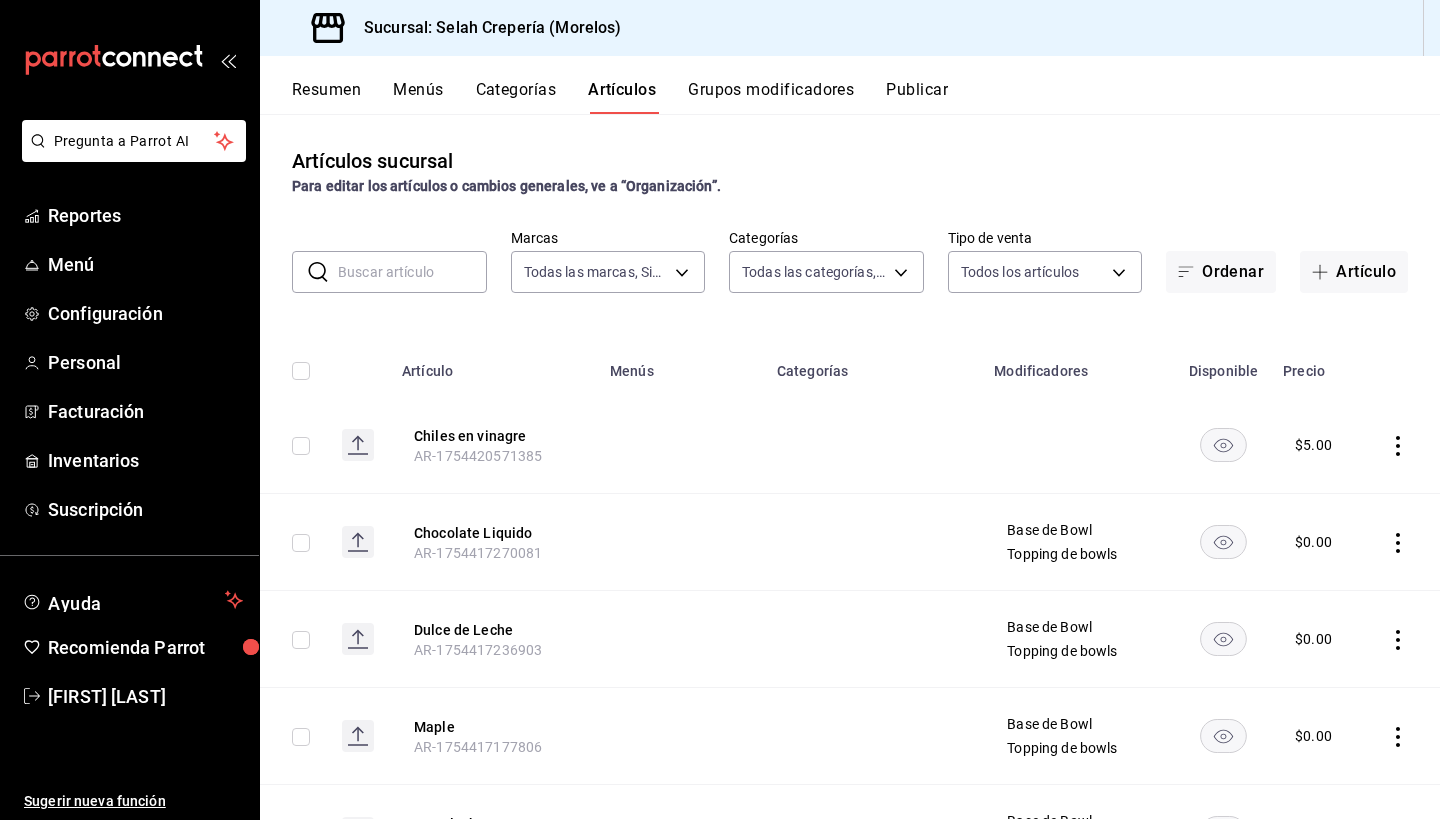 click on "Grupos modificadores" at bounding box center (771, 97) 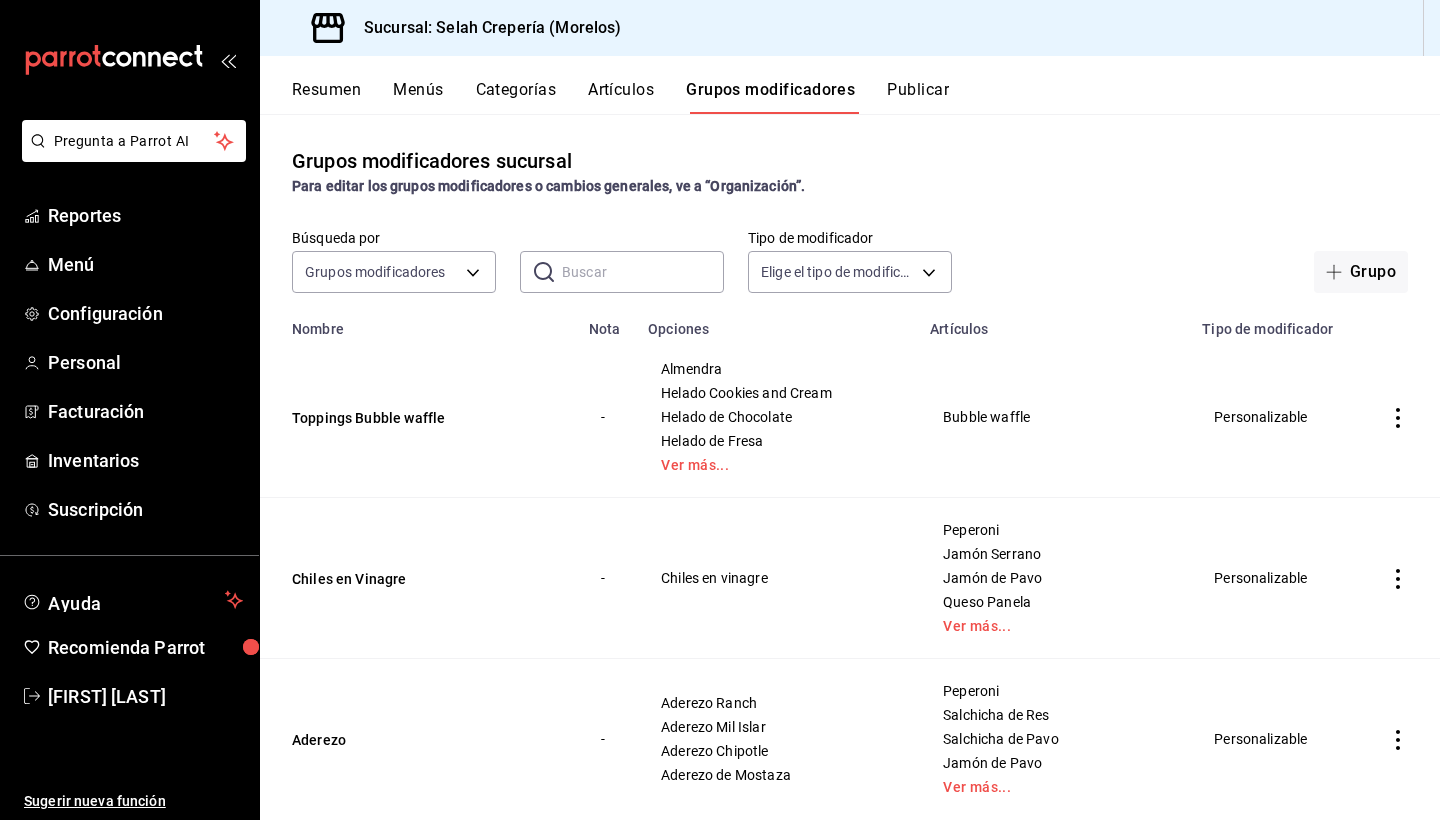 click on "Publicar" at bounding box center (918, 97) 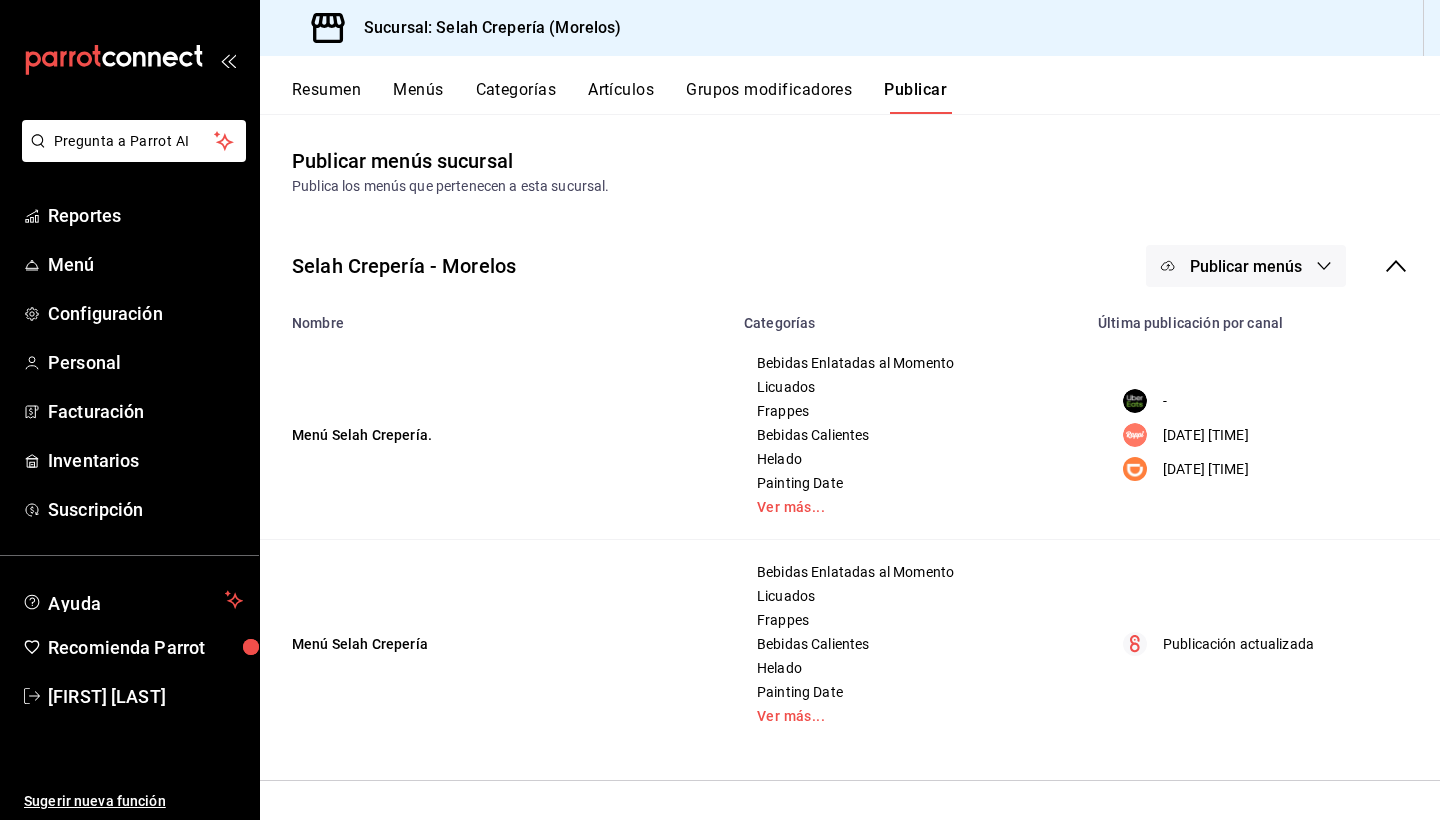scroll, scrollTop: 0, scrollLeft: 0, axis: both 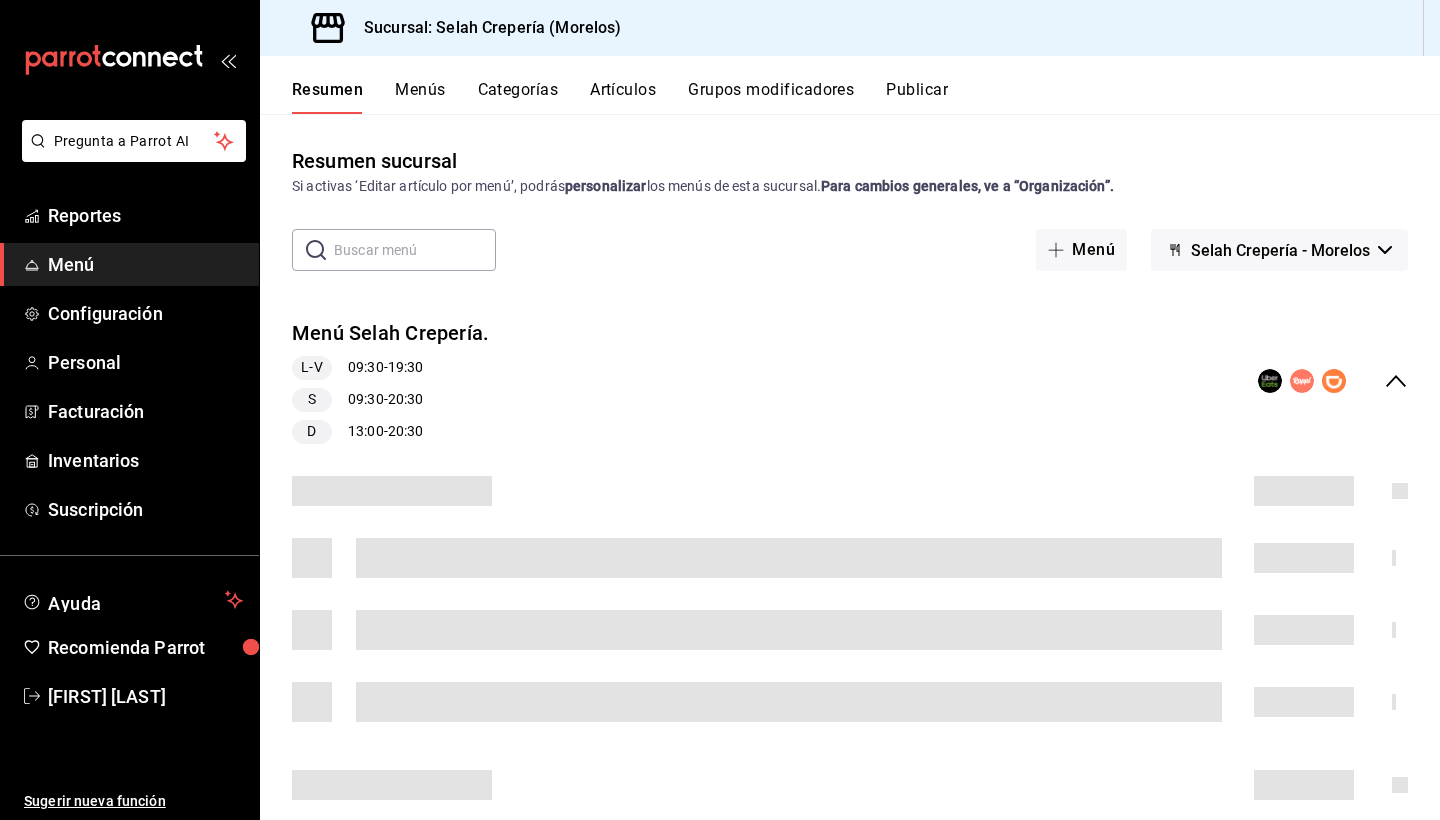 click on "Menús" at bounding box center (420, 97) 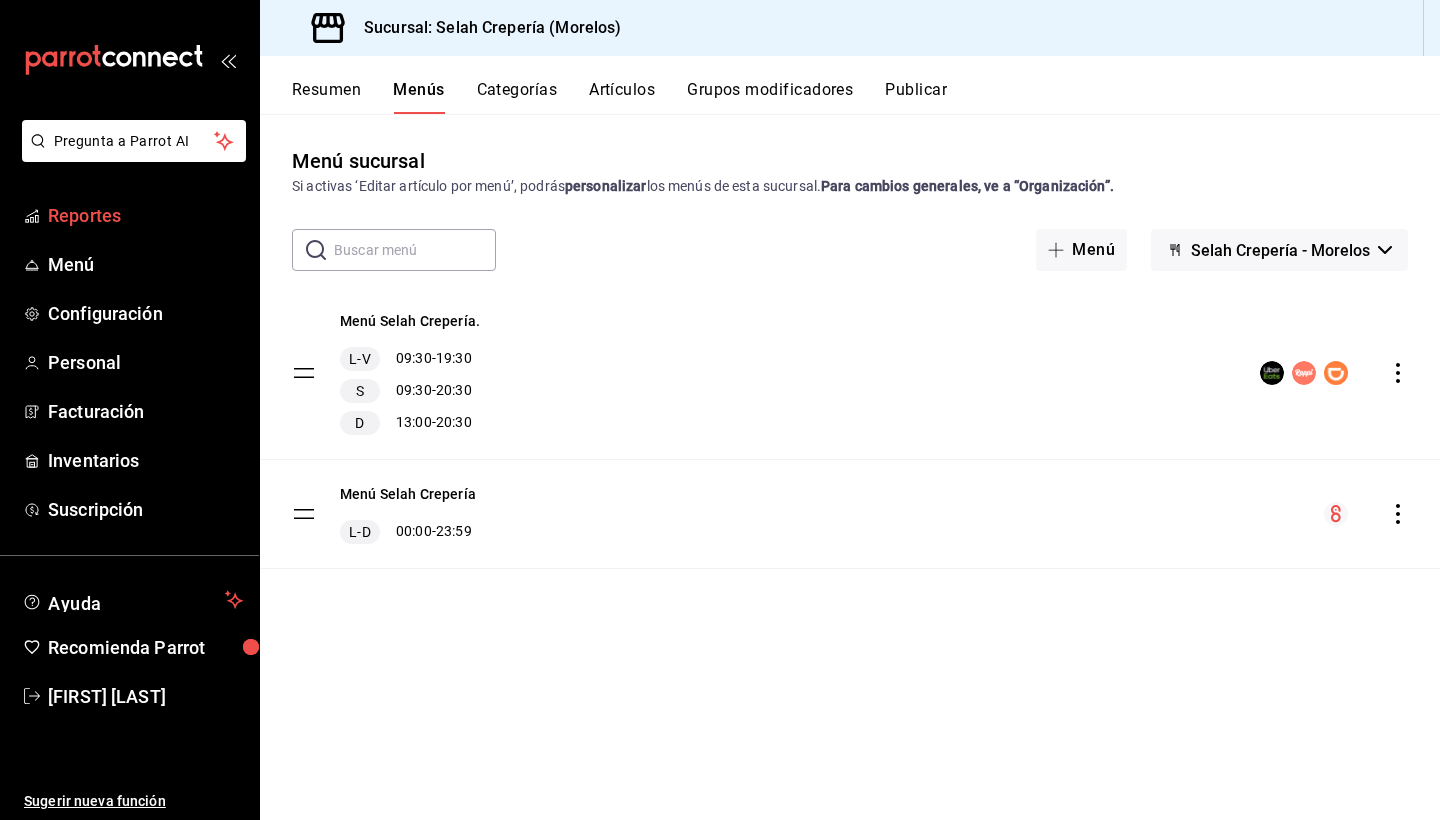 scroll, scrollTop: 0, scrollLeft: 0, axis: both 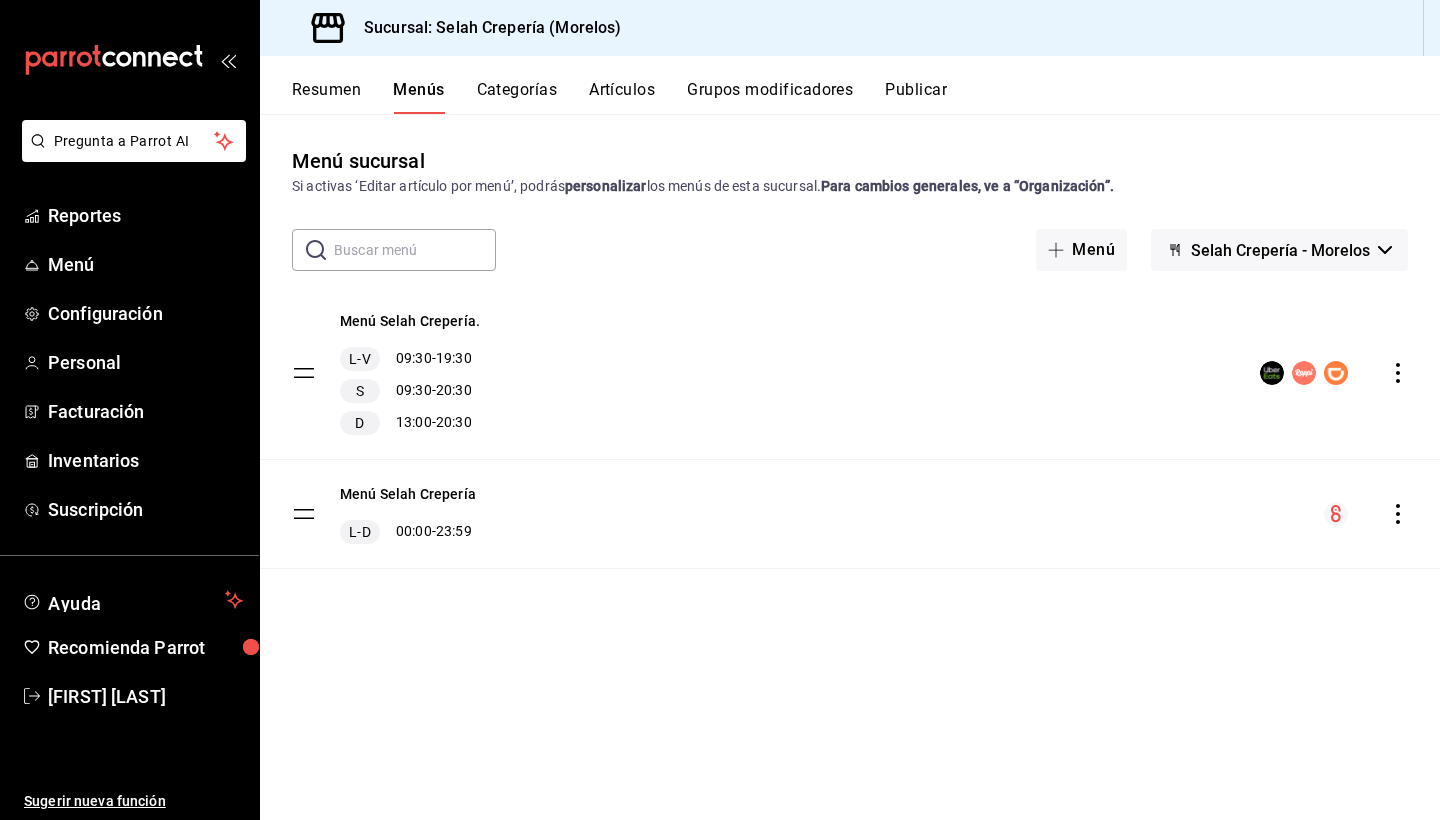 click on "Categorías" at bounding box center [517, 97] 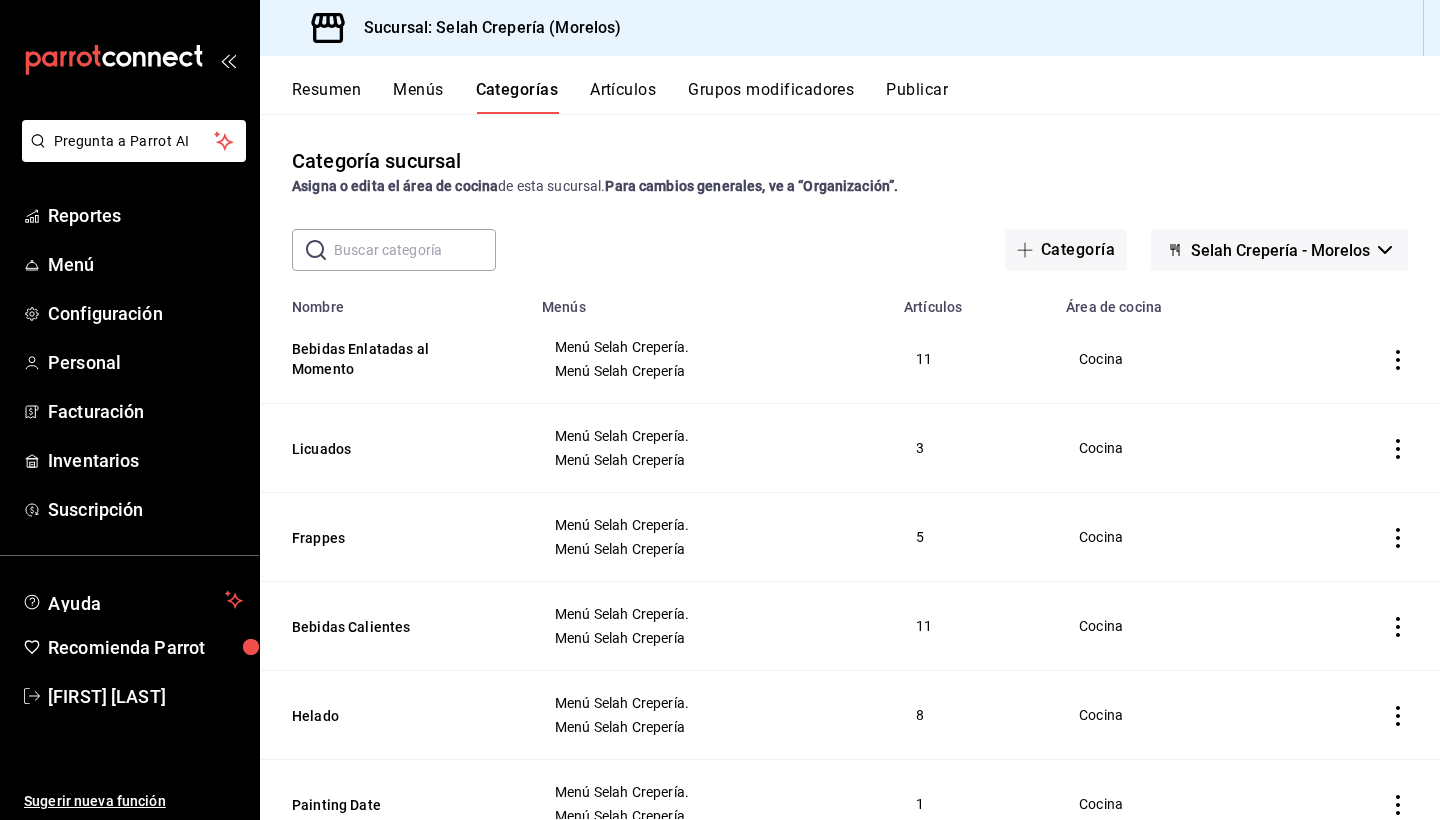 scroll, scrollTop: 96, scrollLeft: 0, axis: vertical 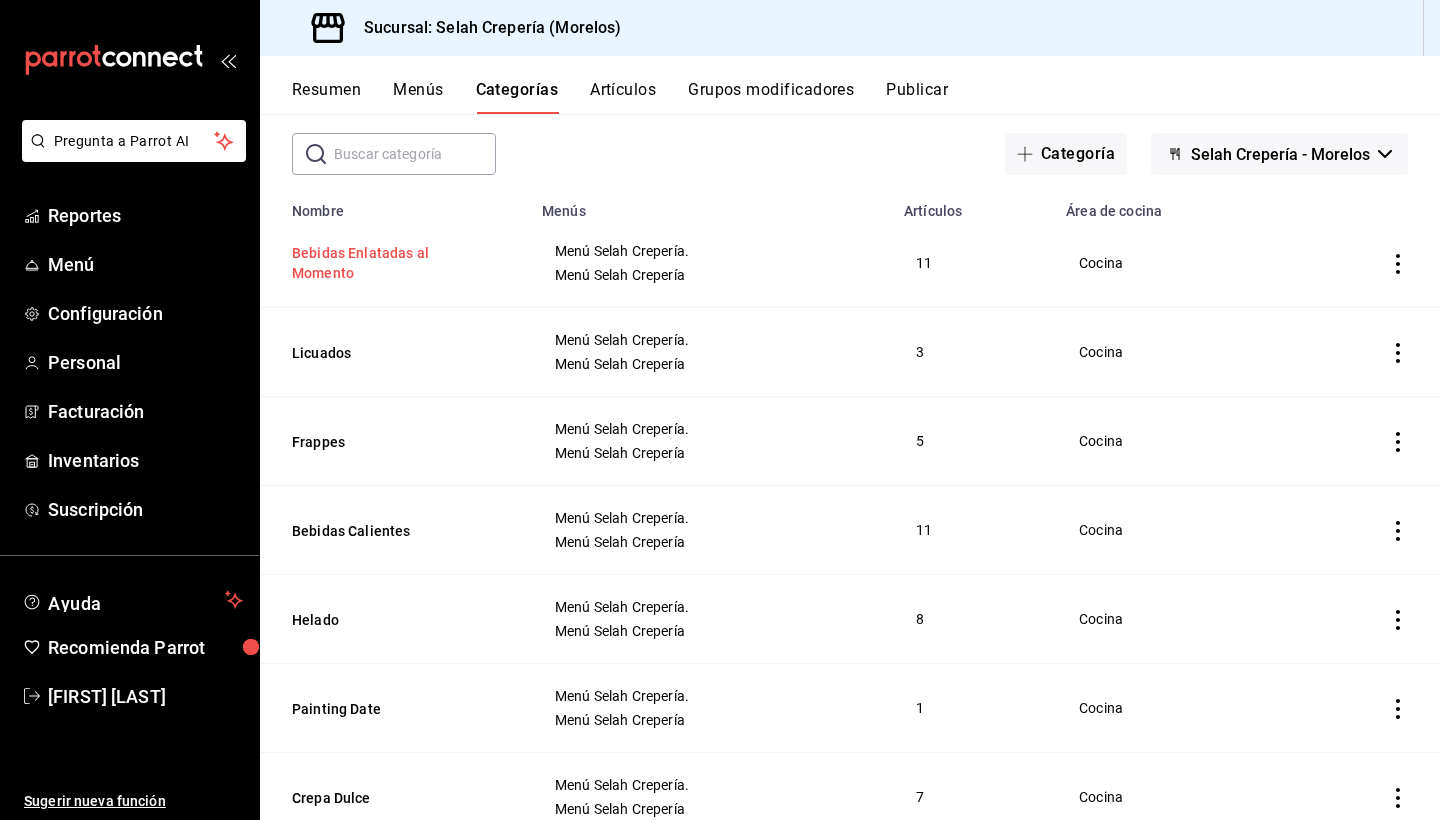 click on "Bebidas Enlatadas al Momento" at bounding box center (392, 263) 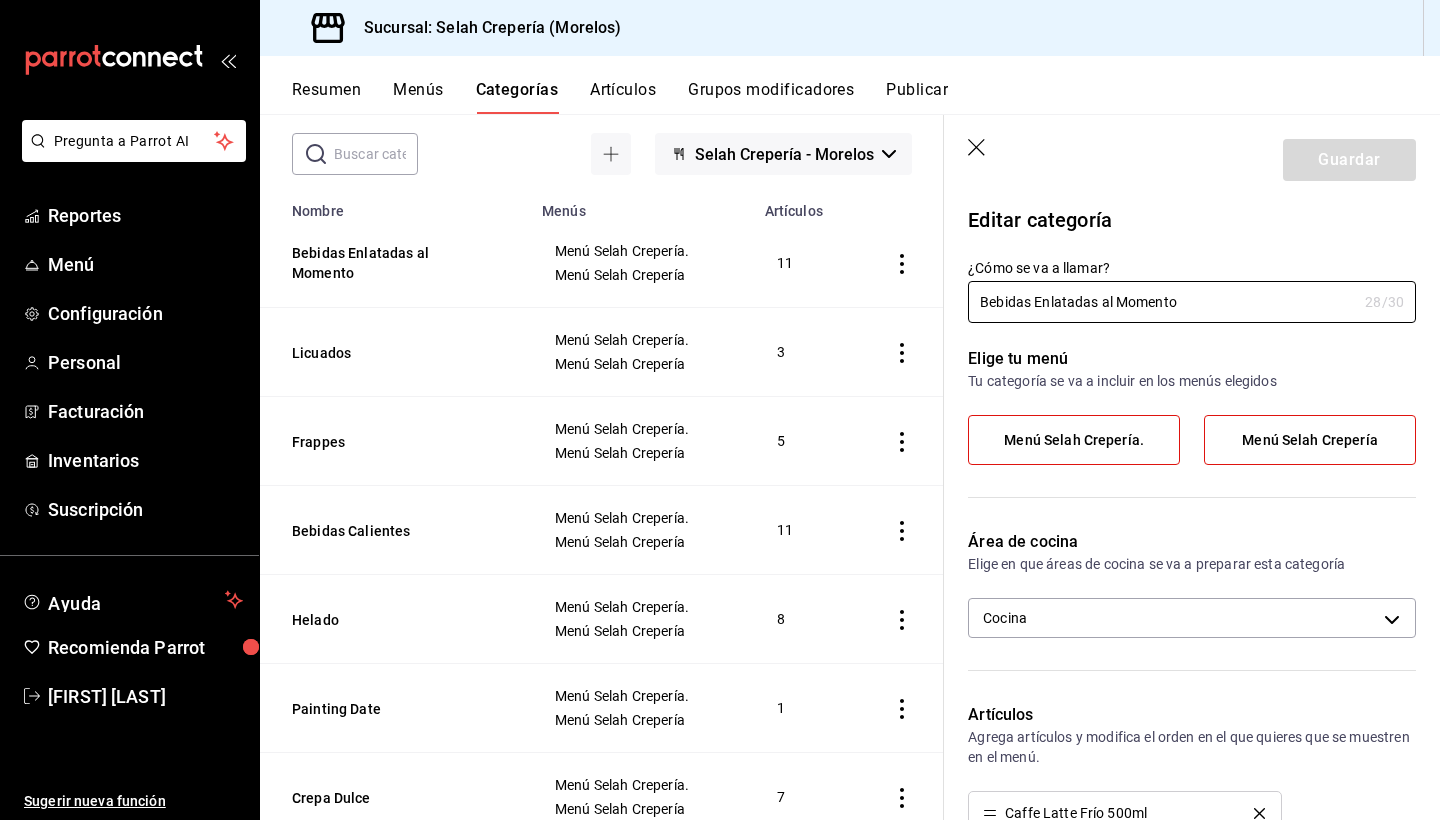 scroll, scrollTop: 0, scrollLeft: 0, axis: both 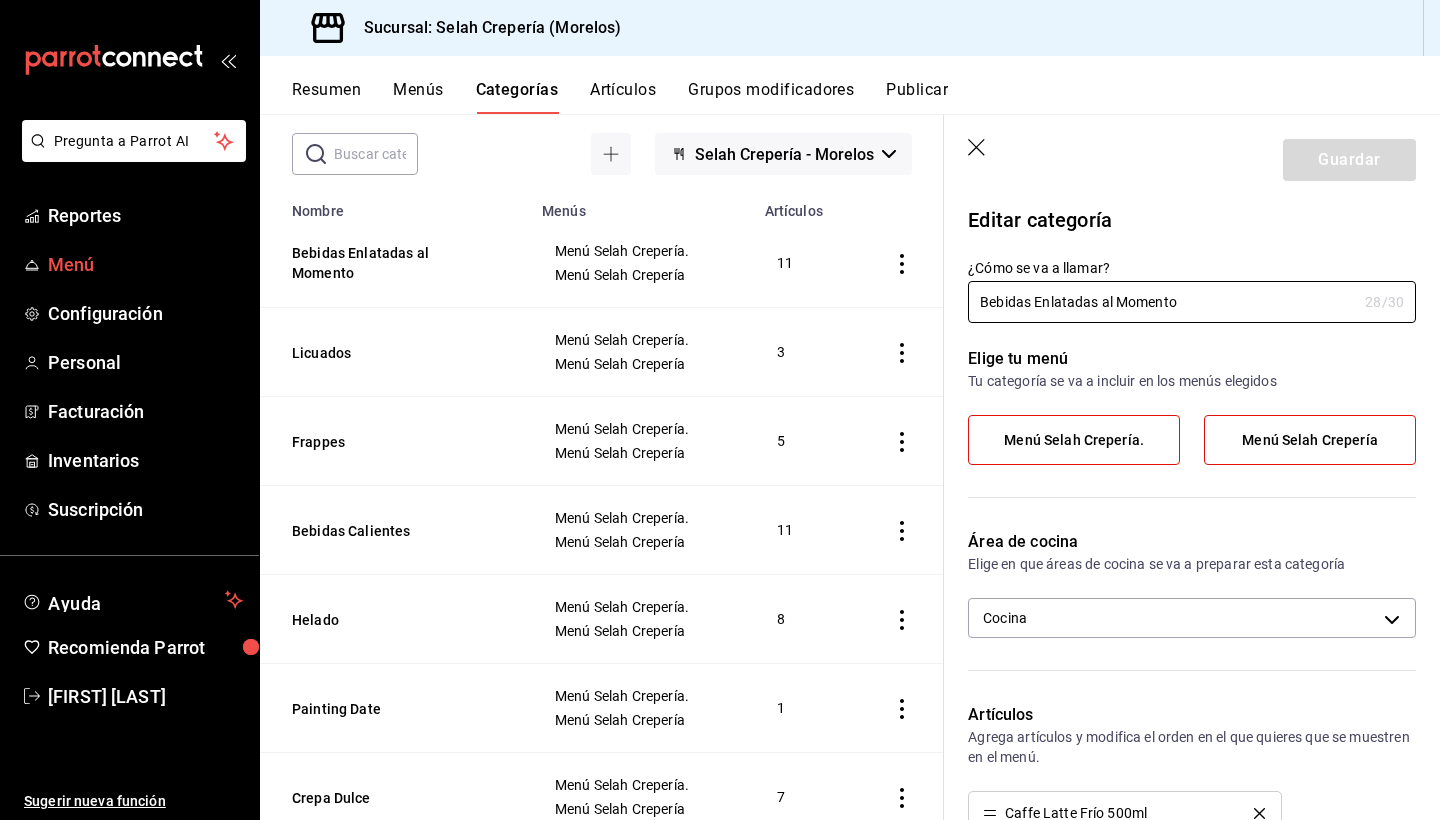 click on "Menú" at bounding box center (145, 264) 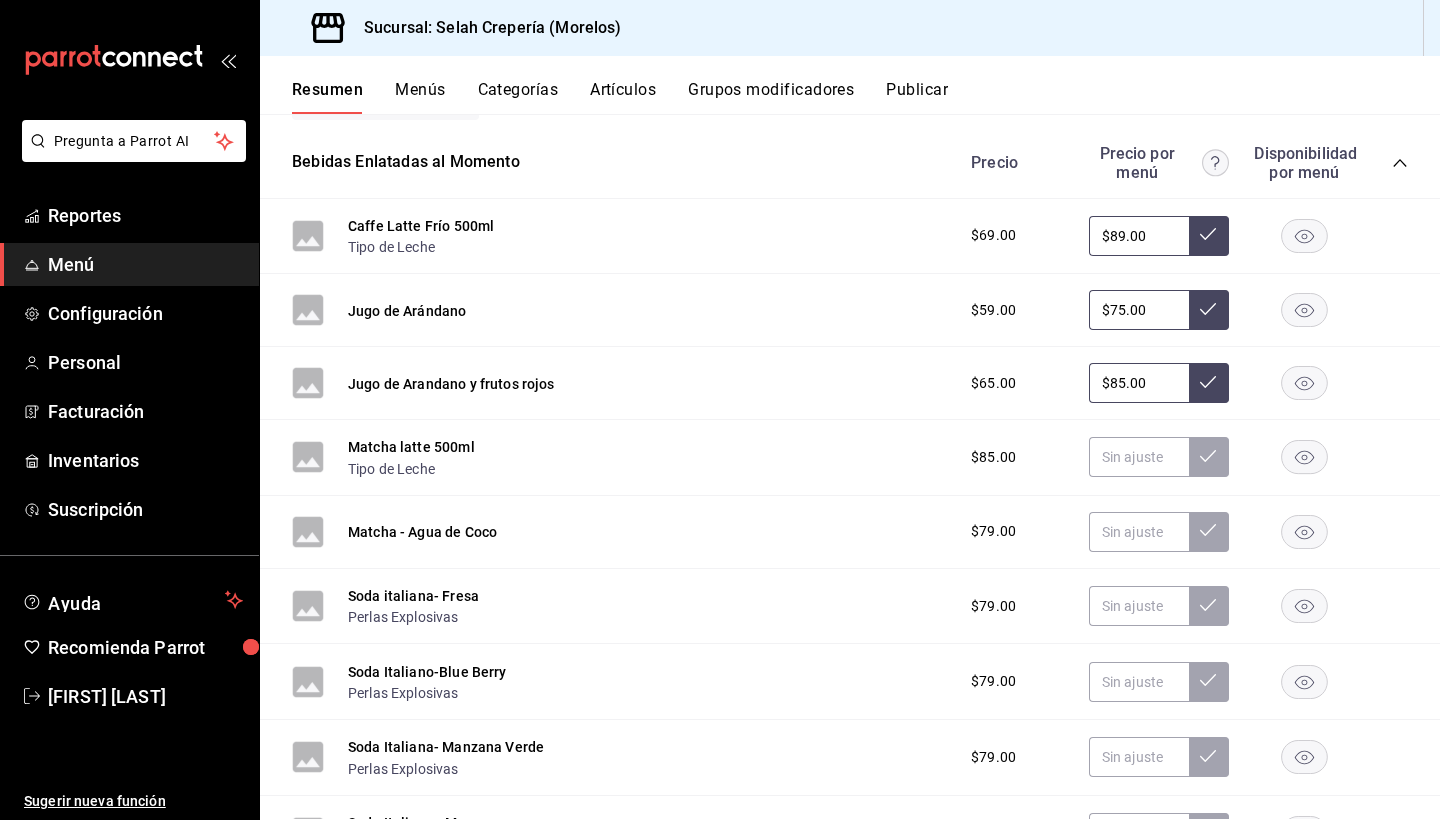 scroll, scrollTop: 392, scrollLeft: 0, axis: vertical 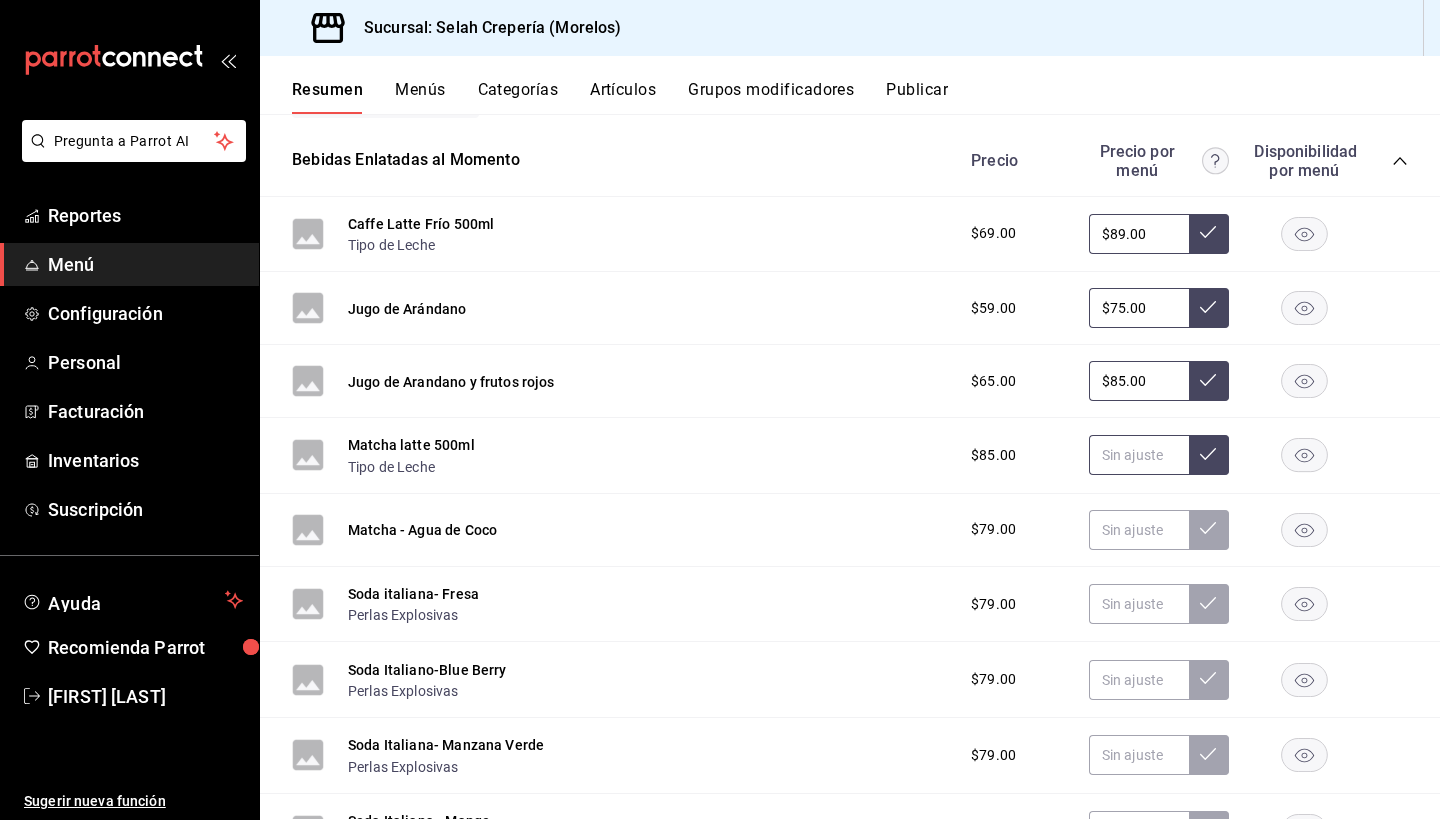 click at bounding box center (1139, 455) 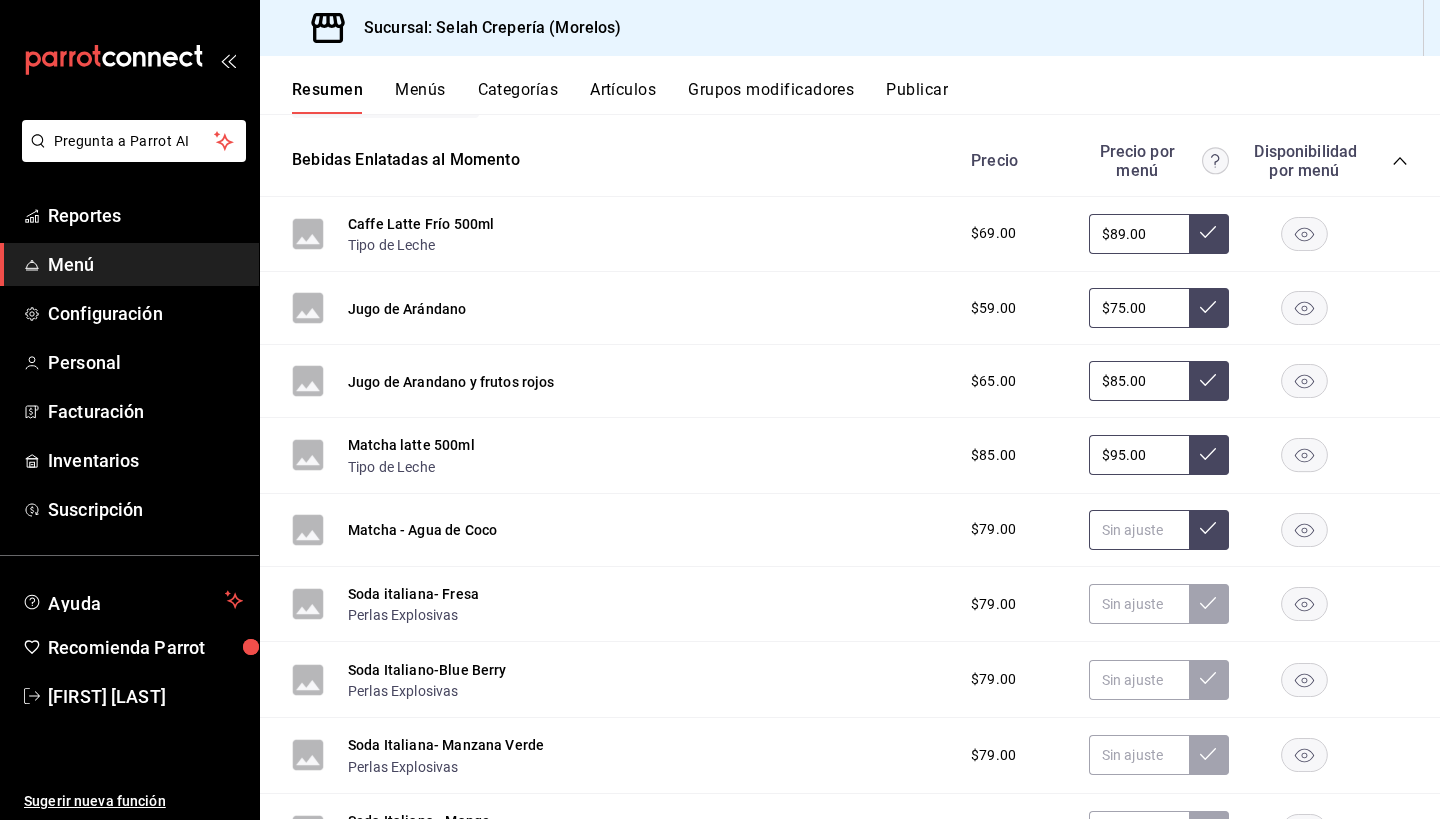 type on "$95.00" 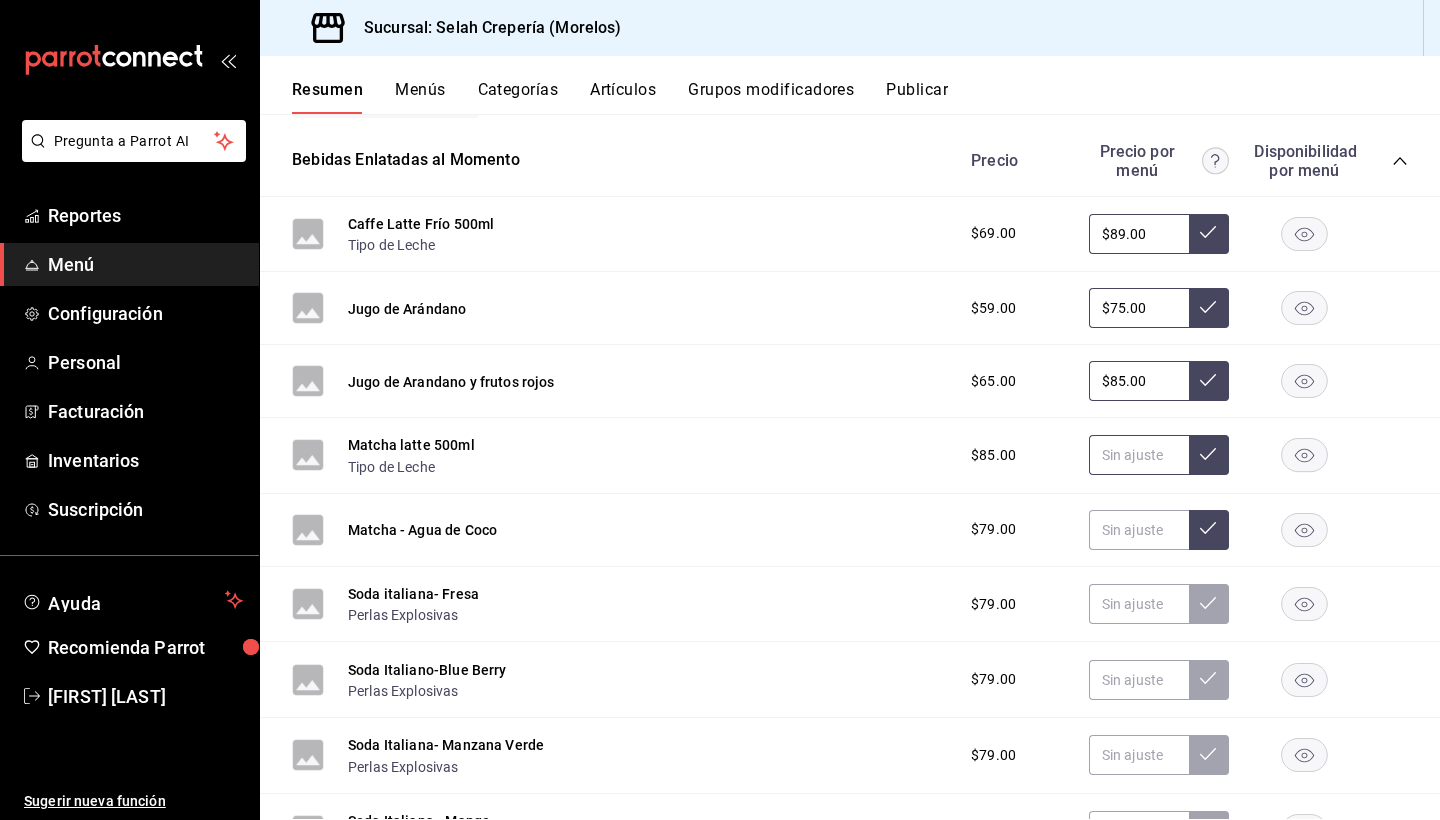 click at bounding box center (1139, 455) 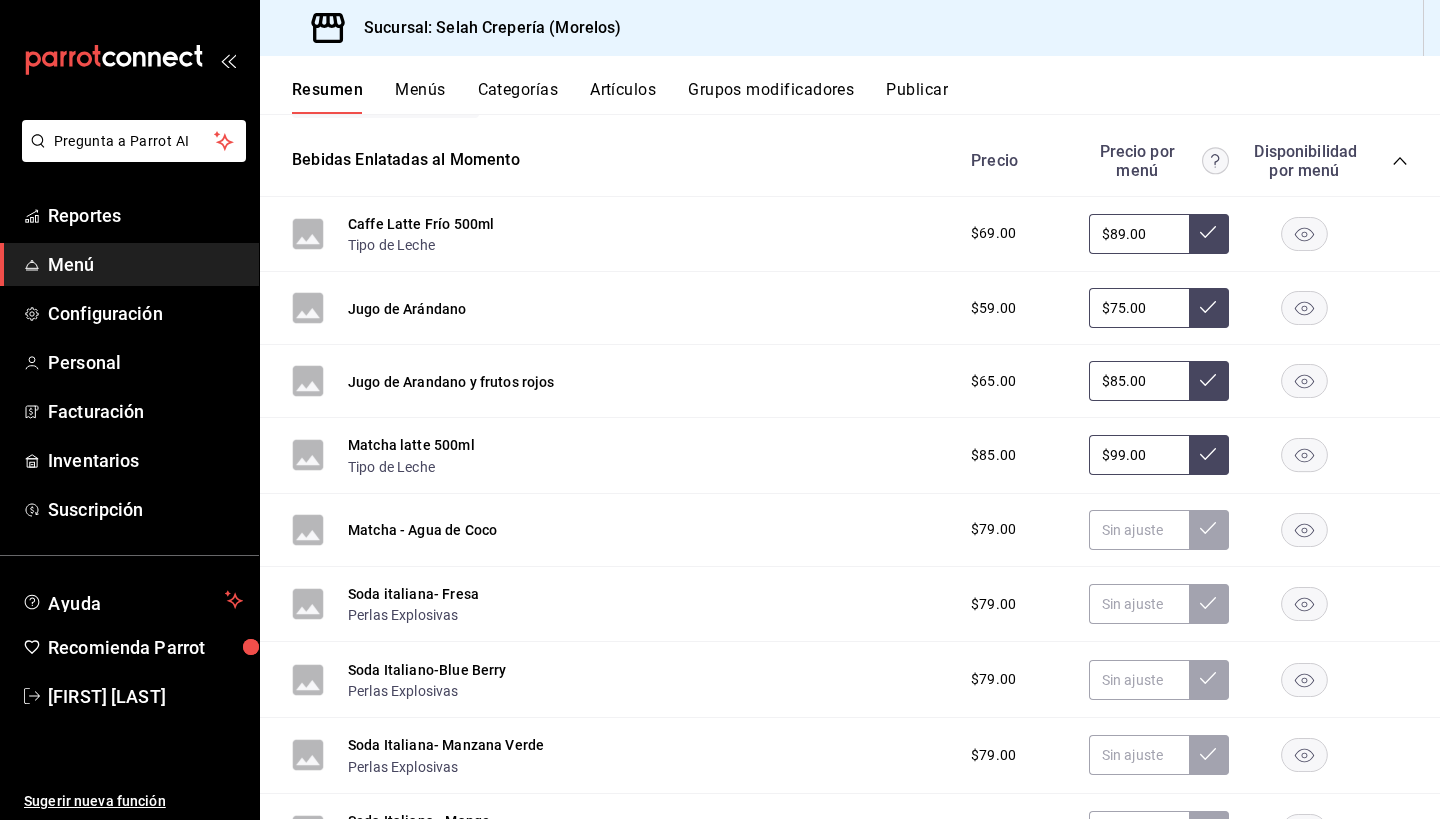 type on "$99.00" 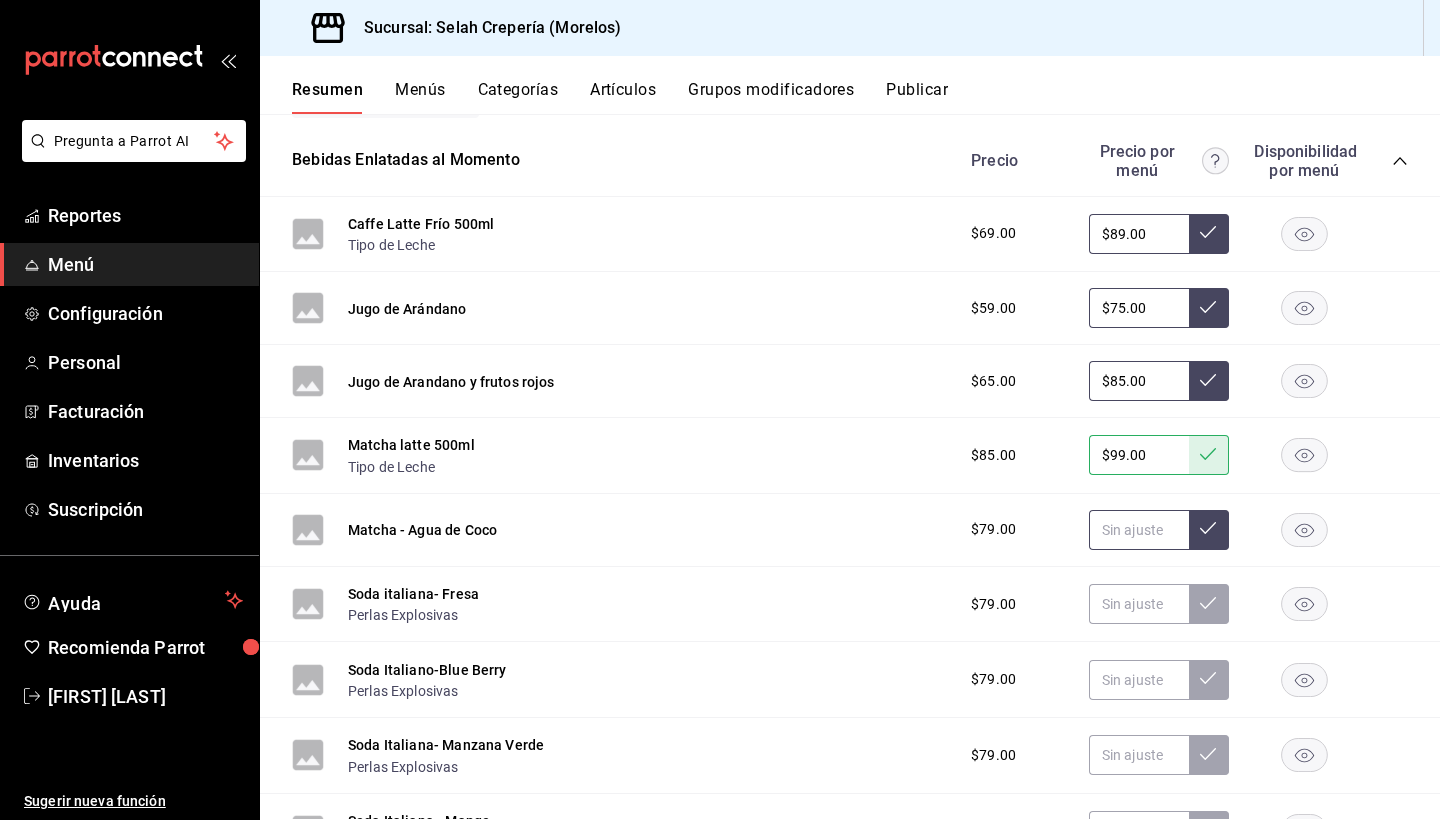 click at bounding box center [1139, 530] 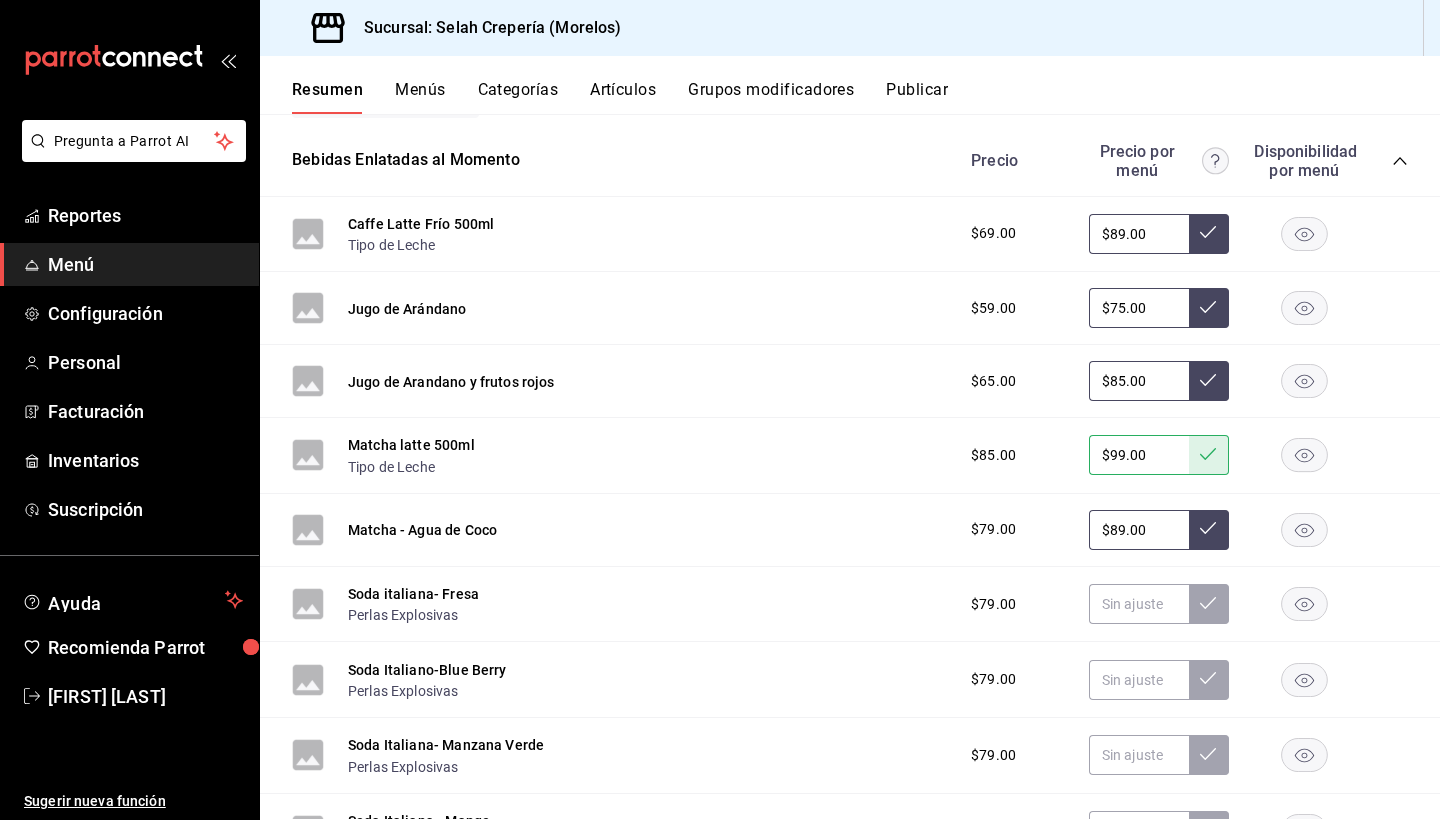 type on "$89.00" 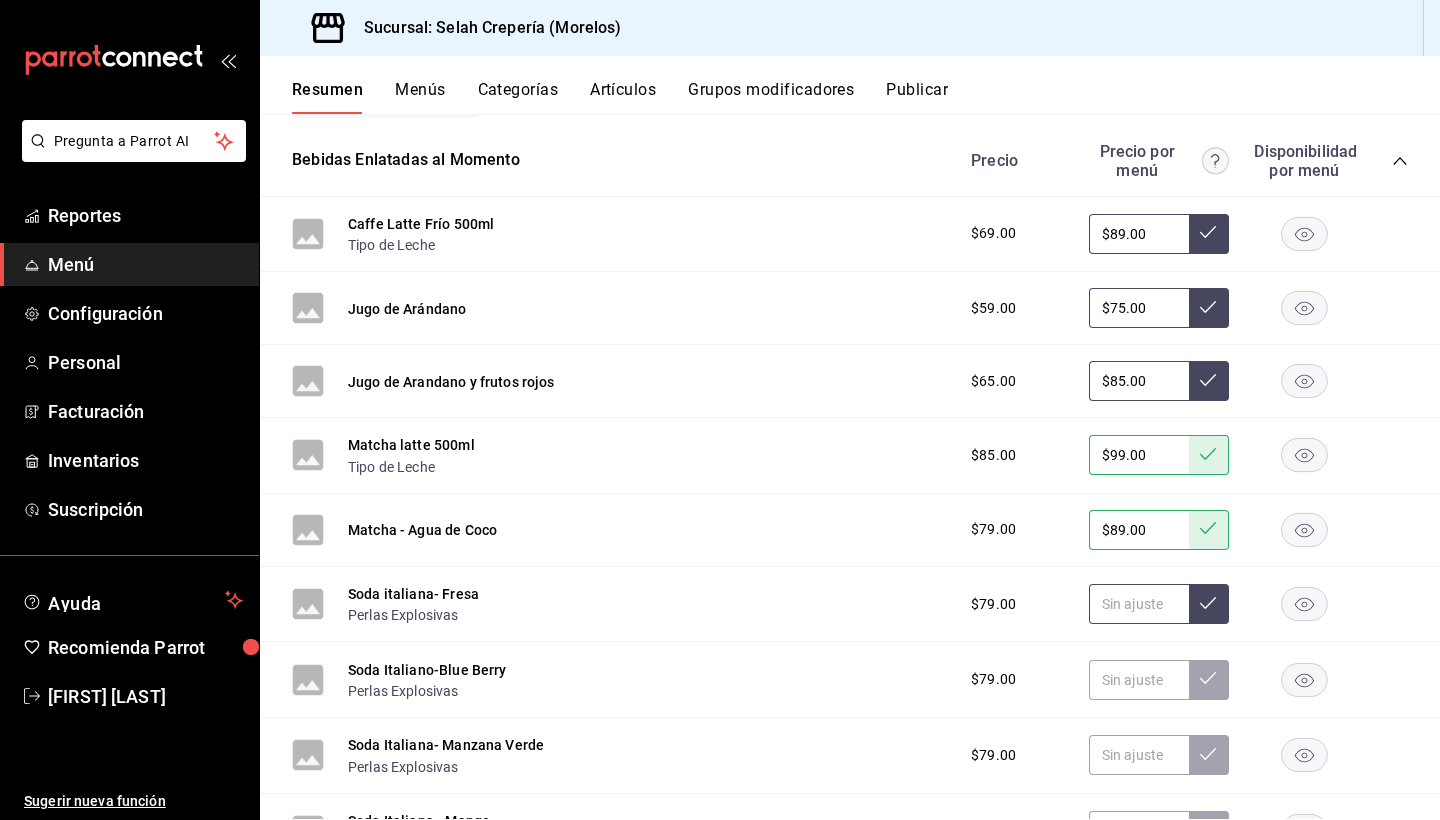 click at bounding box center [1139, 604] 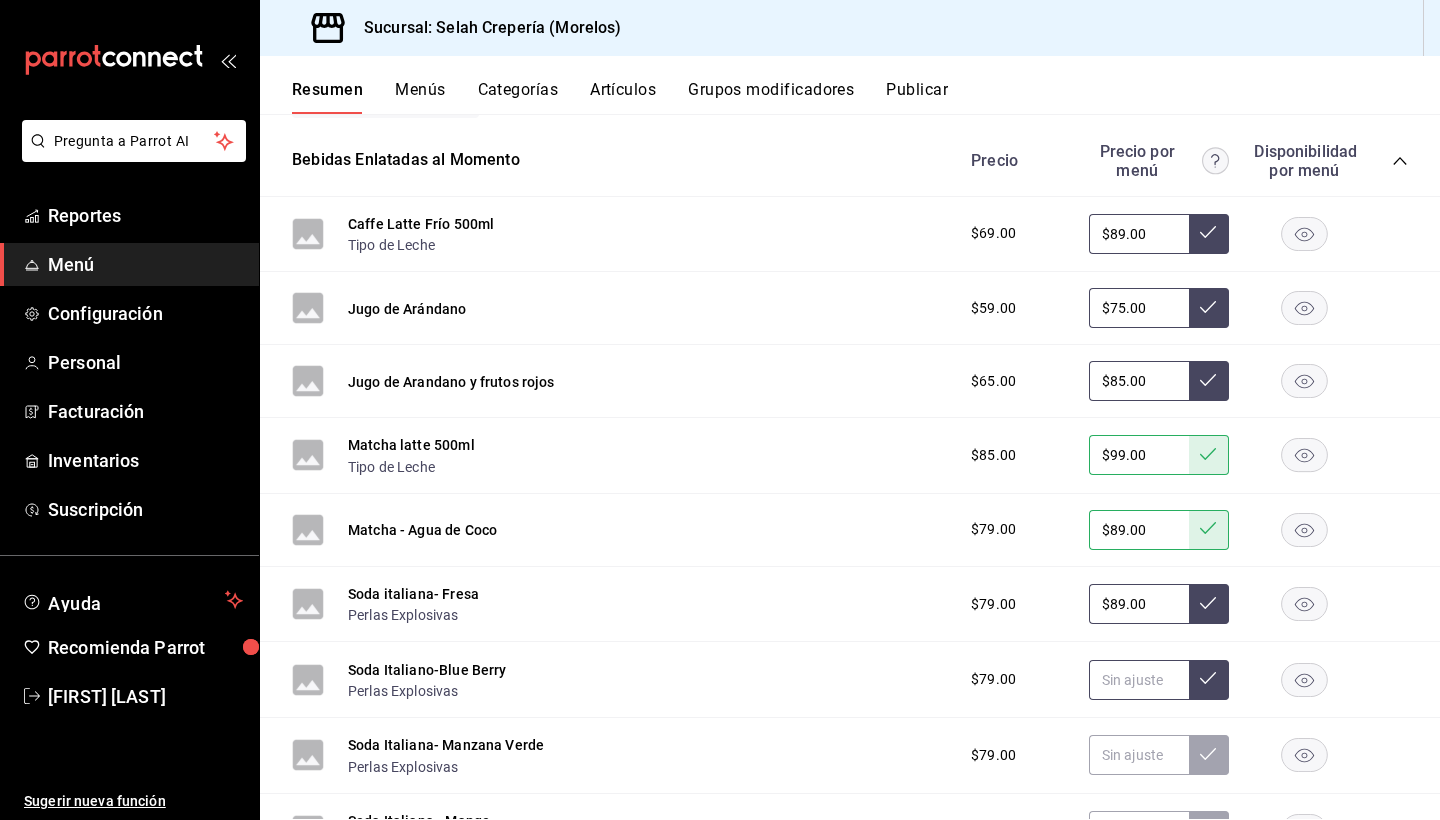 type on "$89.00" 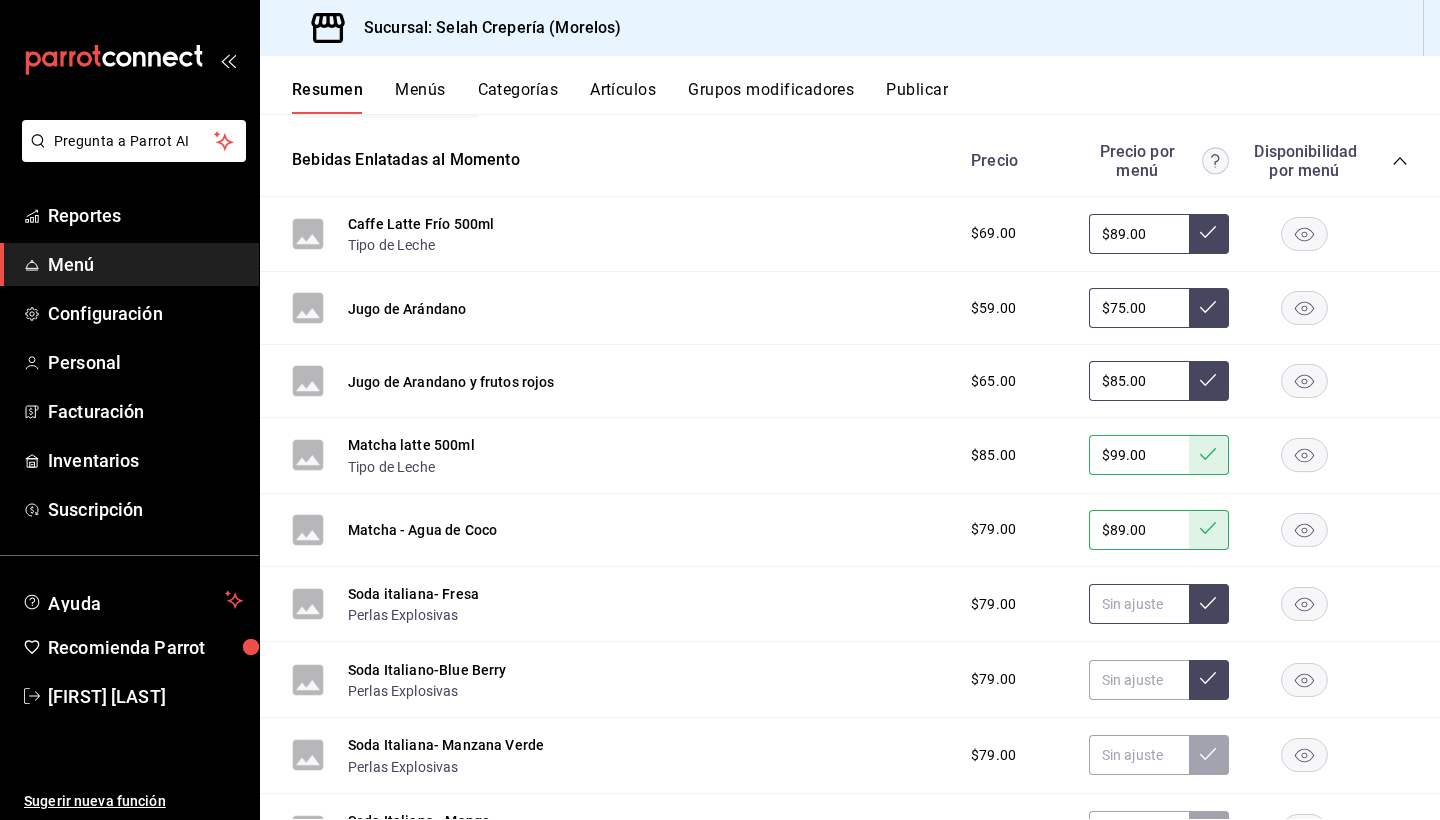click 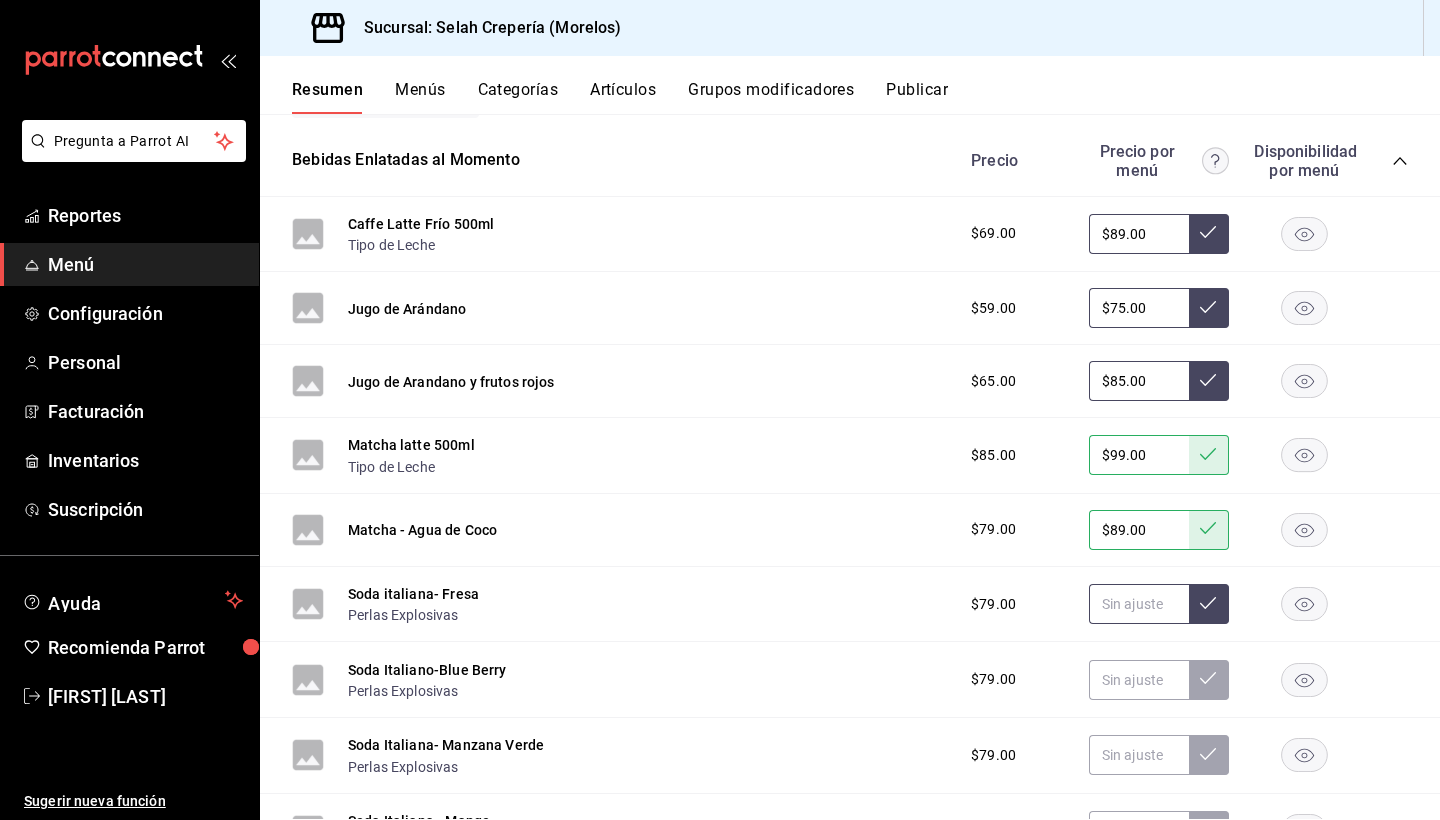 click at bounding box center (1139, 604) 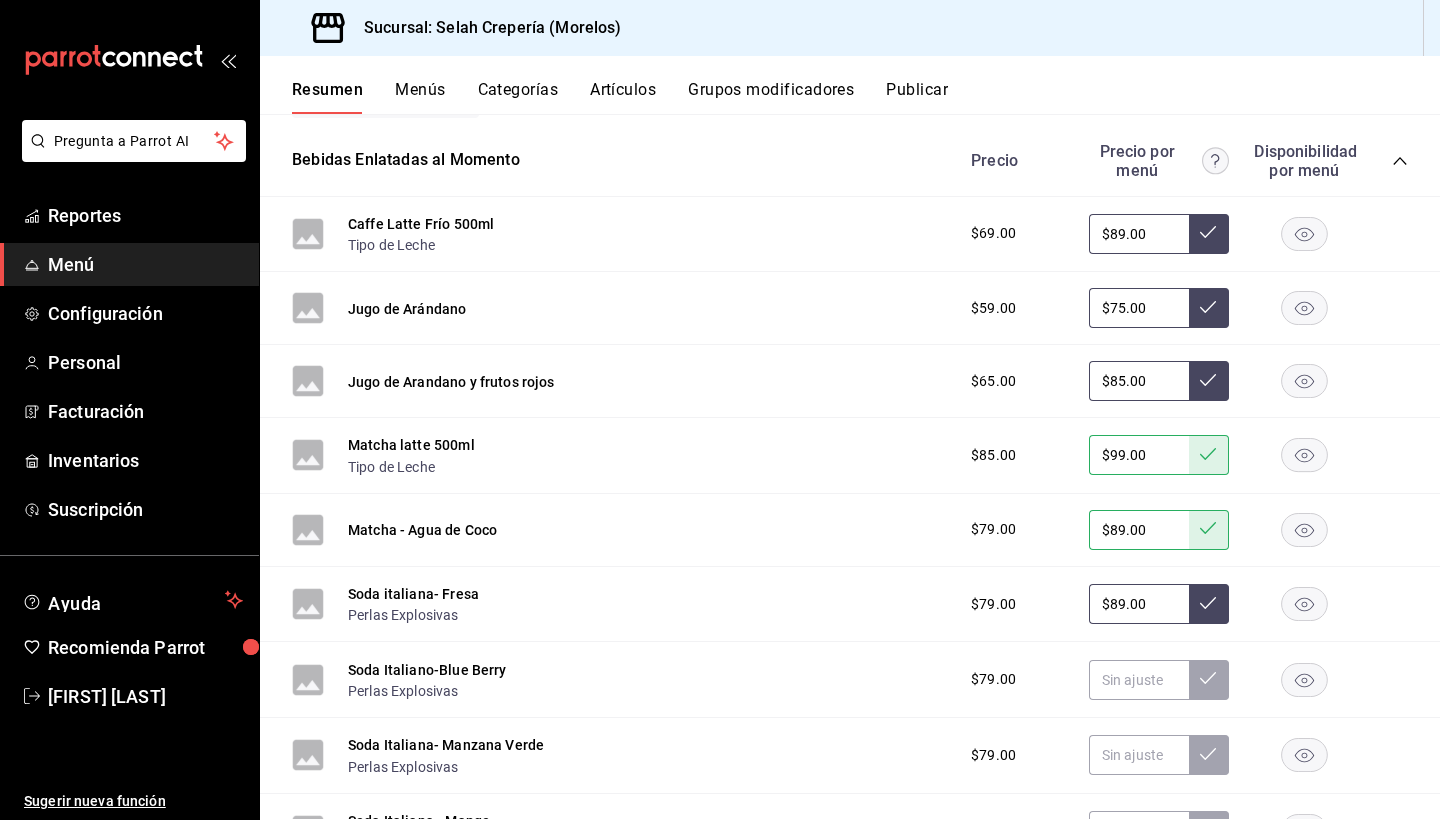 type on "$89.00" 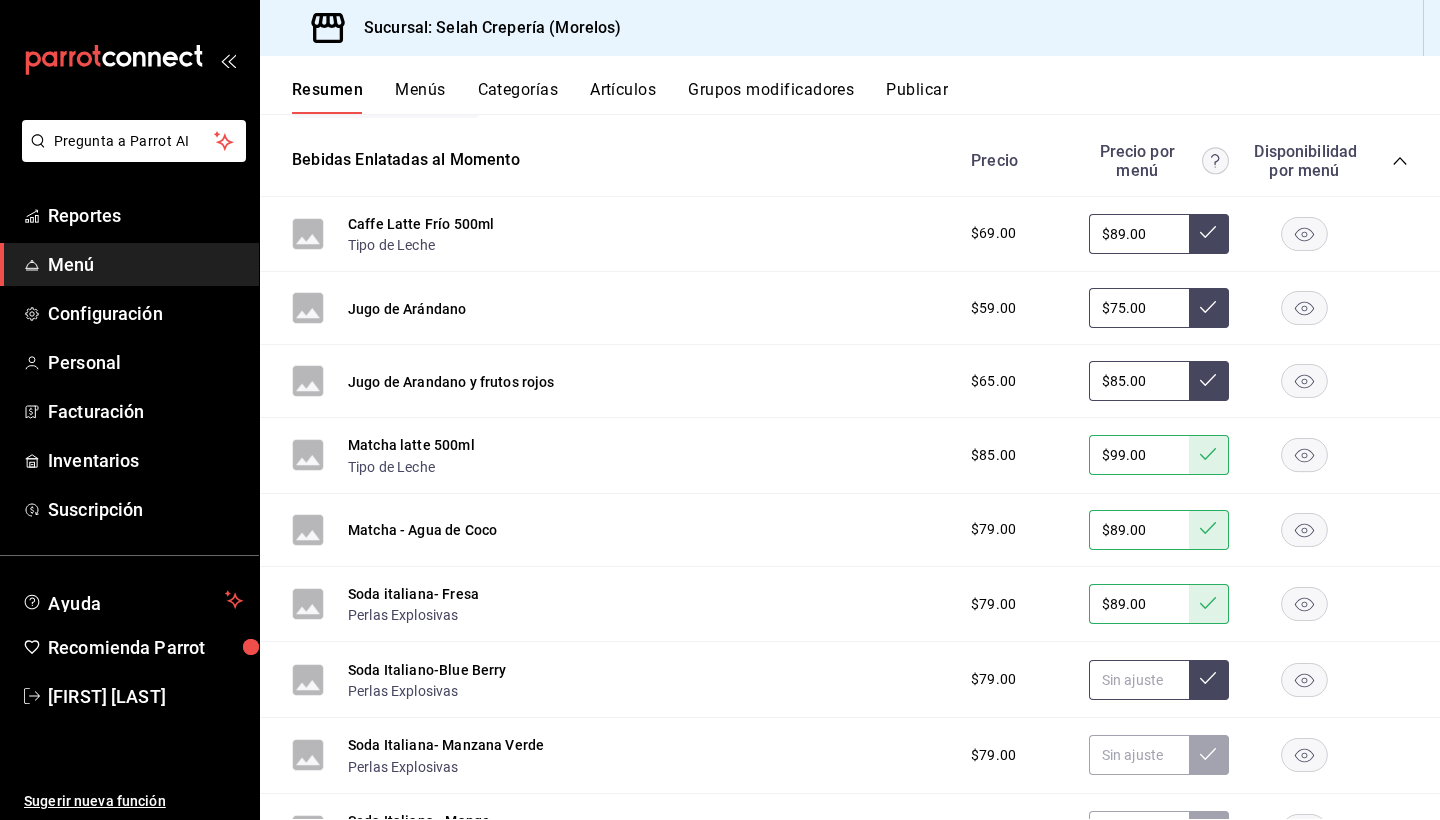 click at bounding box center (1139, 680) 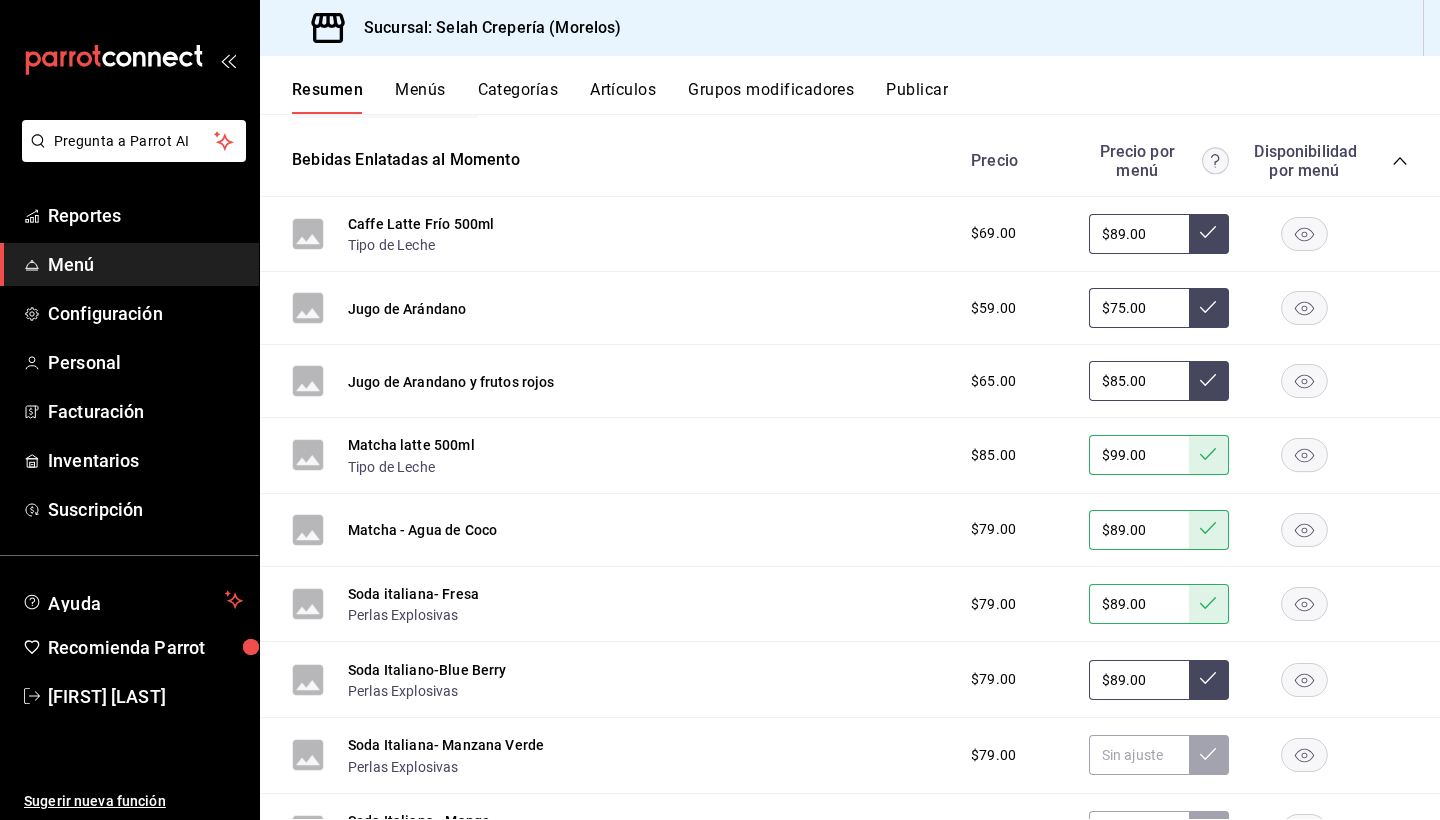 type on "$89.00" 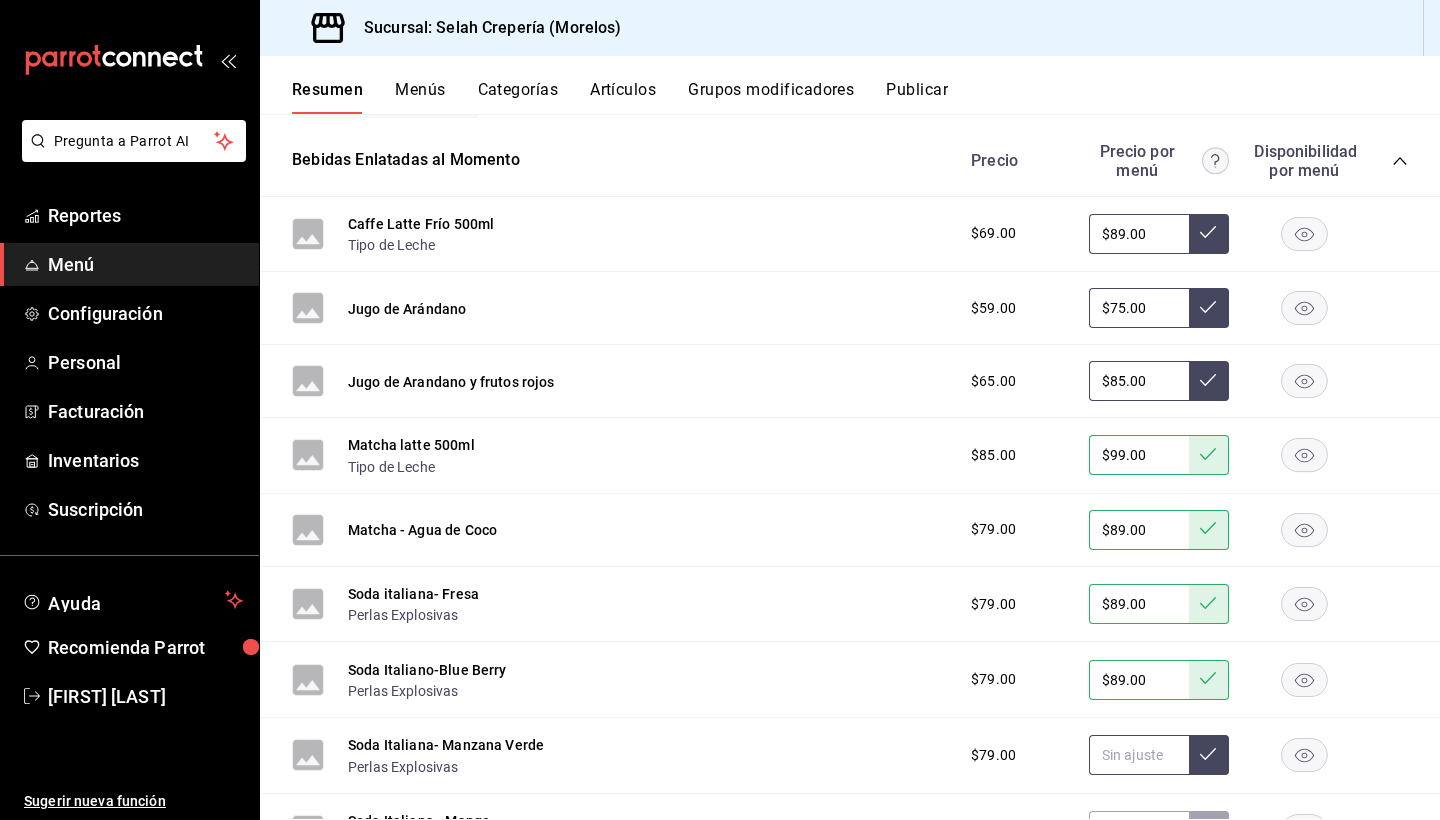 click at bounding box center (1139, 755) 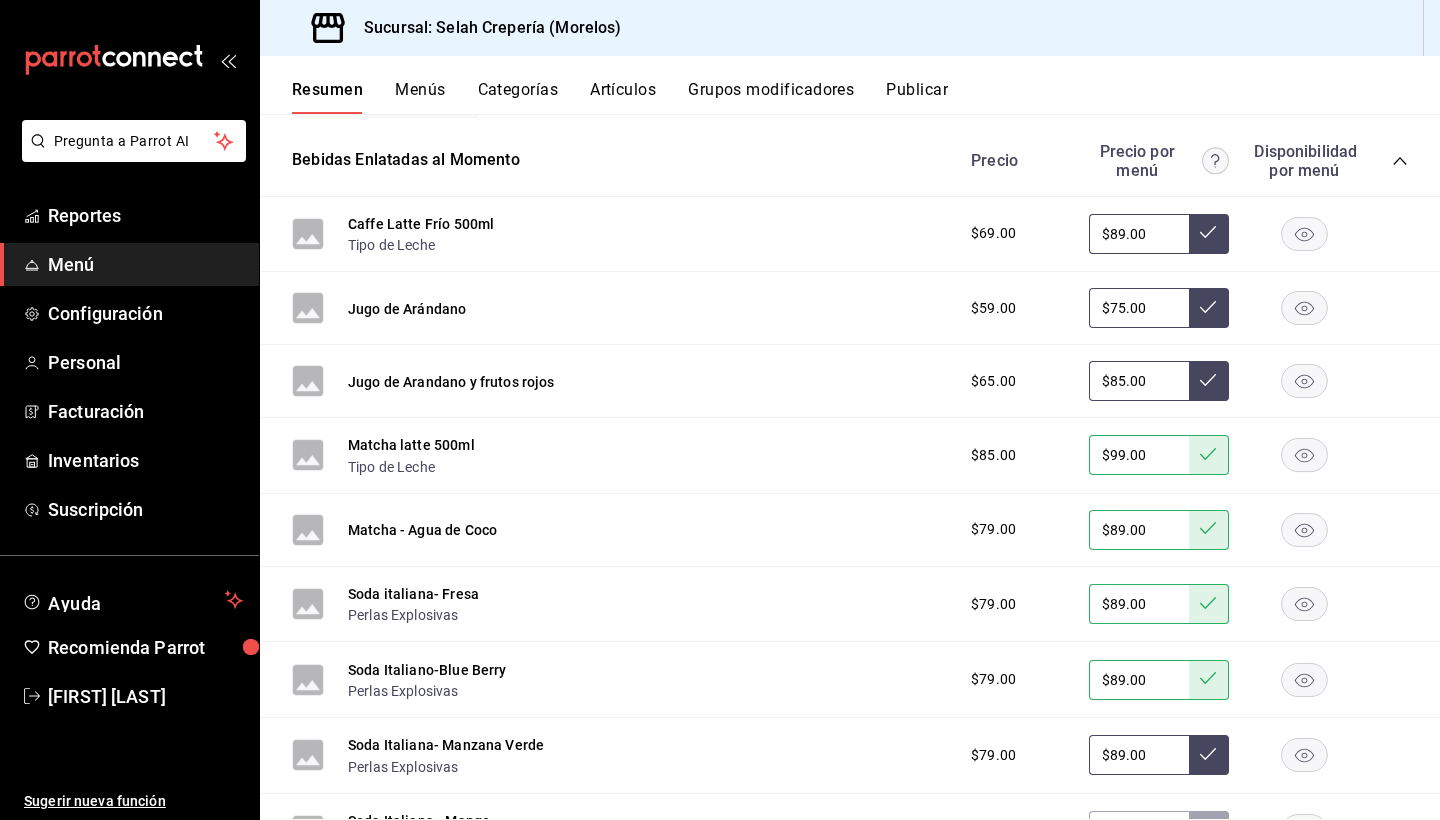 type on "$89.00" 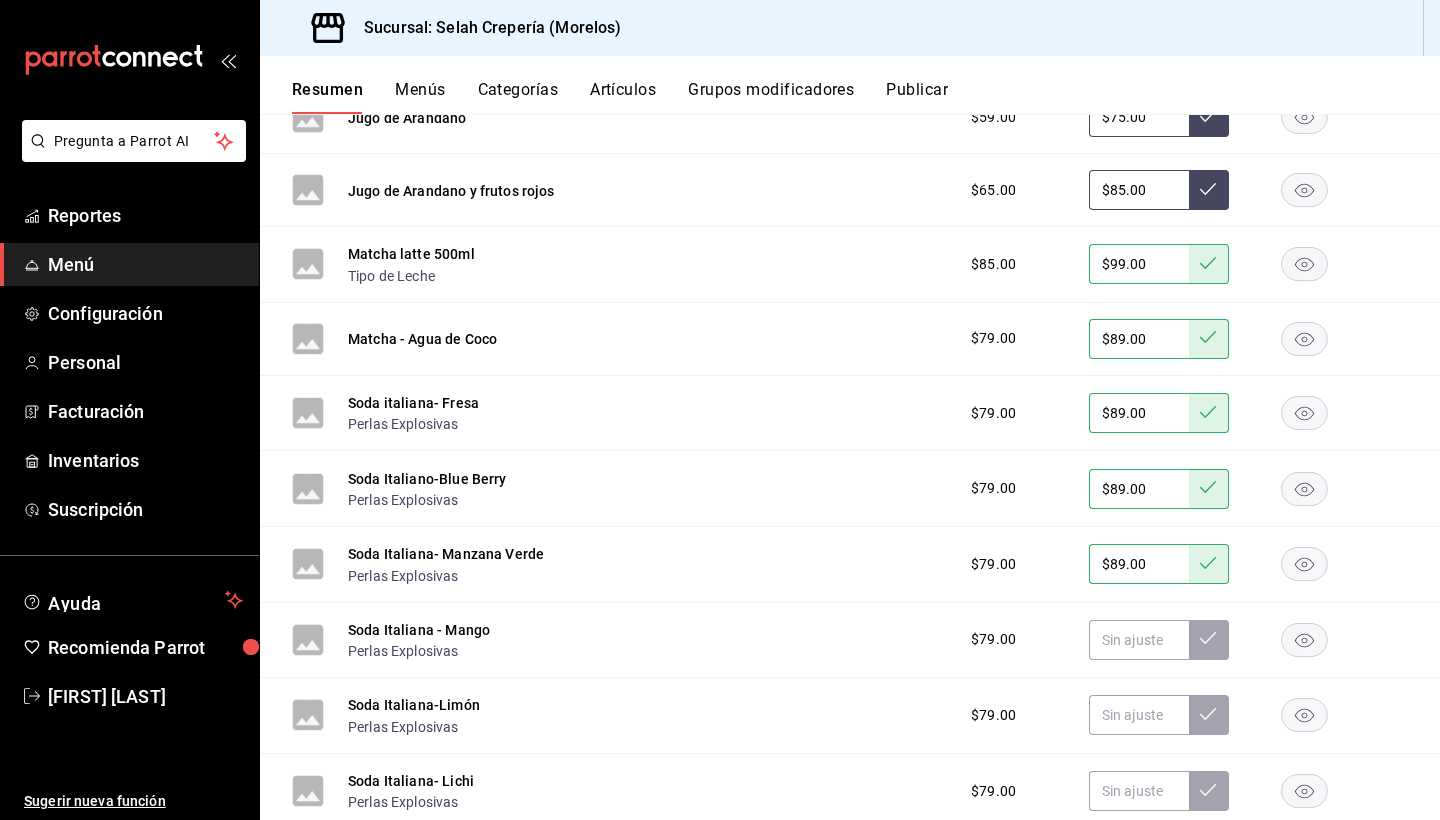 scroll, scrollTop: 602, scrollLeft: 0, axis: vertical 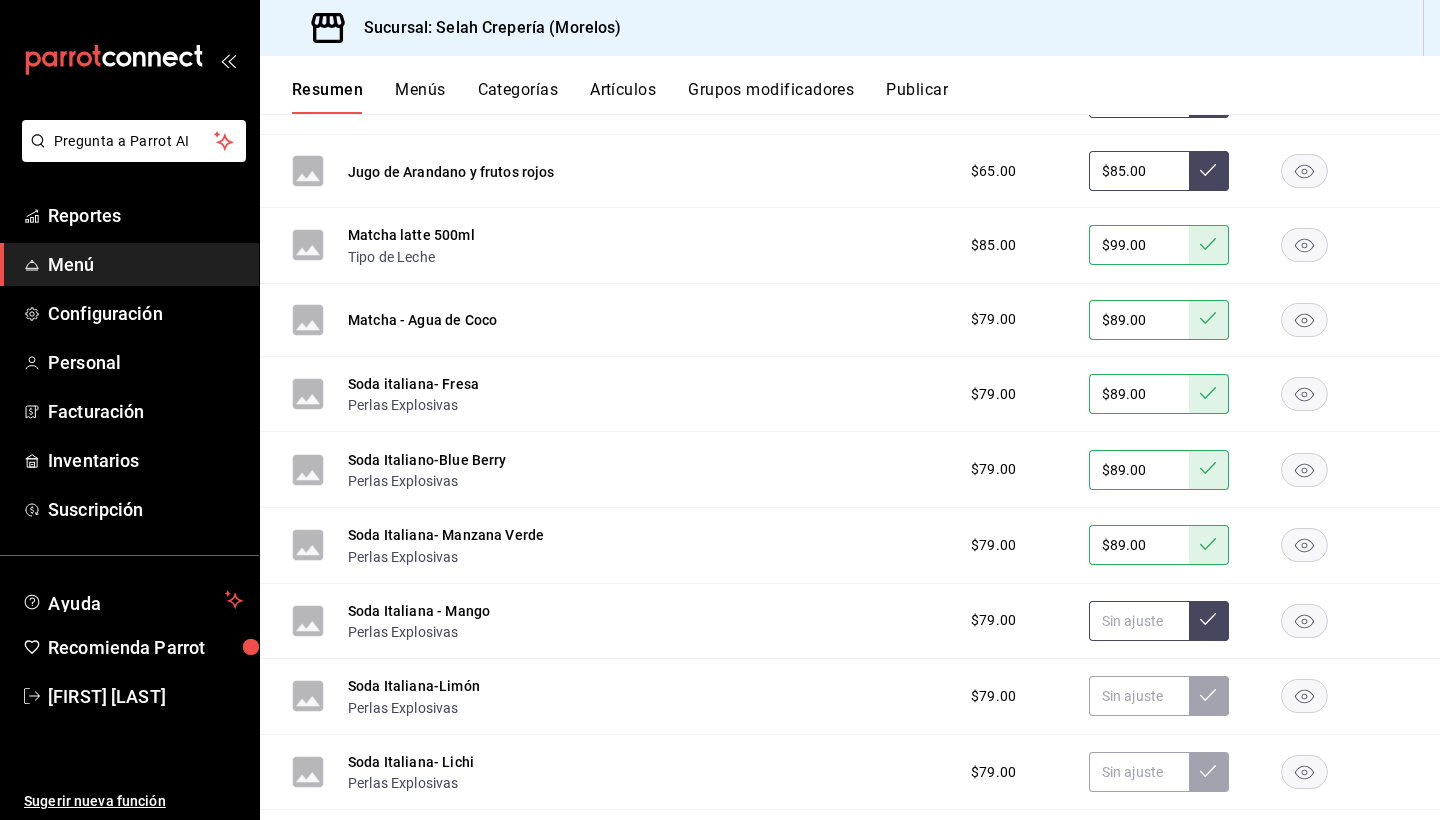 click at bounding box center [1139, 621] 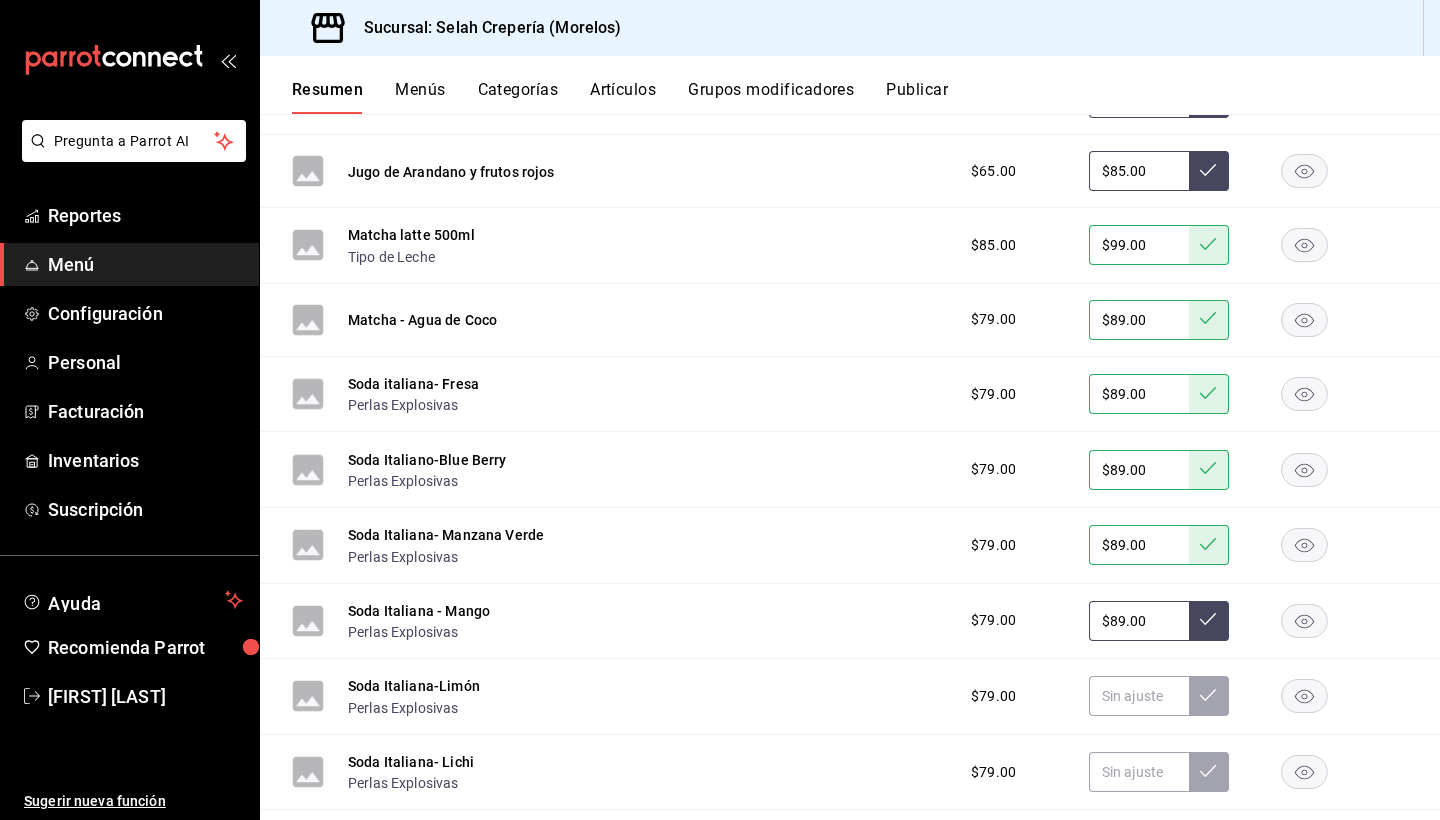 type on "$89.00" 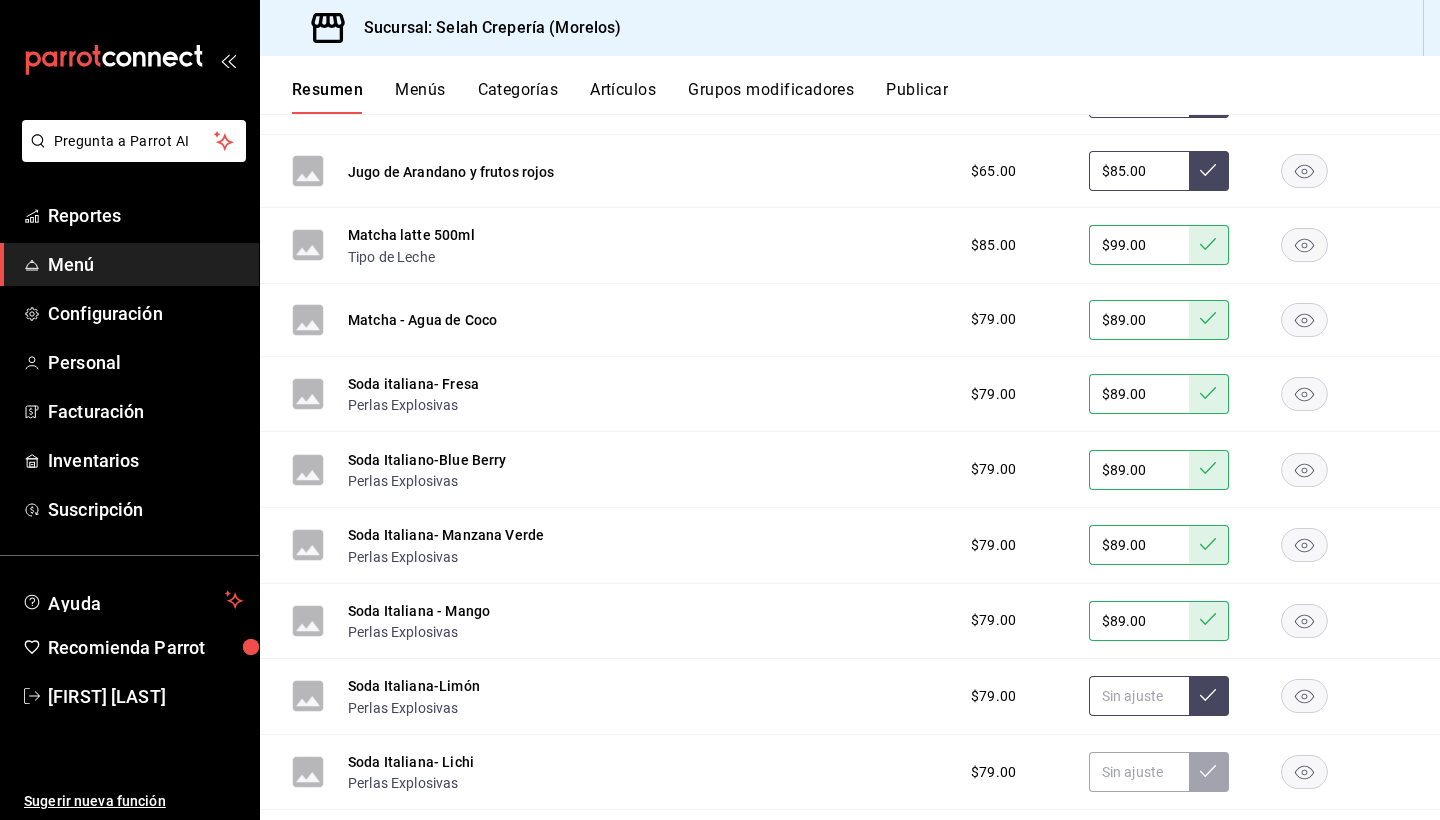 click at bounding box center (1139, 696) 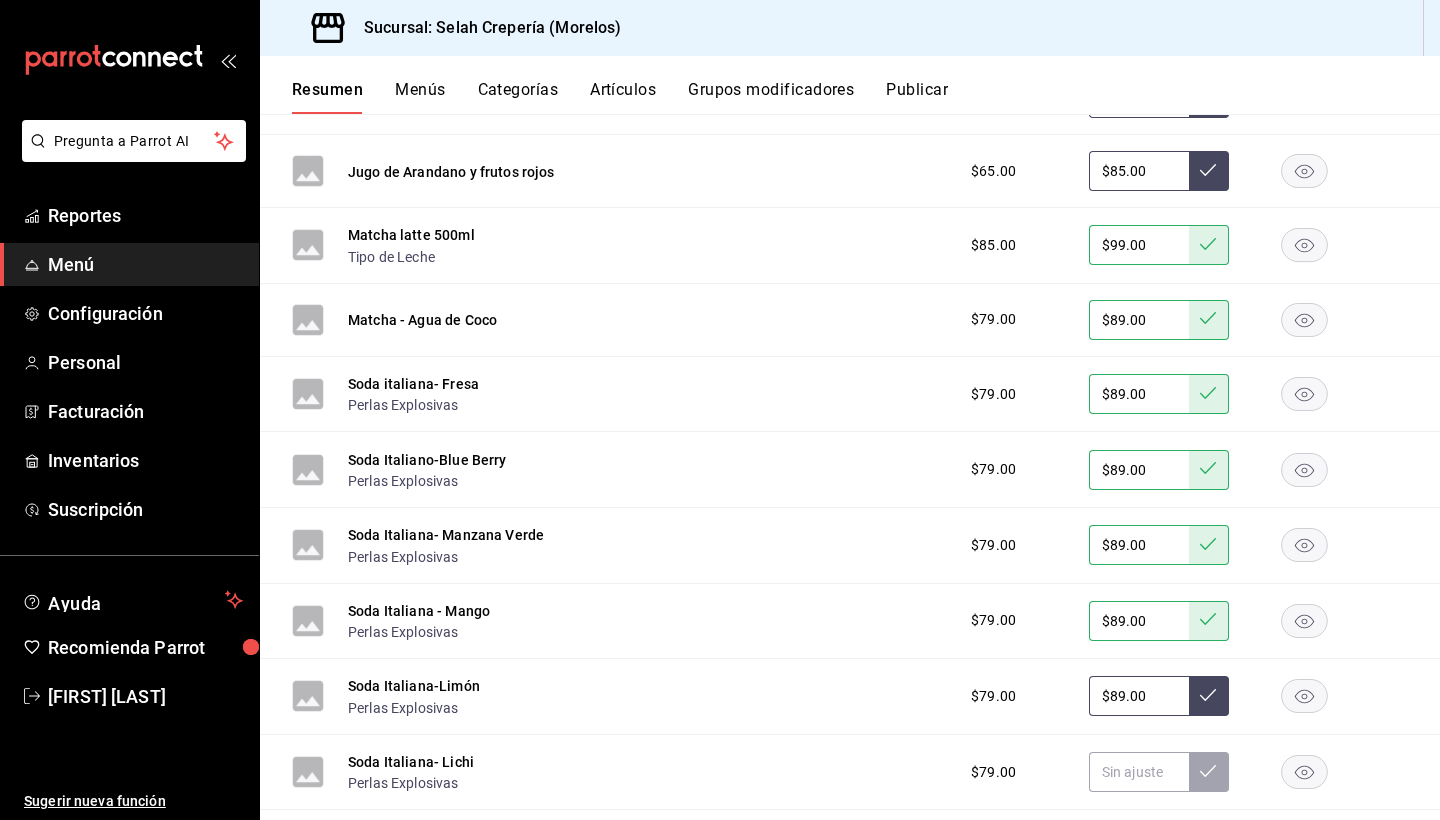 type on "$89.00" 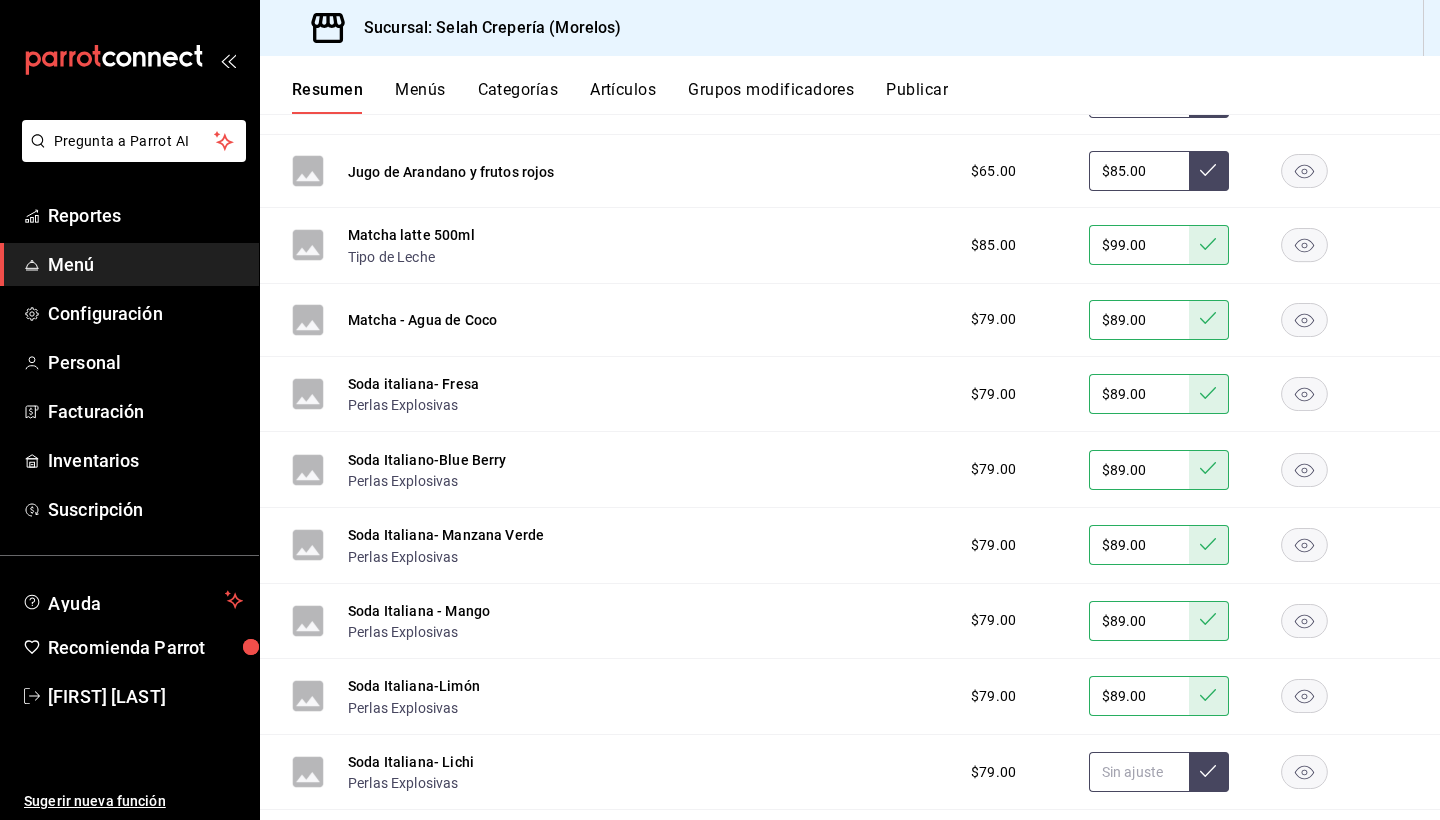 click at bounding box center [1139, 772] 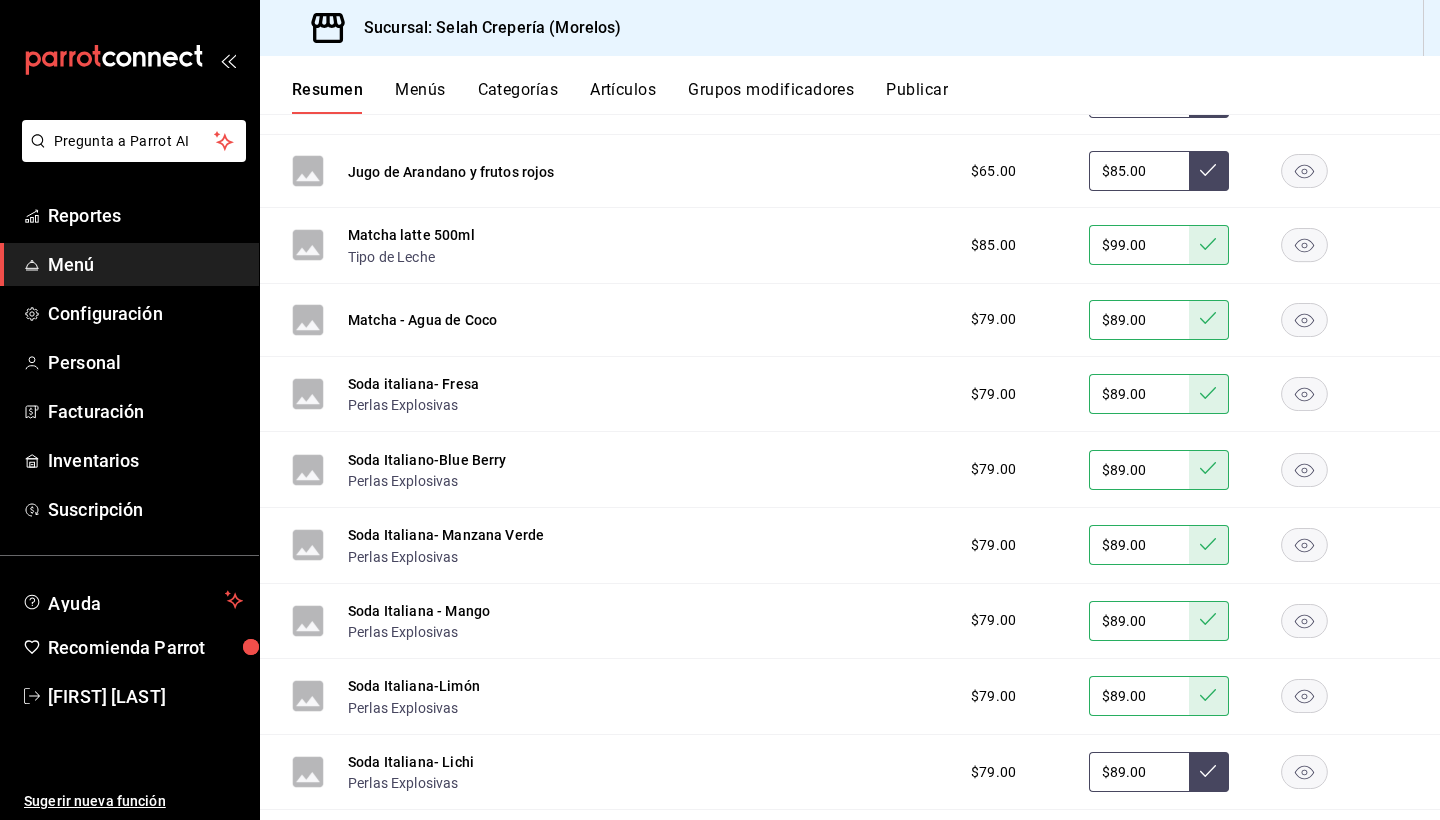 type on "$89.00" 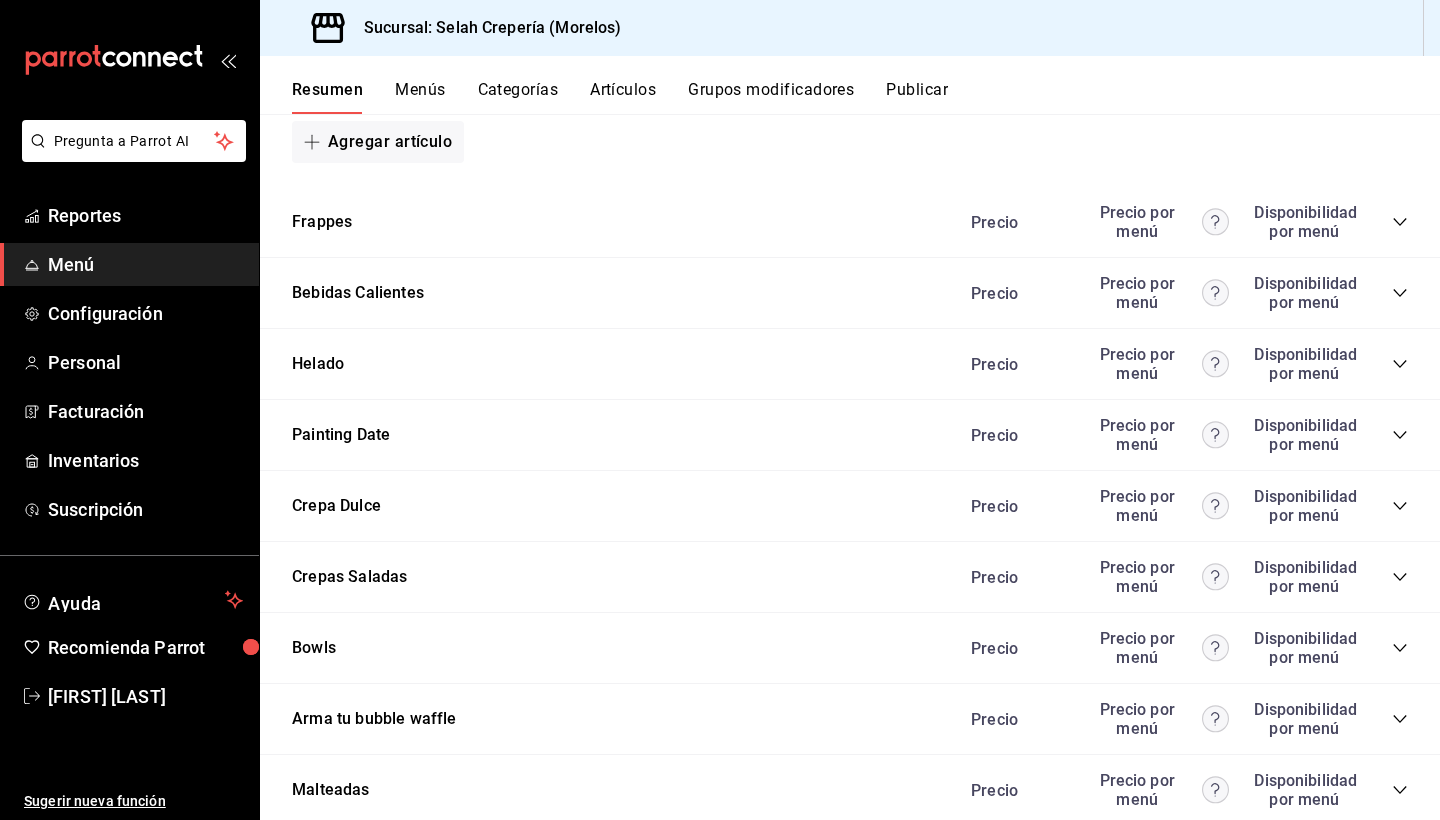 scroll, scrollTop: 1705, scrollLeft: 0, axis: vertical 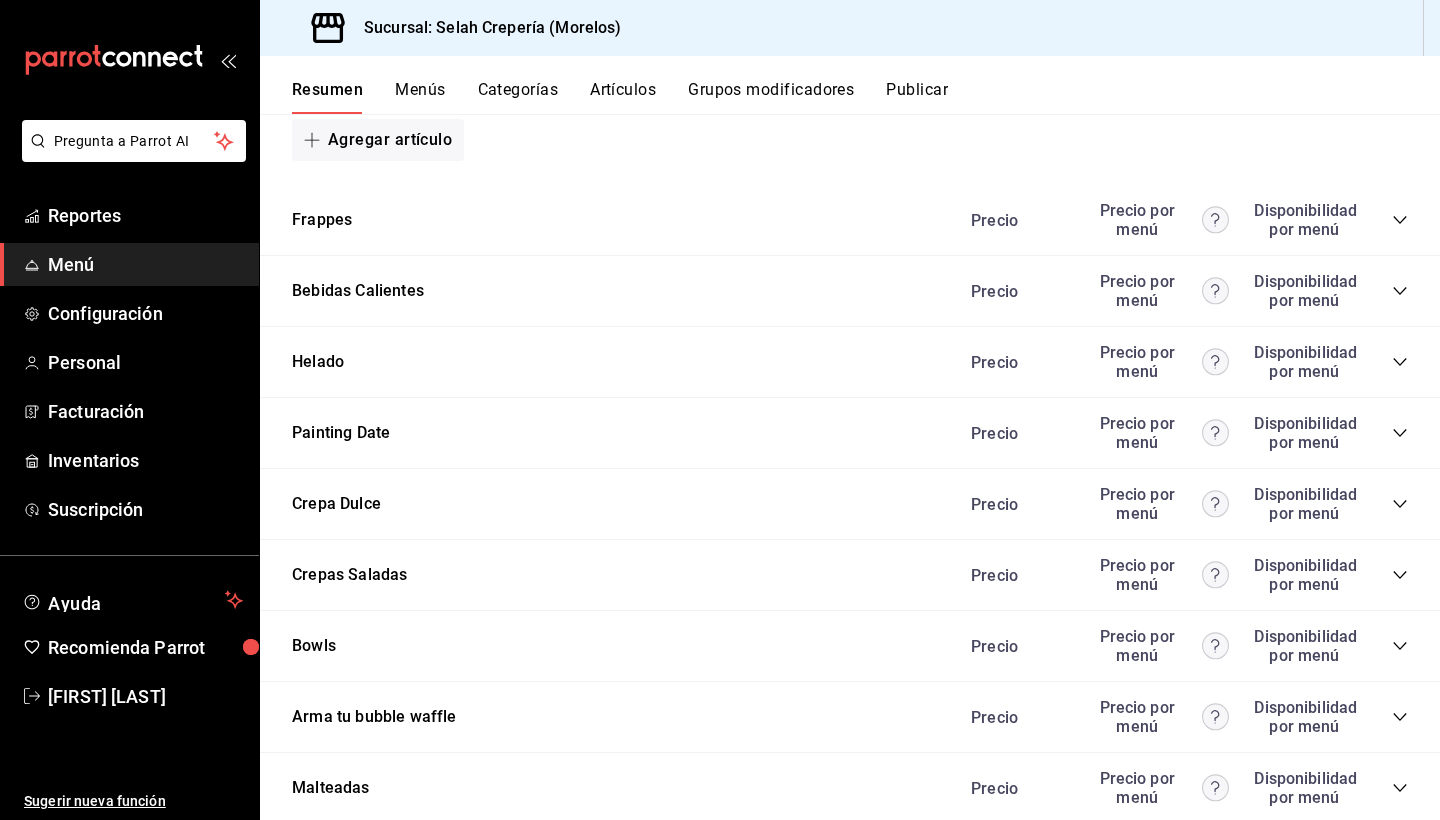 click on "Precio" at bounding box center (1015, 220) 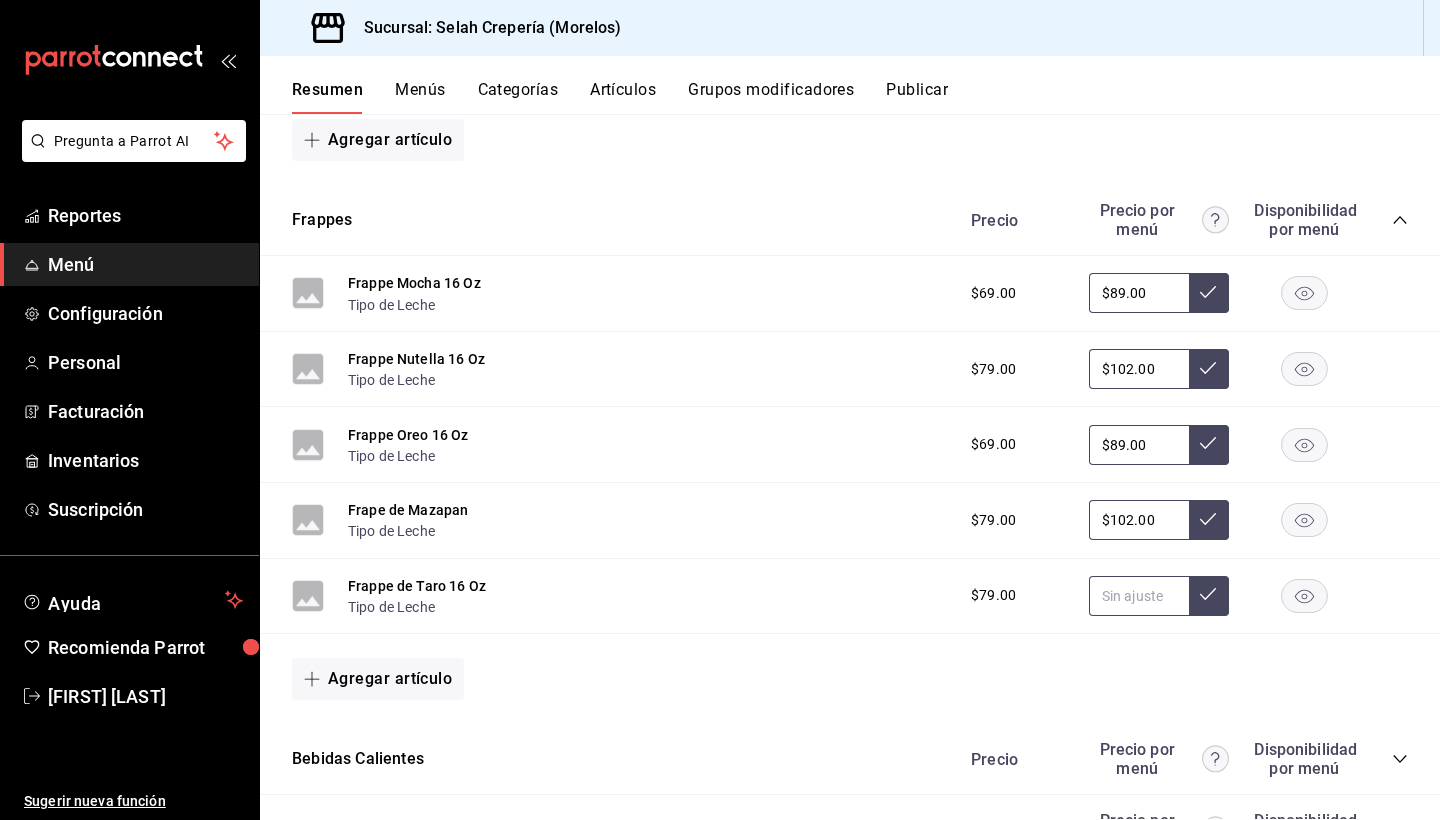 click at bounding box center [1139, 596] 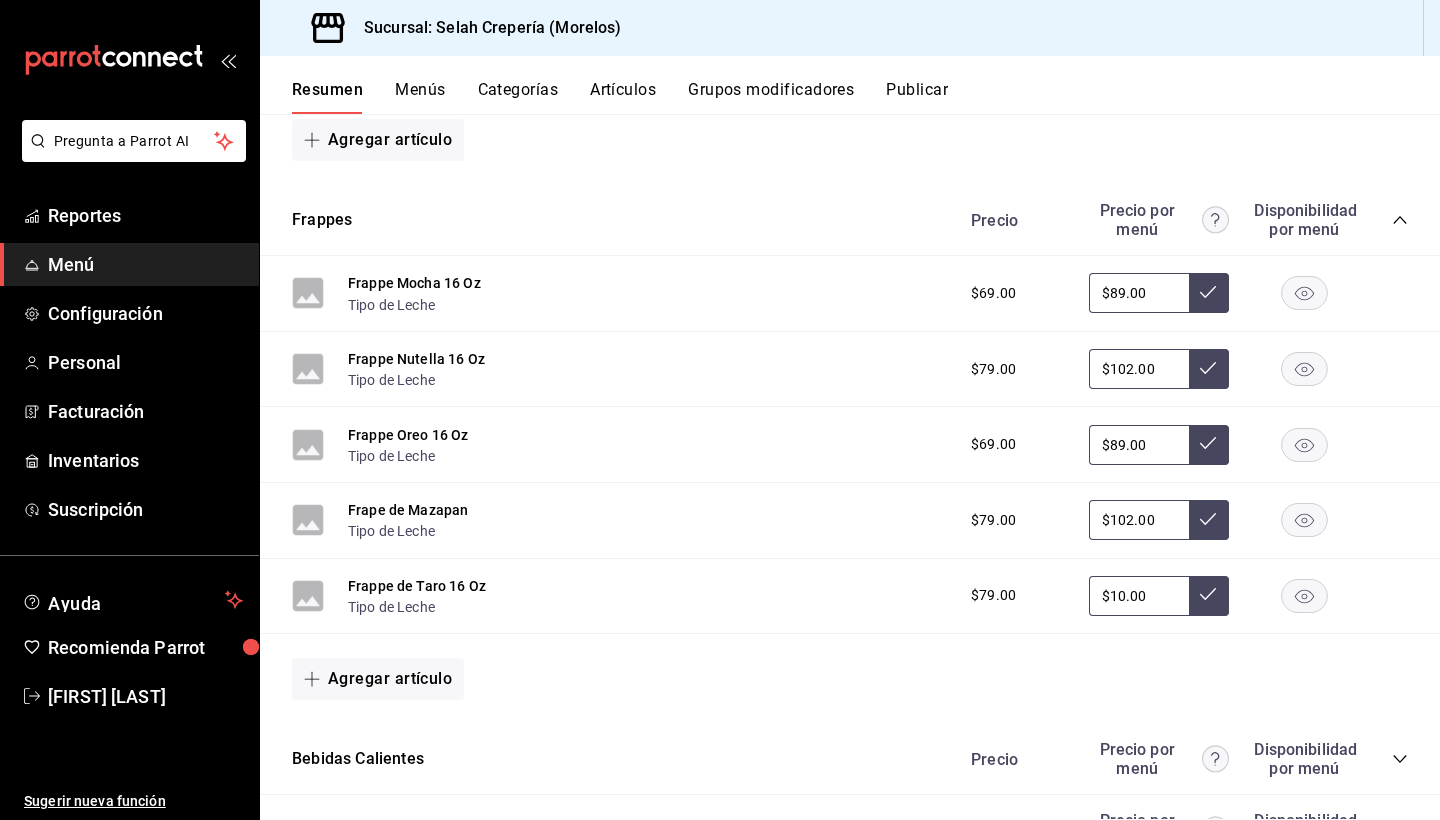 type on "$1.00" 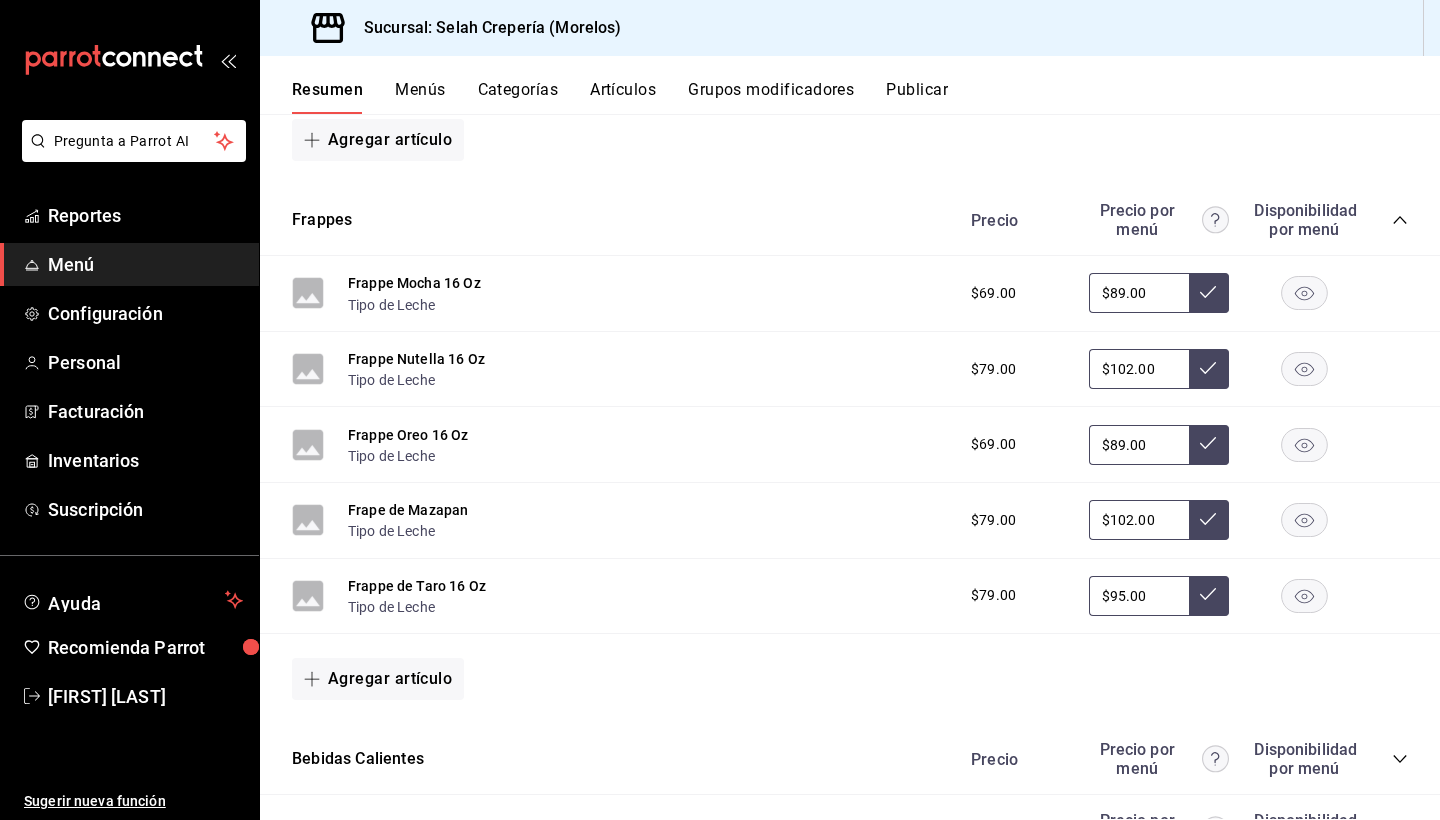 type on "$9.00" 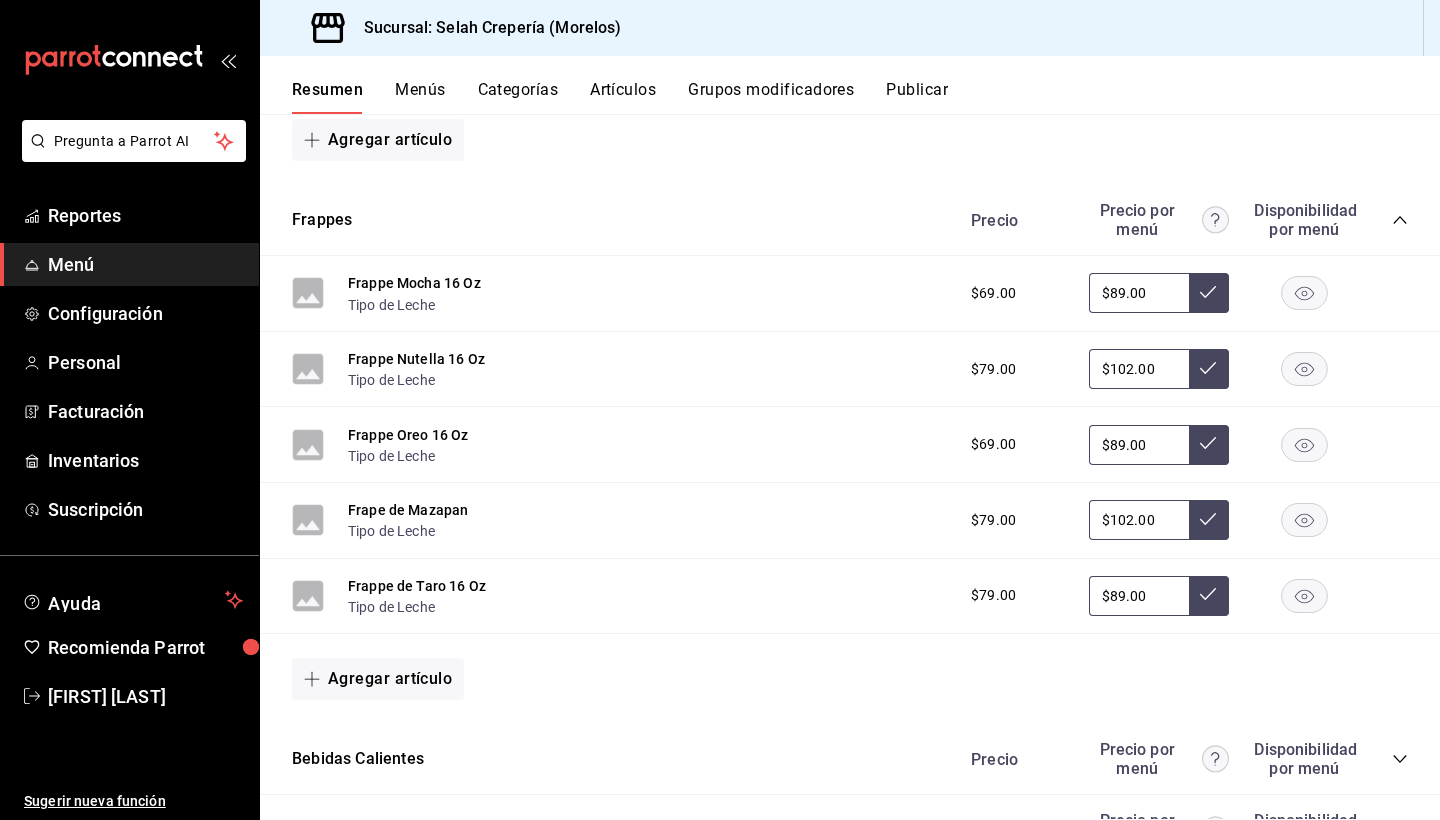 type on "$89.00" 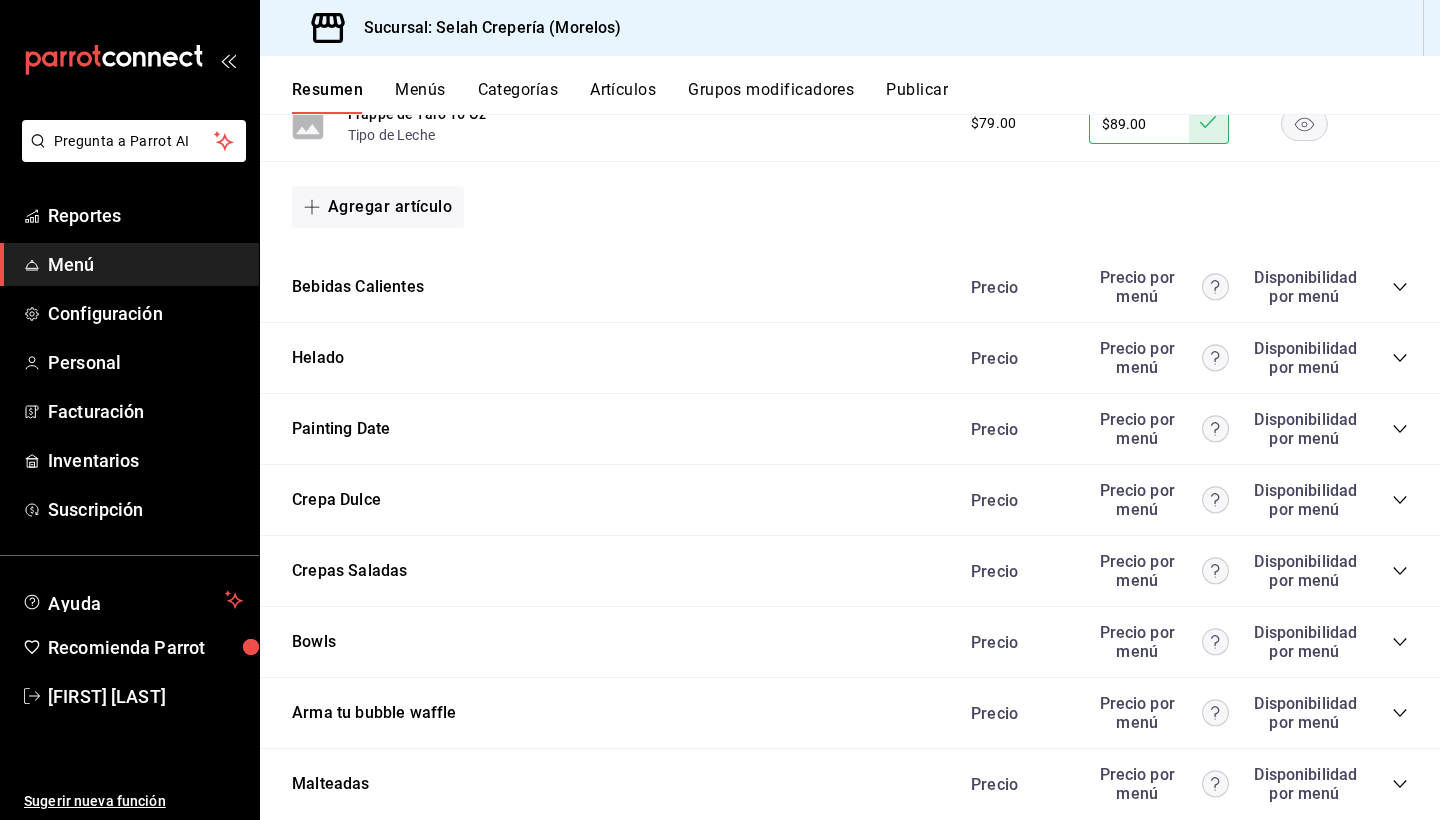 scroll, scrollTop: 2205, scrollLeft: 0, axis: vertical 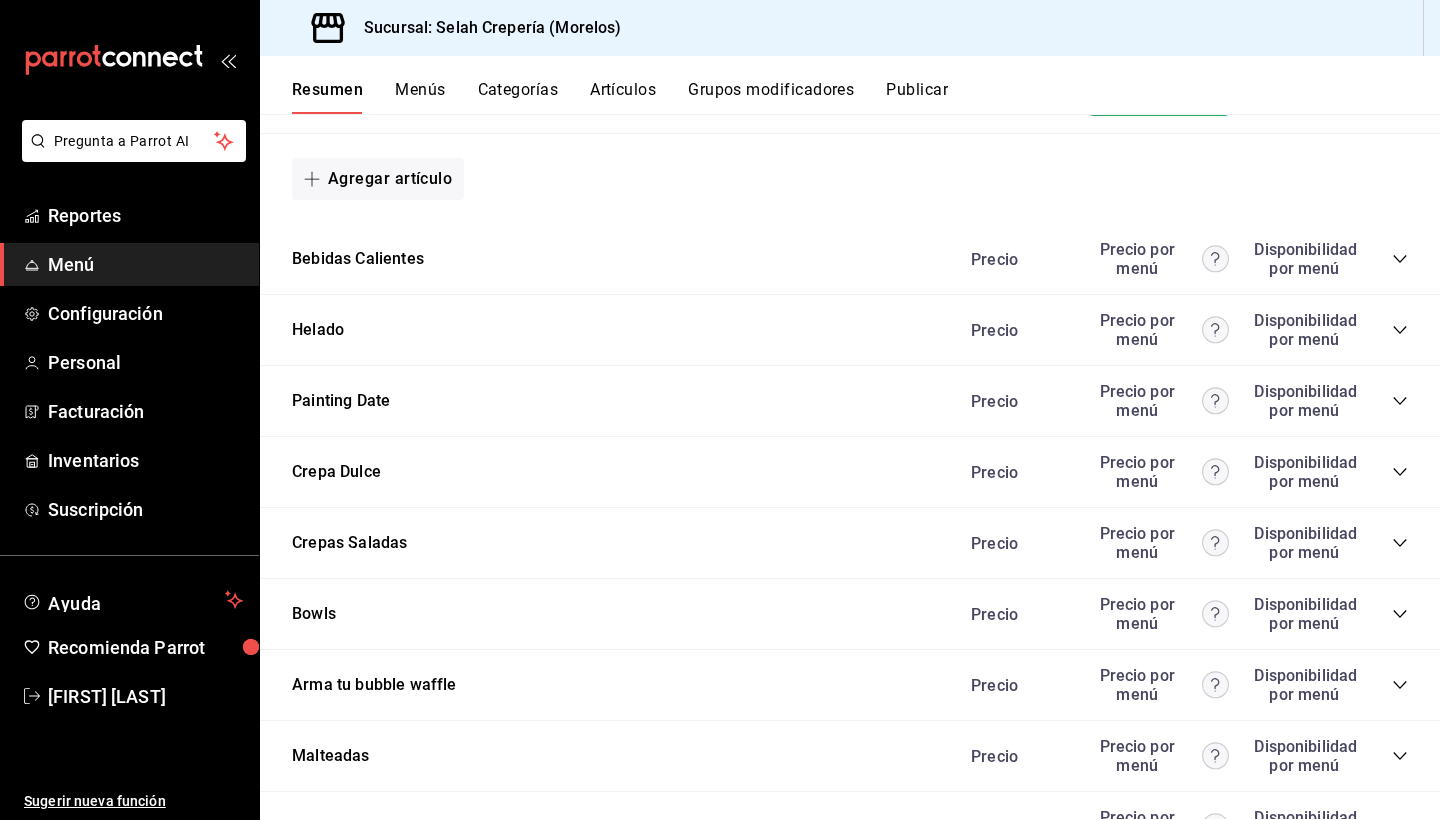 click 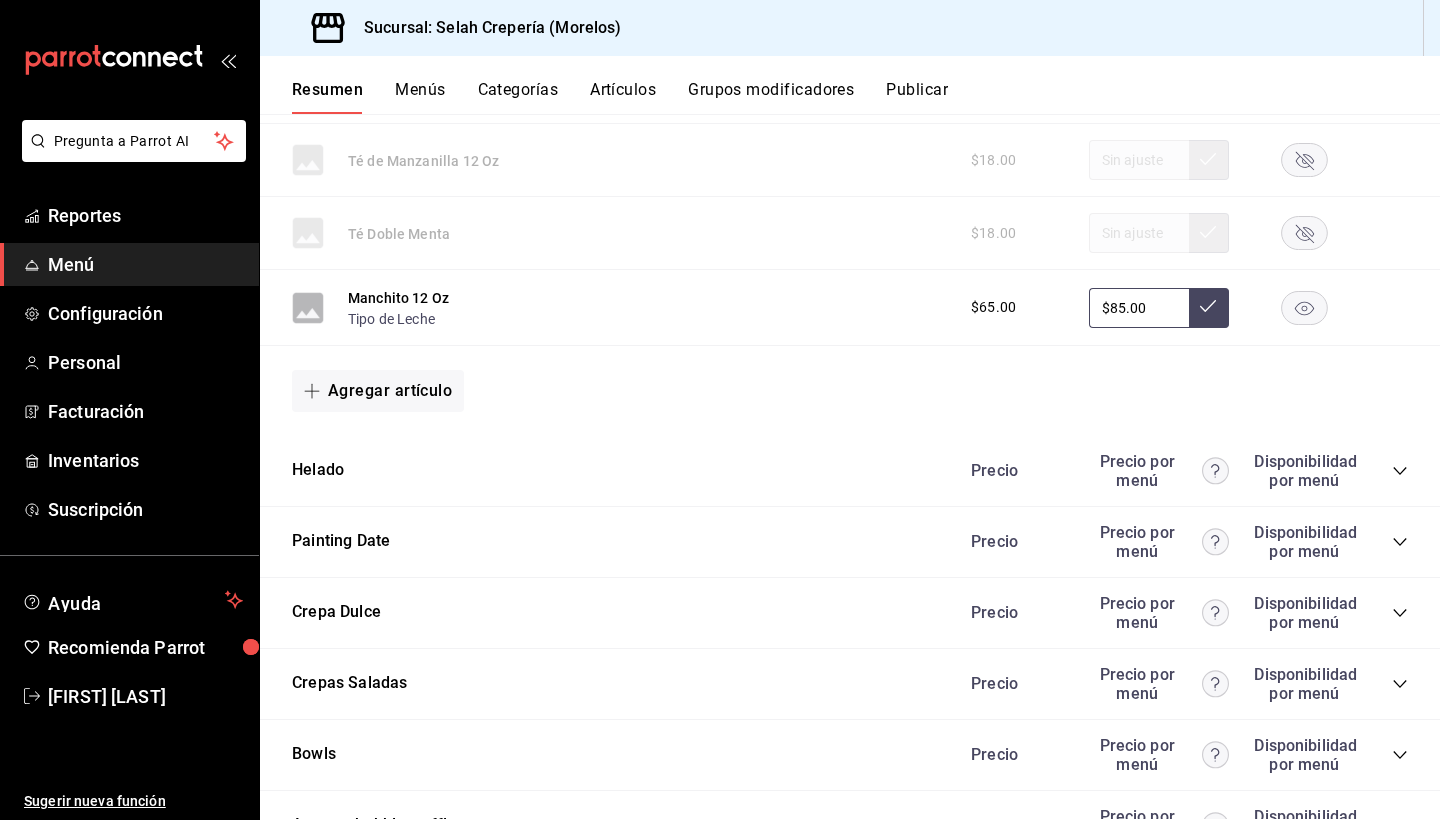 scroll, scrollTop: 2978, scrollLeft: 0, axis: vertical 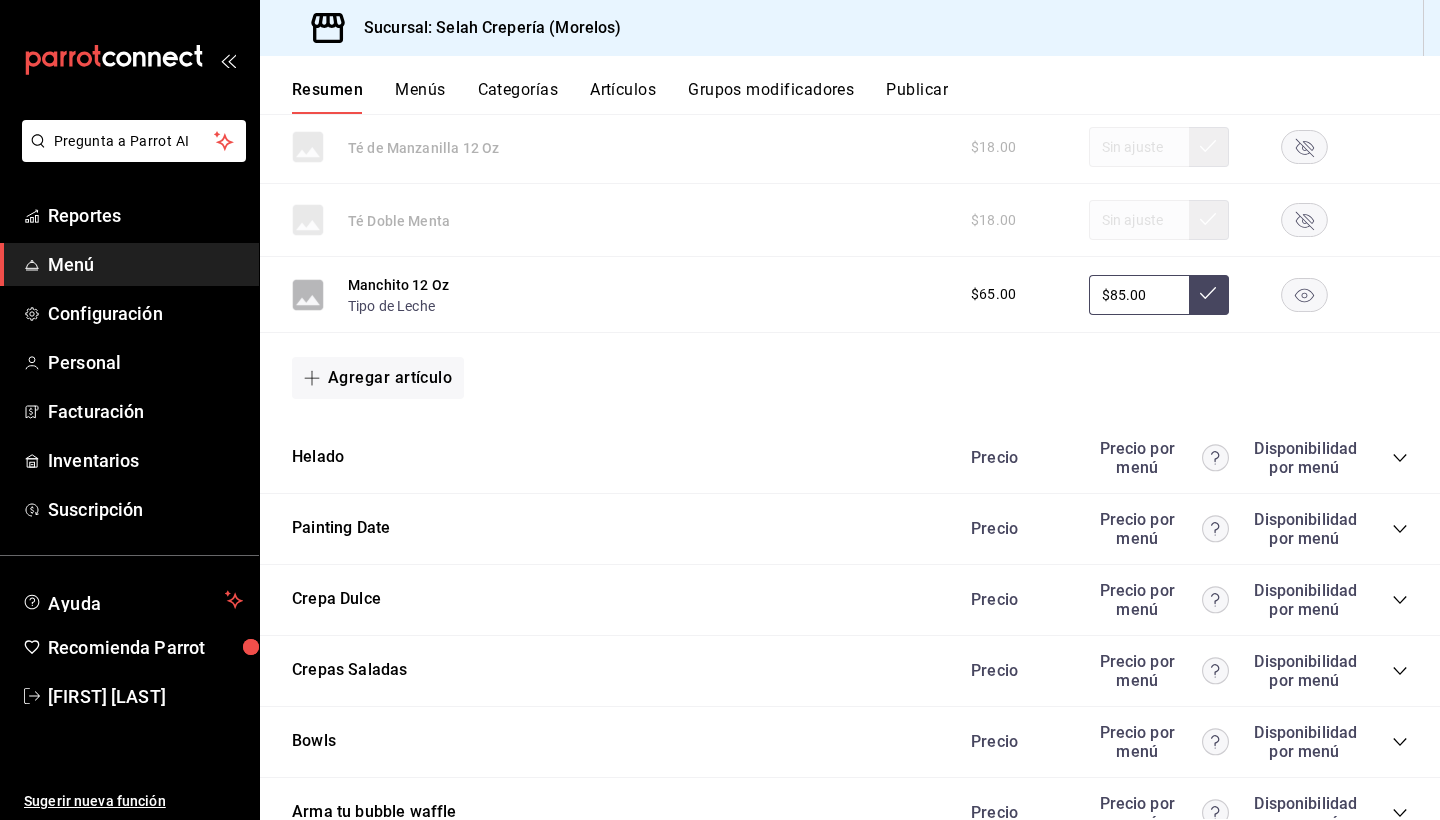 click 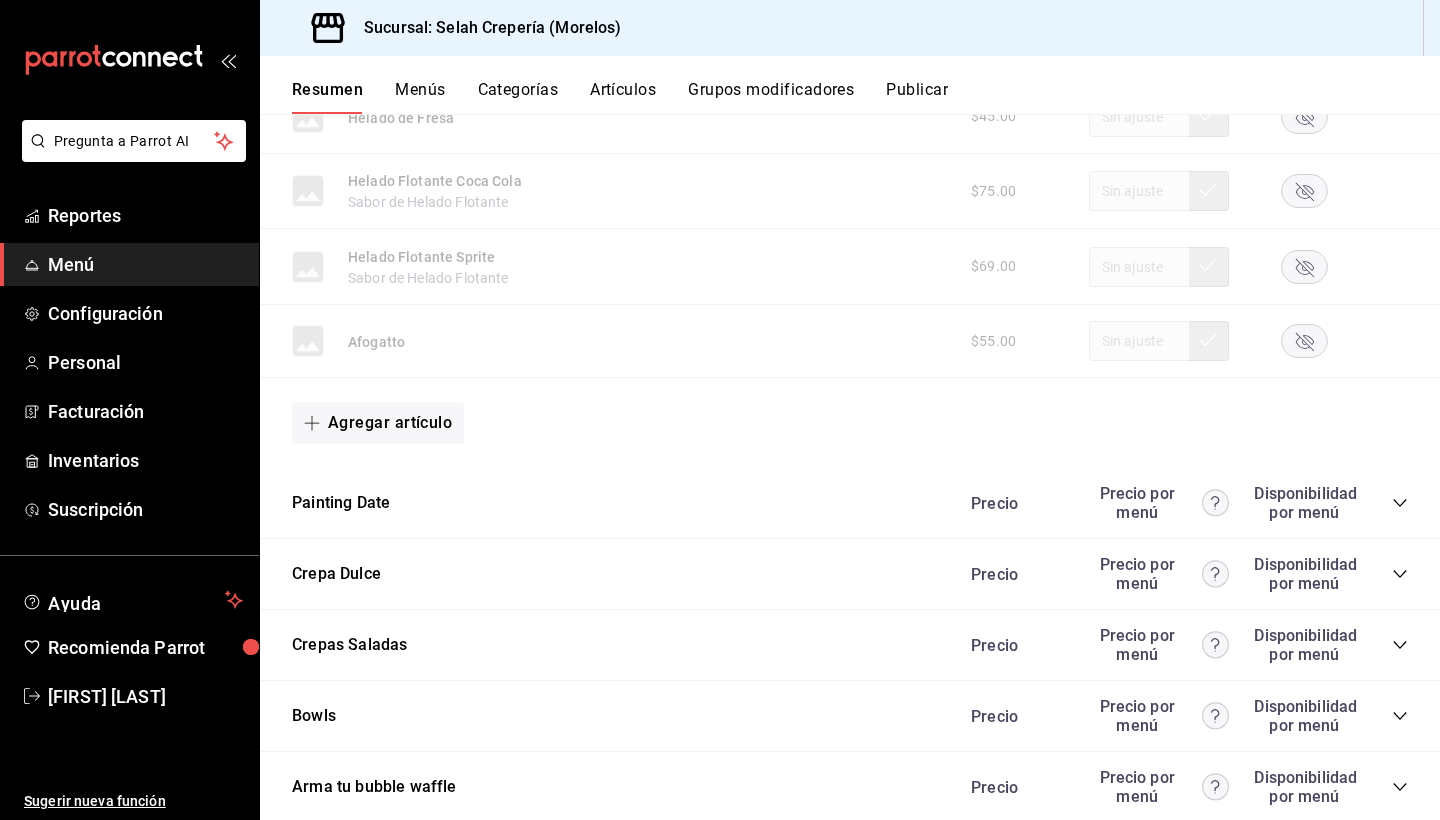 scroll, scrollTop: 3687, scrollLeft: 0, axis: vertical 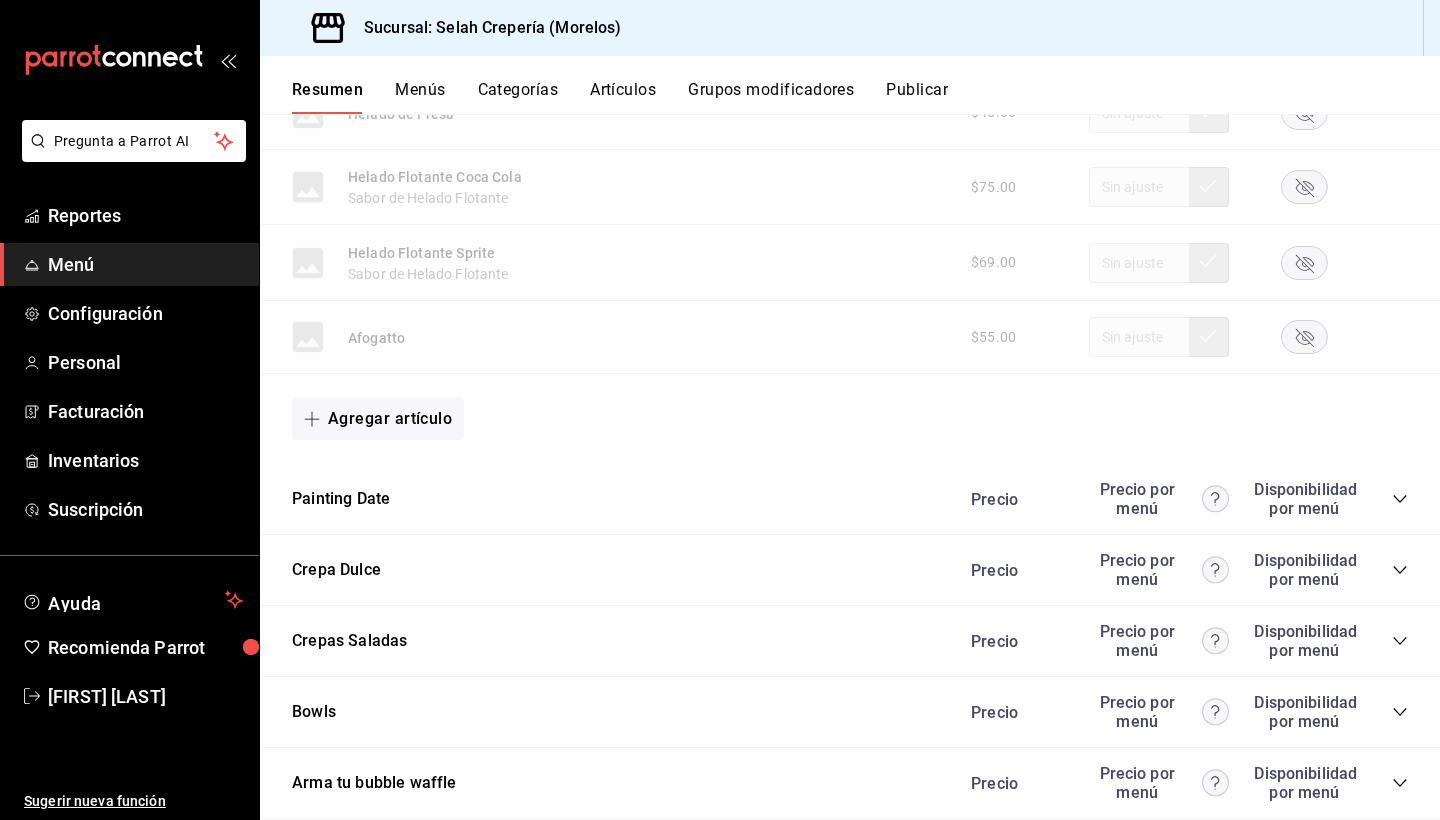 click 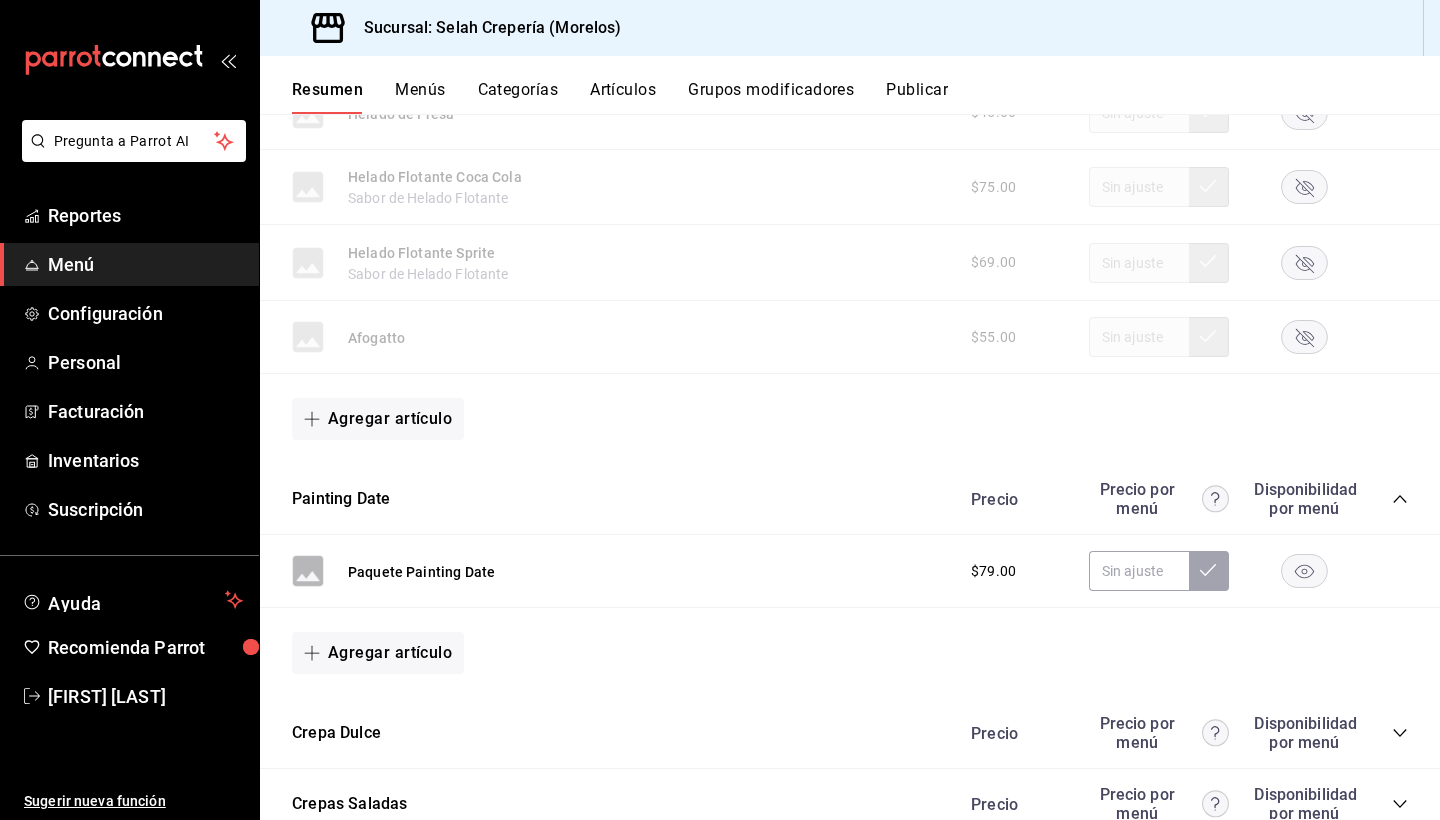 click 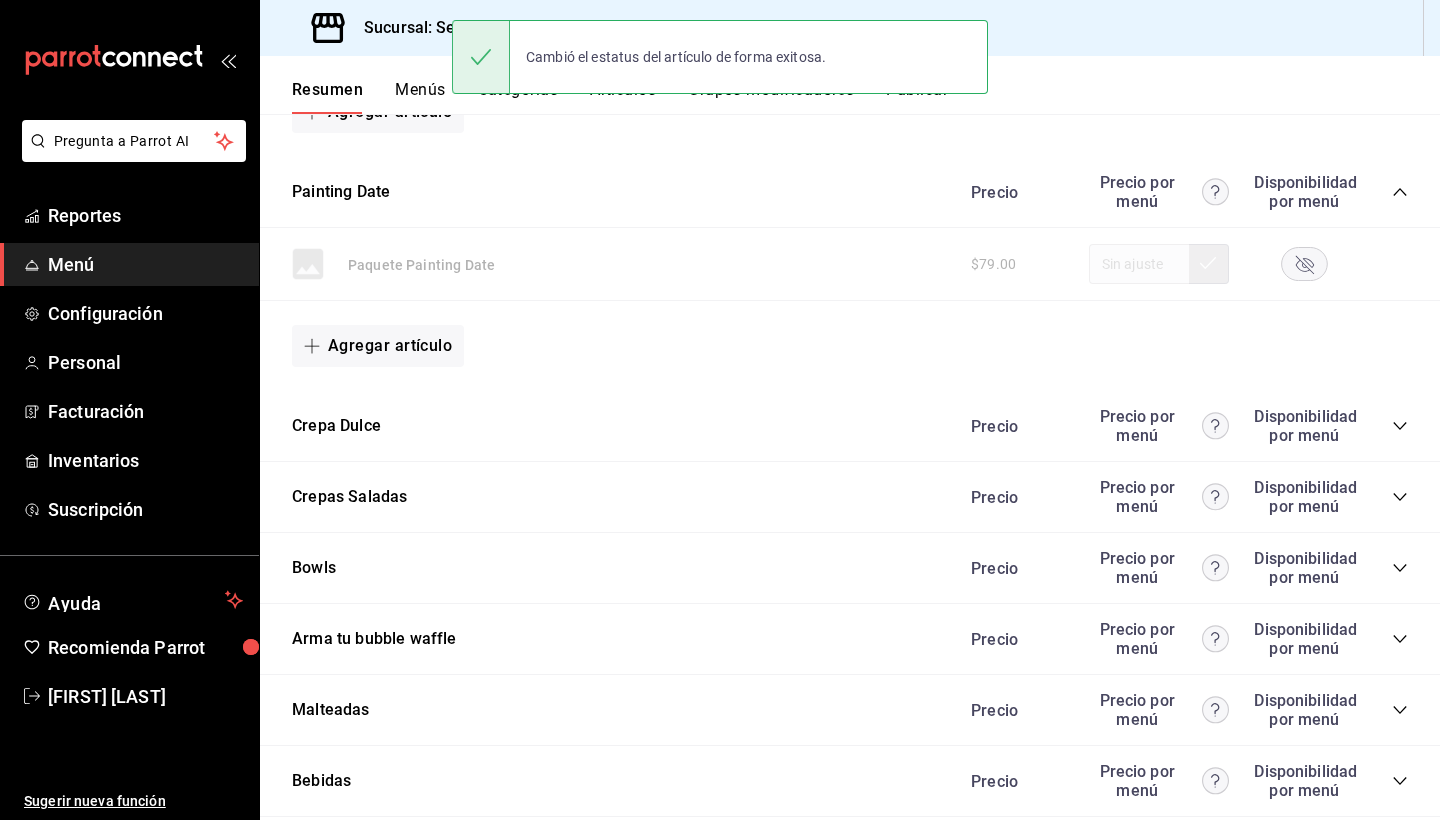 scroll, scrollTop: 3999, scrollLeft: 0, axis: vertical 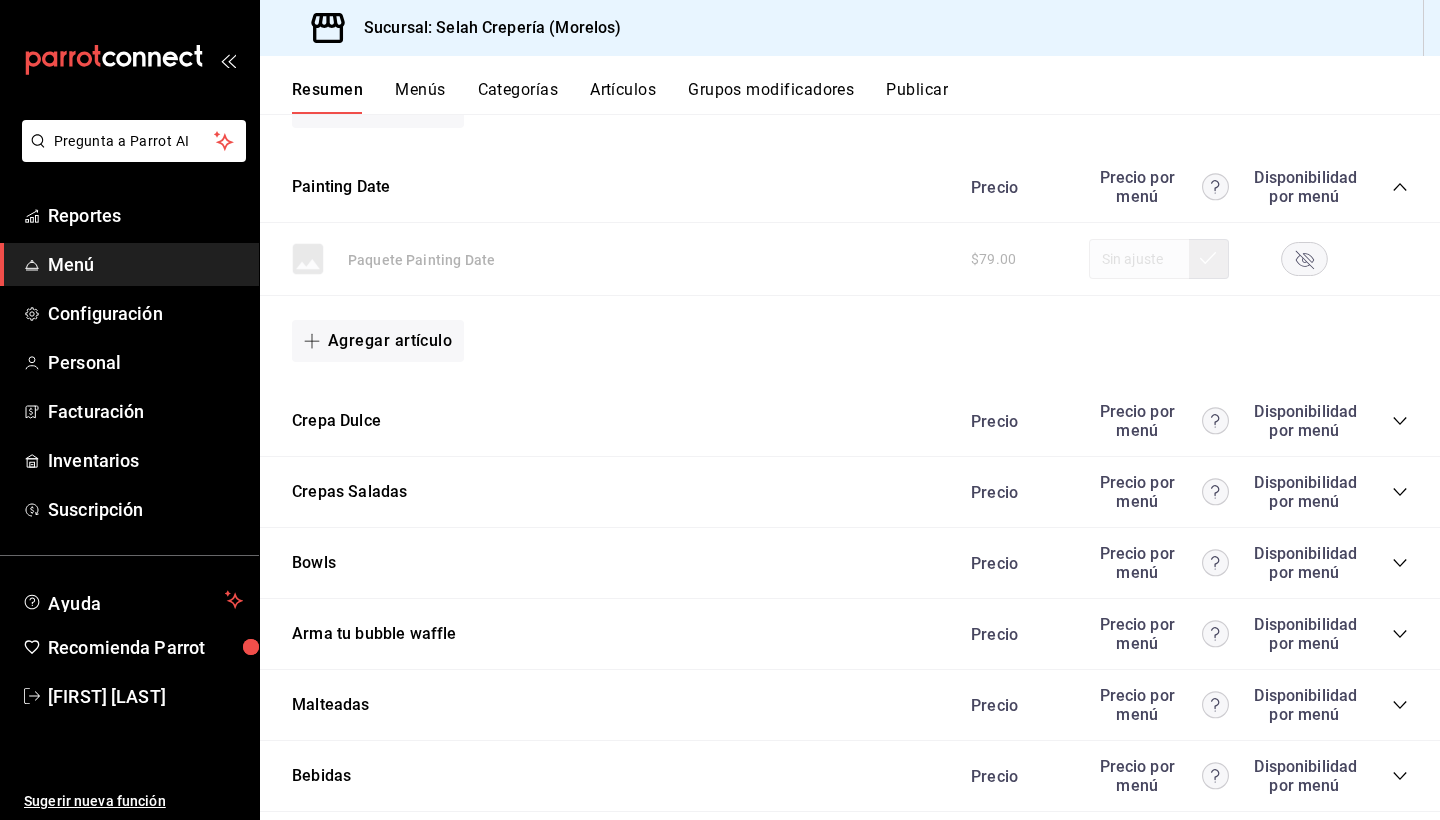 click 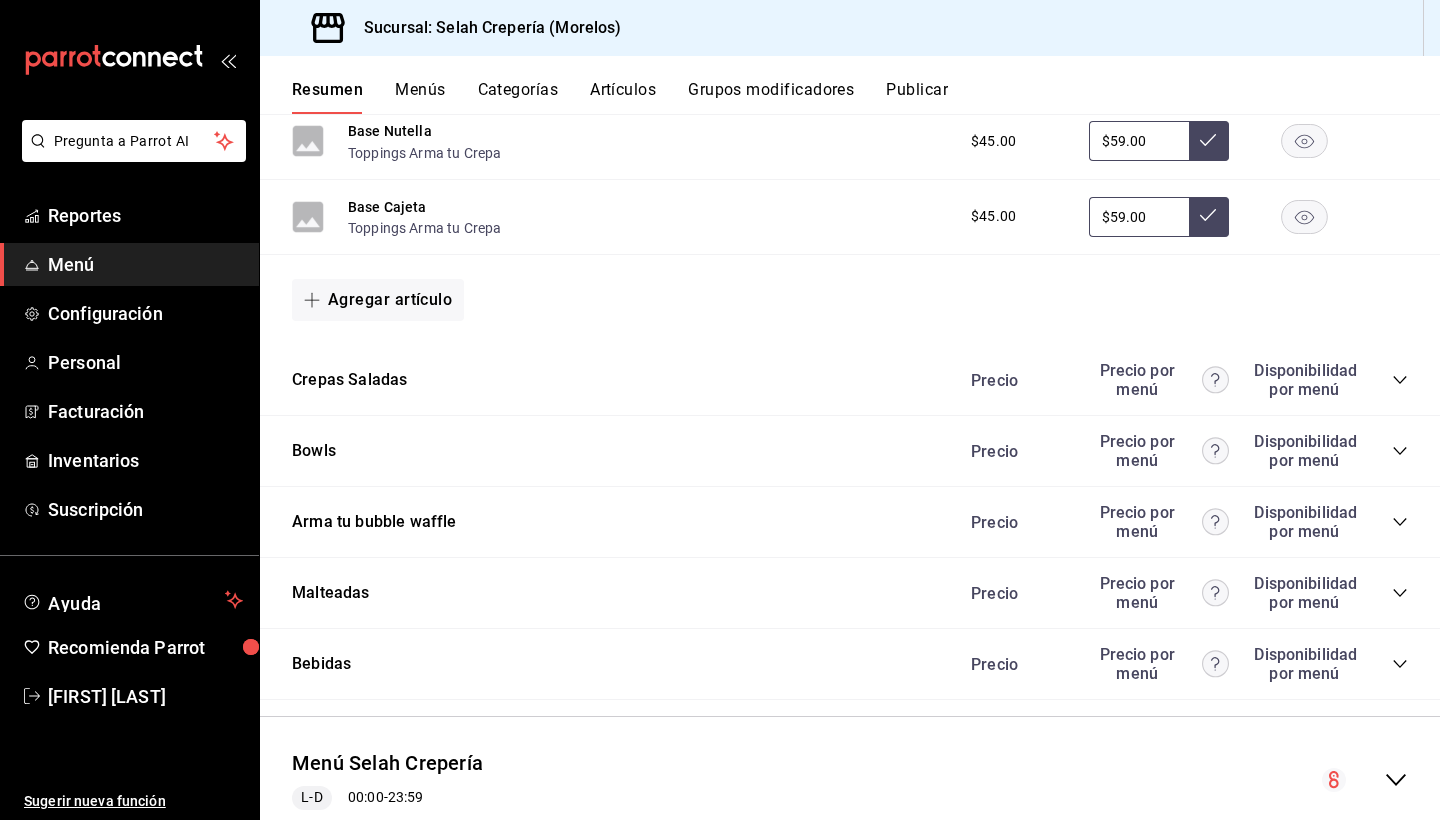 scroll, scrollTop: 4732, scrollLeft: 0, axis: vertical 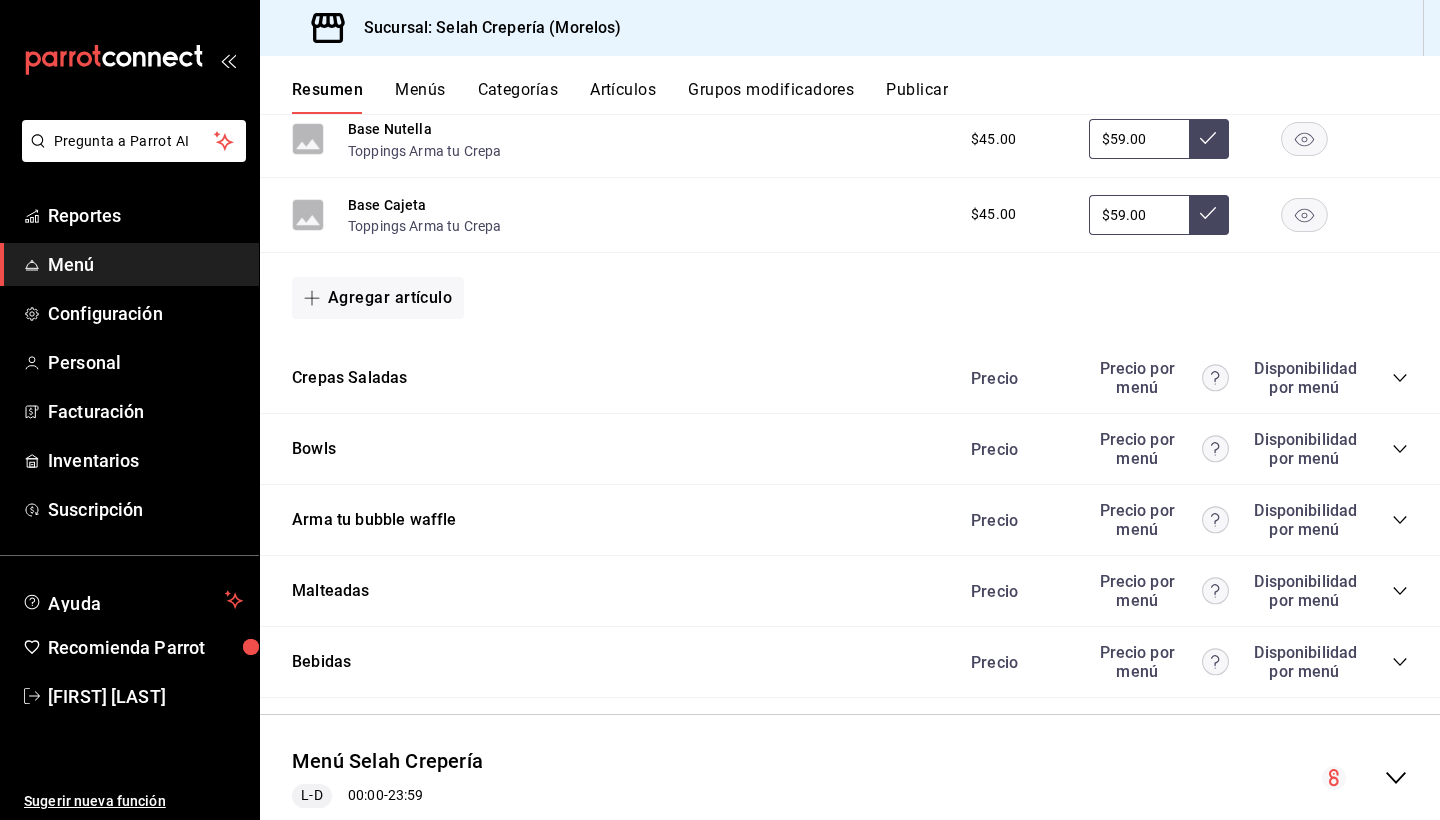 click 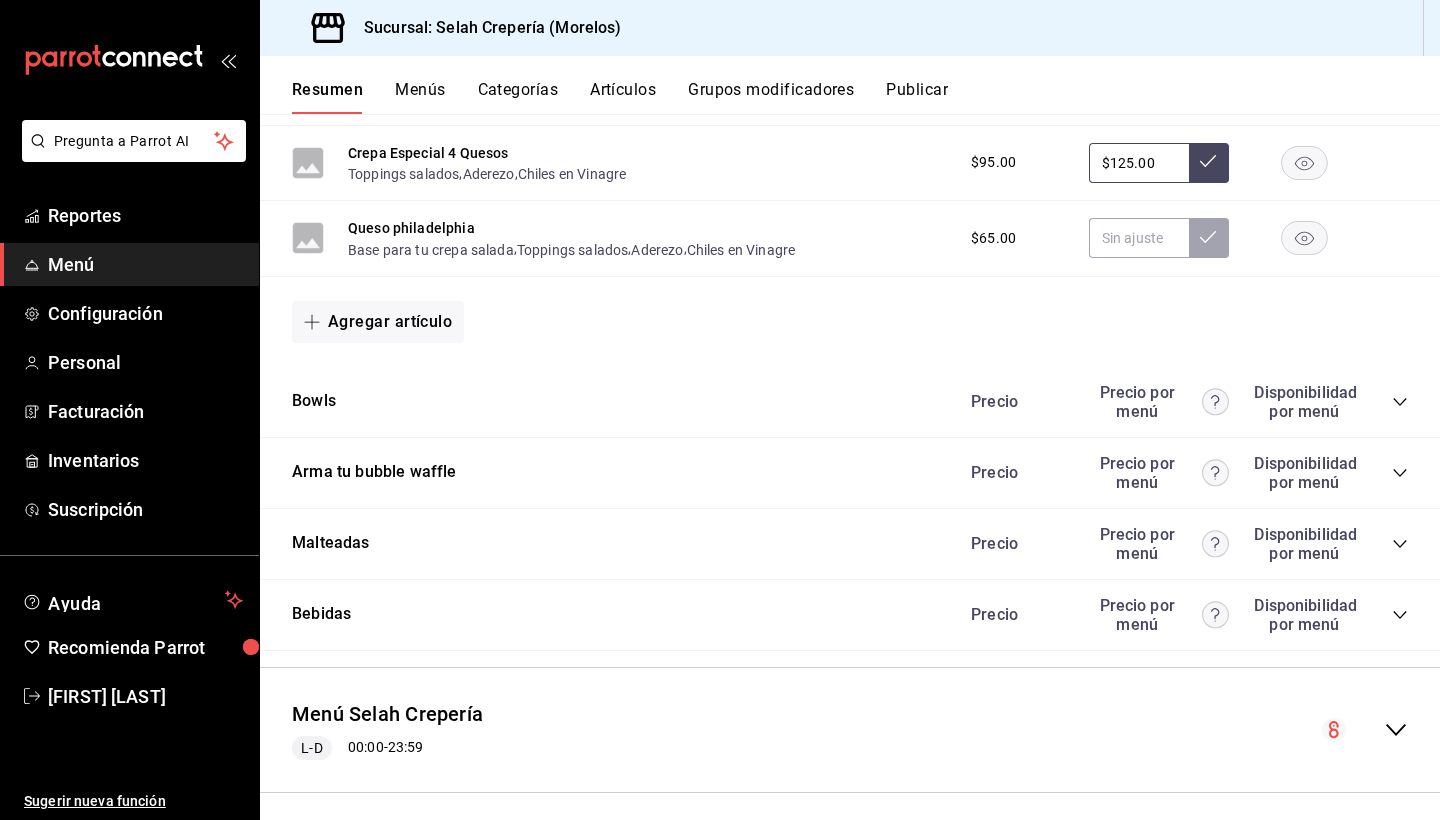 scroll, scrollTop: 5703, scrollLeft: 0, axis: vertical 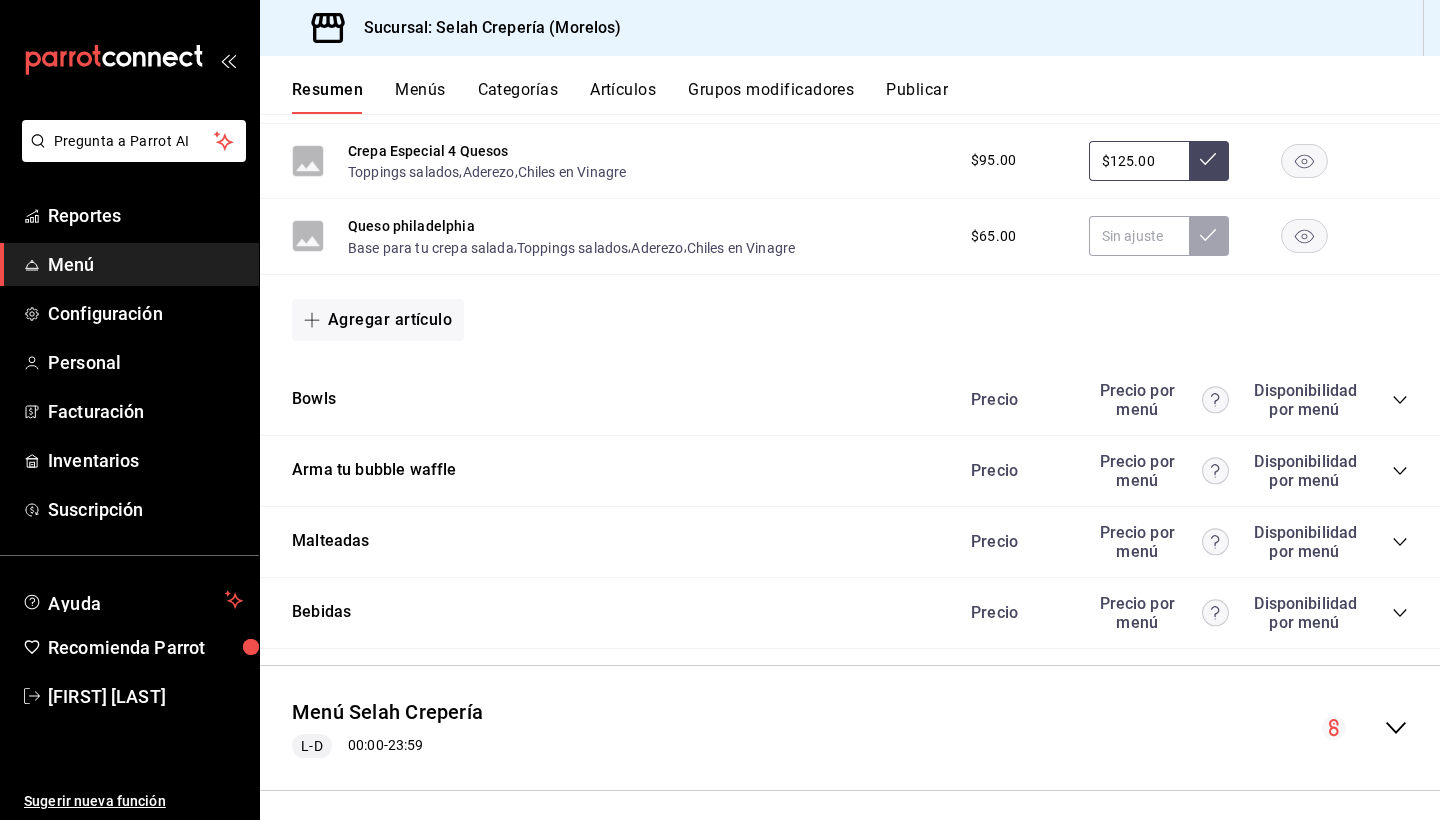 click 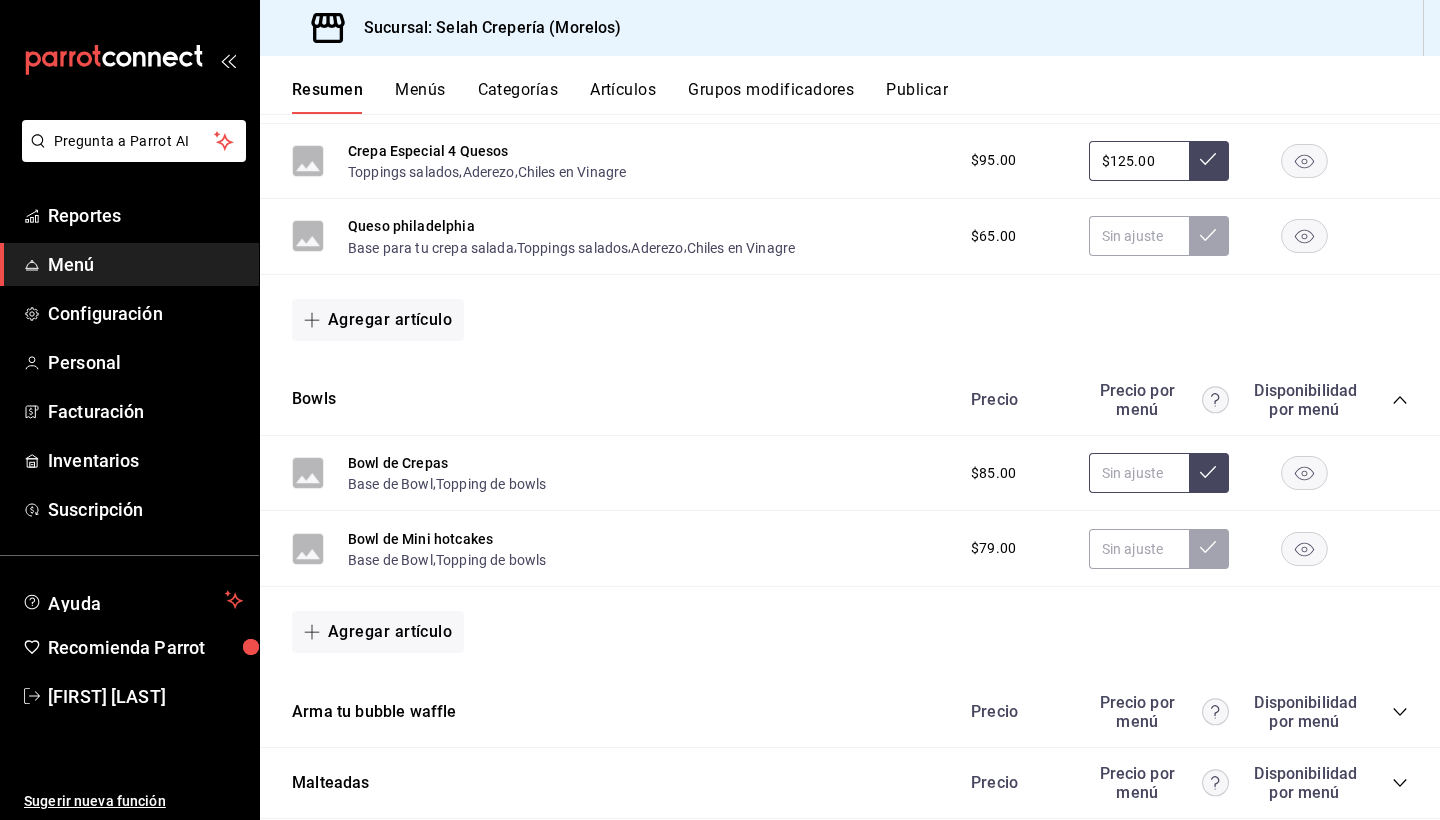 click at bounding box center [1139, 473] 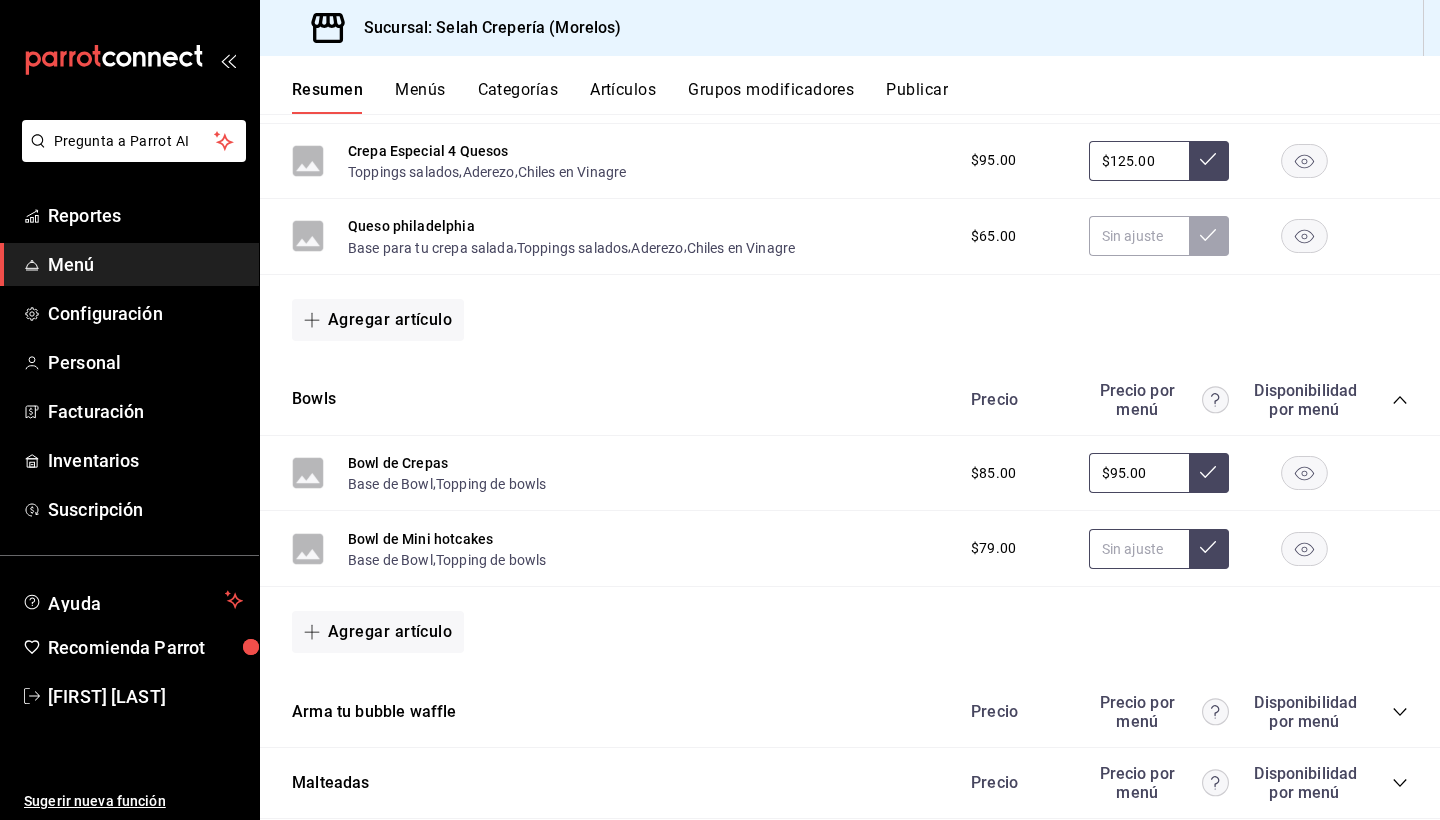 type on "$95.00" 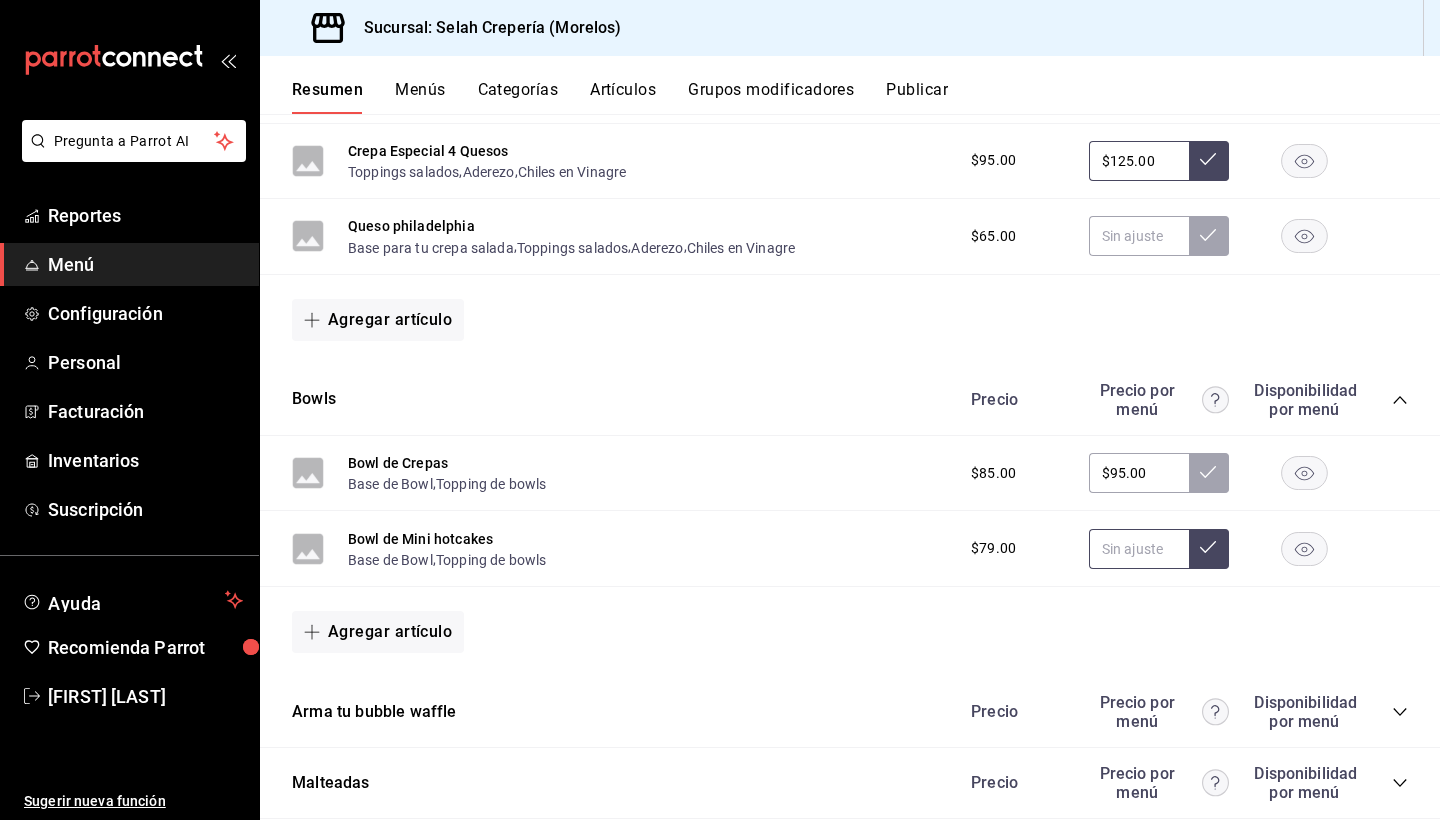 type 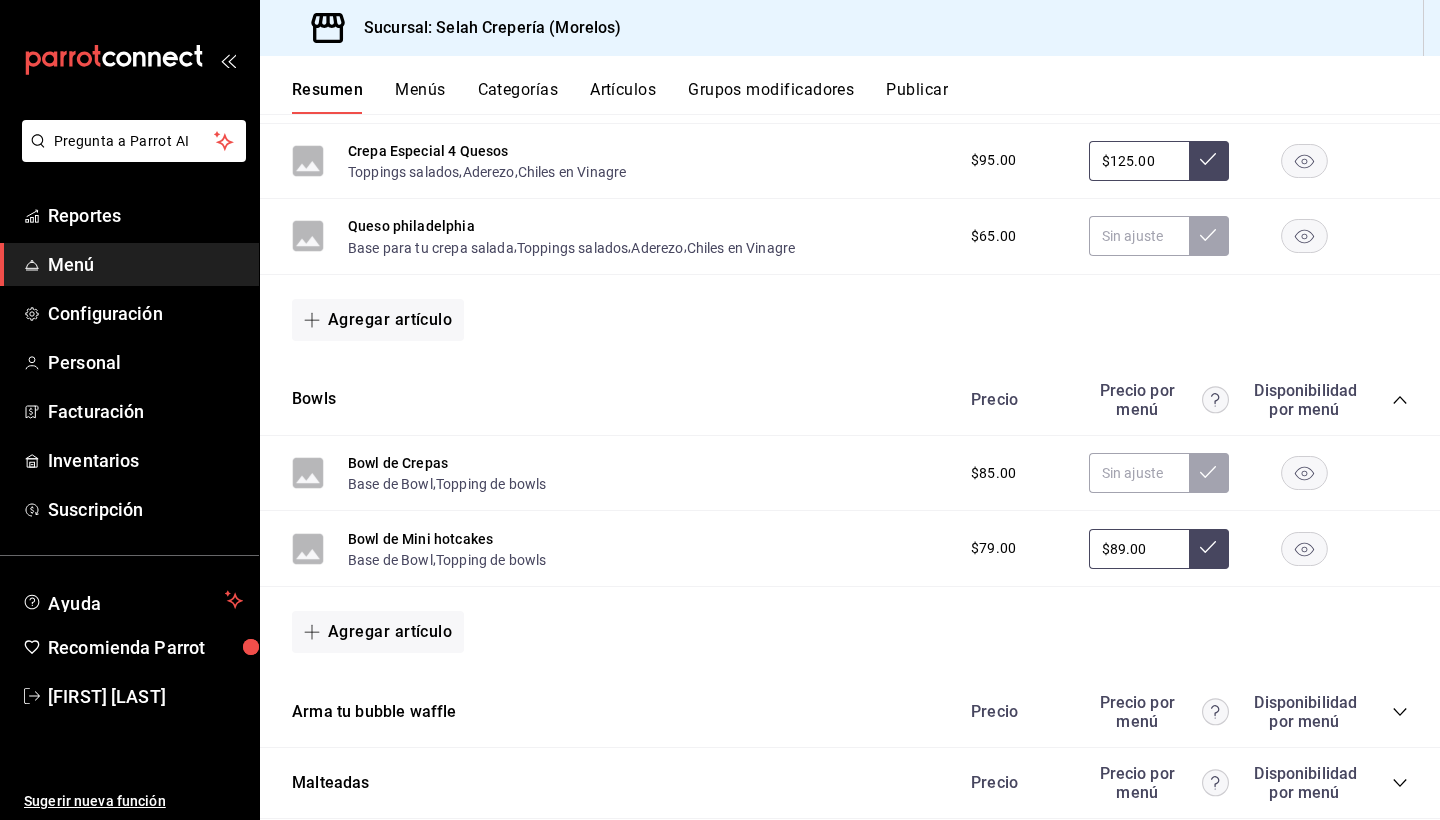 type on "$89.00" 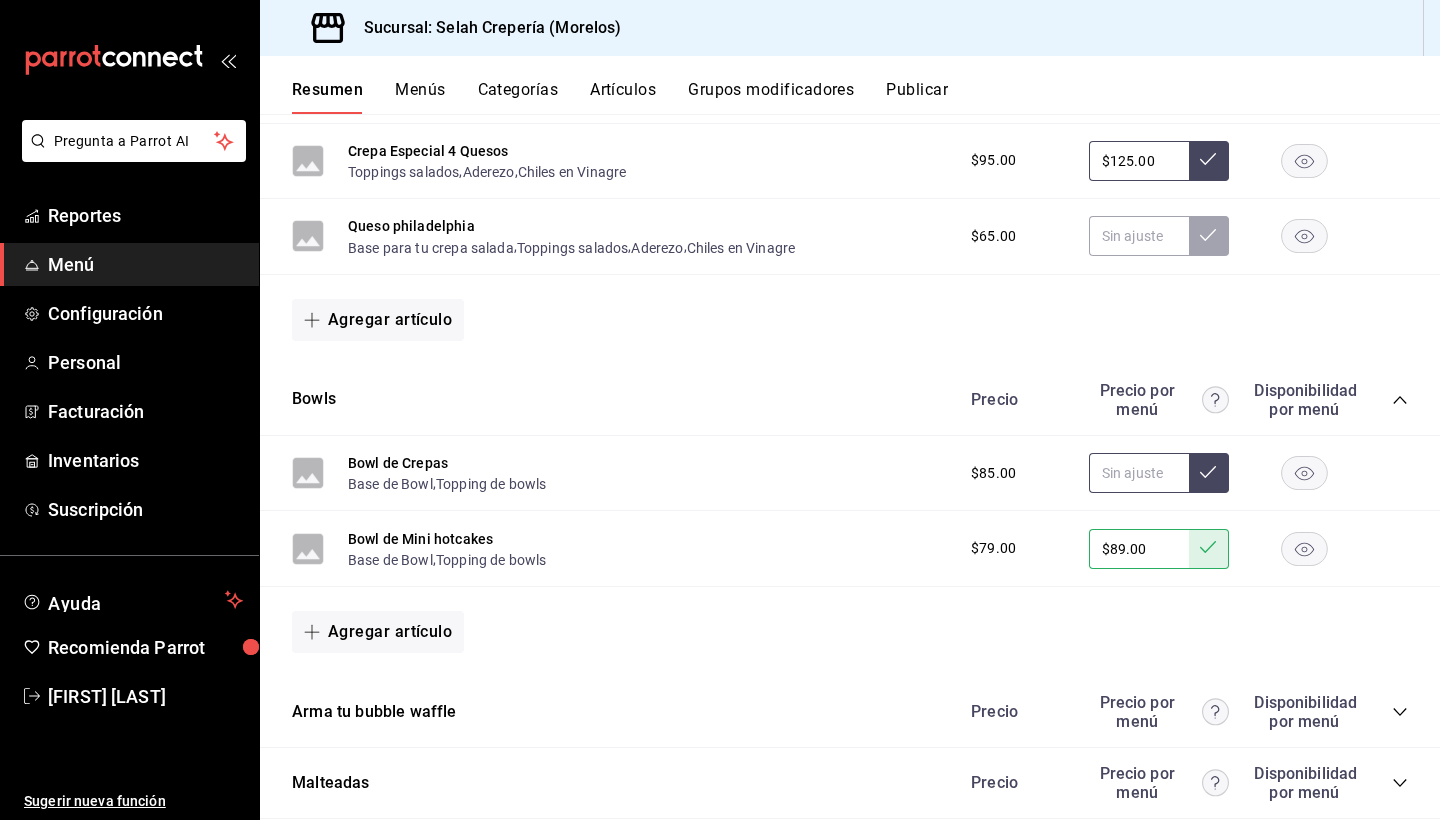 click at bounding box center (1139, 473) 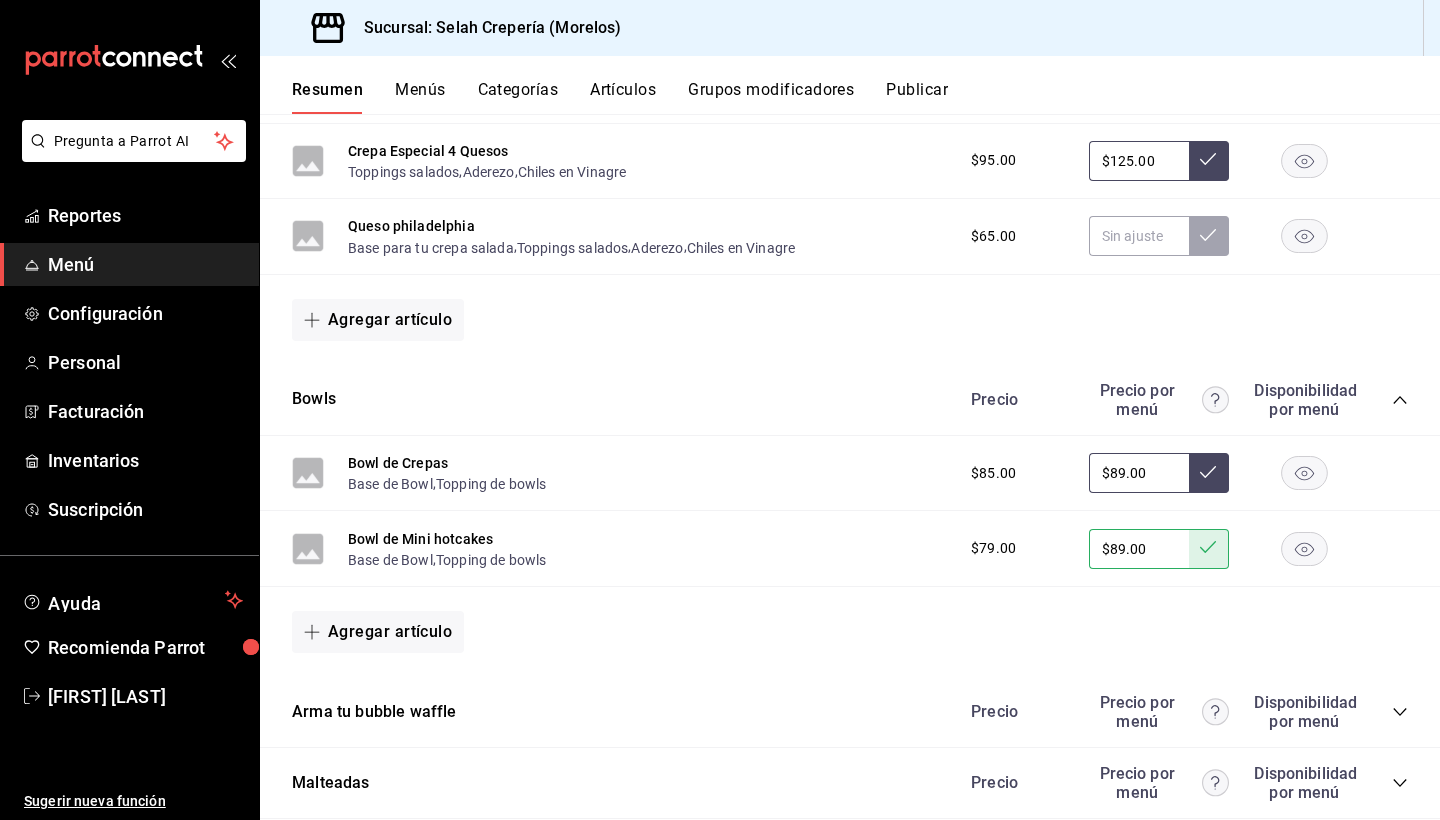 type on "$8.00" 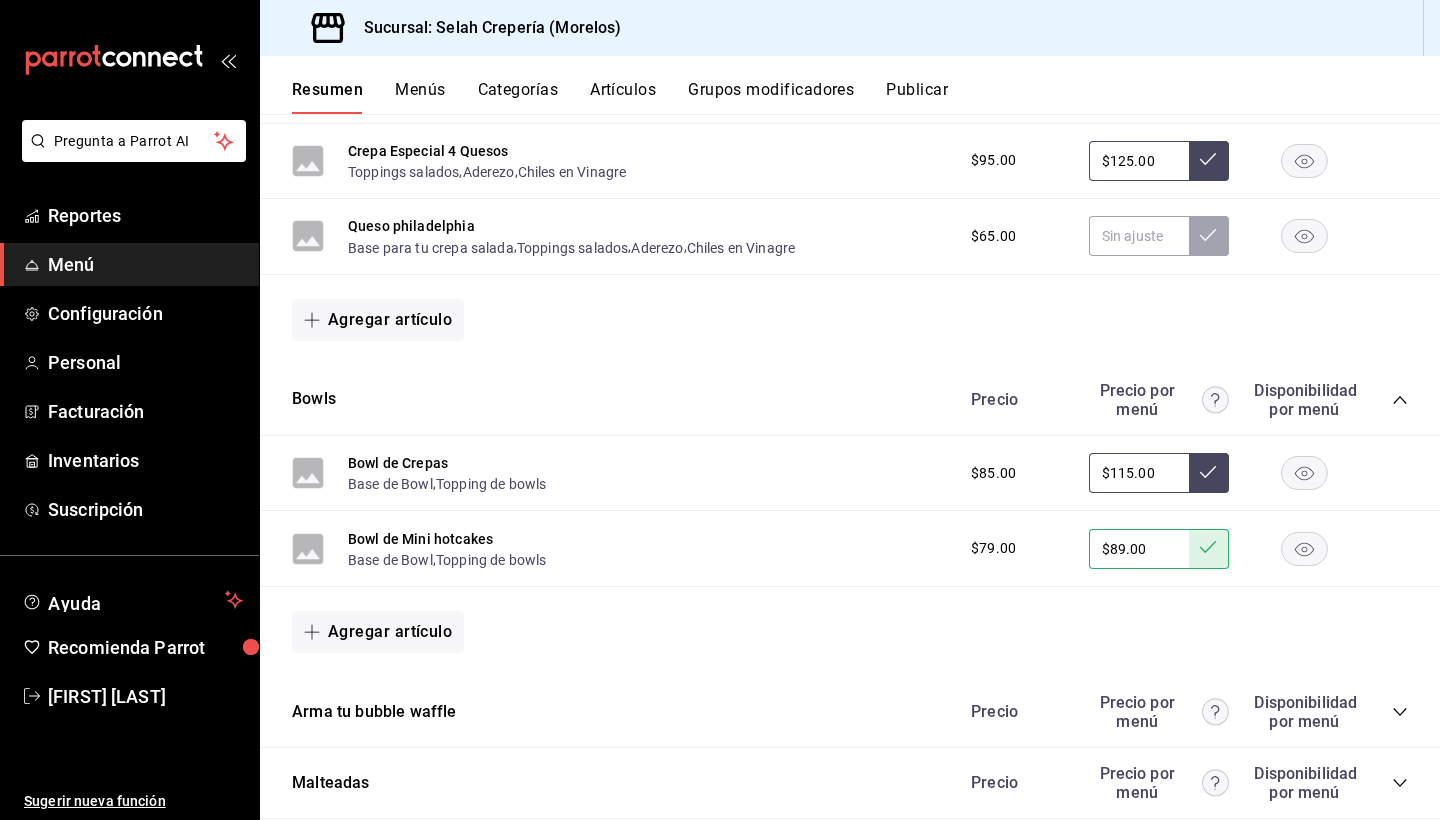 type on "$115.00" 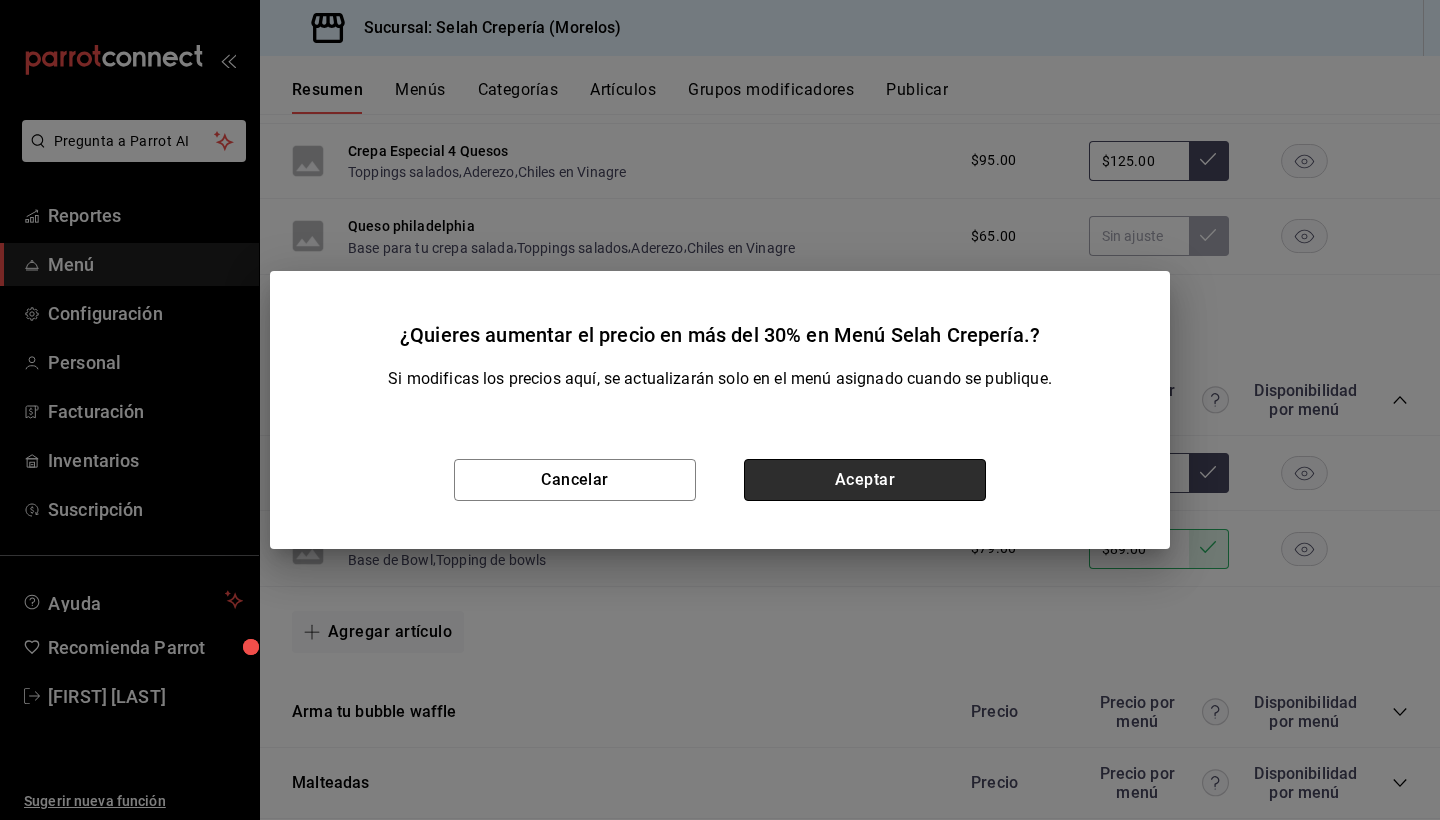 click on "Aceptar" at bounding box center [865, 480] 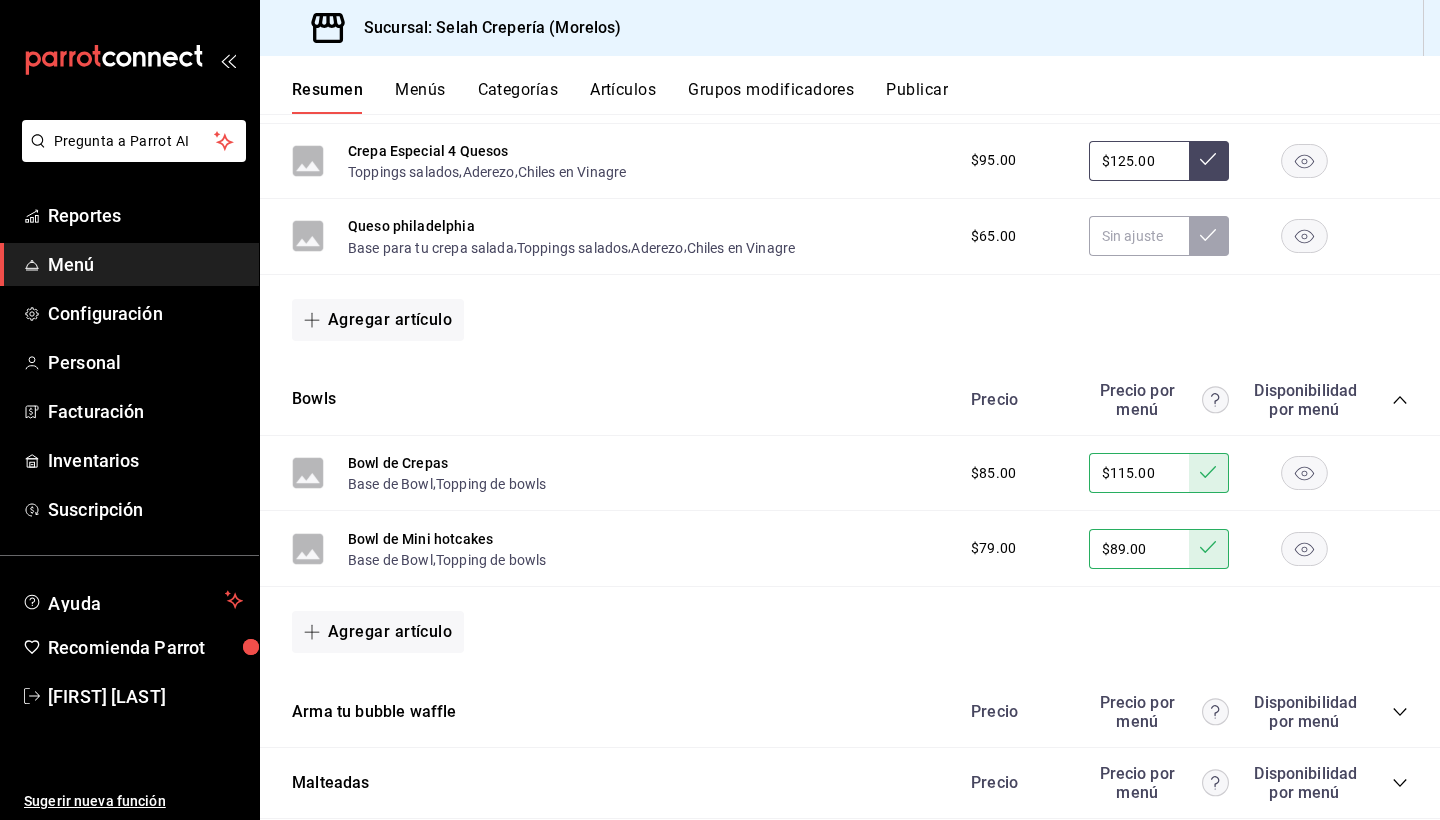 scroll, scrollTop: 0, scrollLeft: 0, axis: both 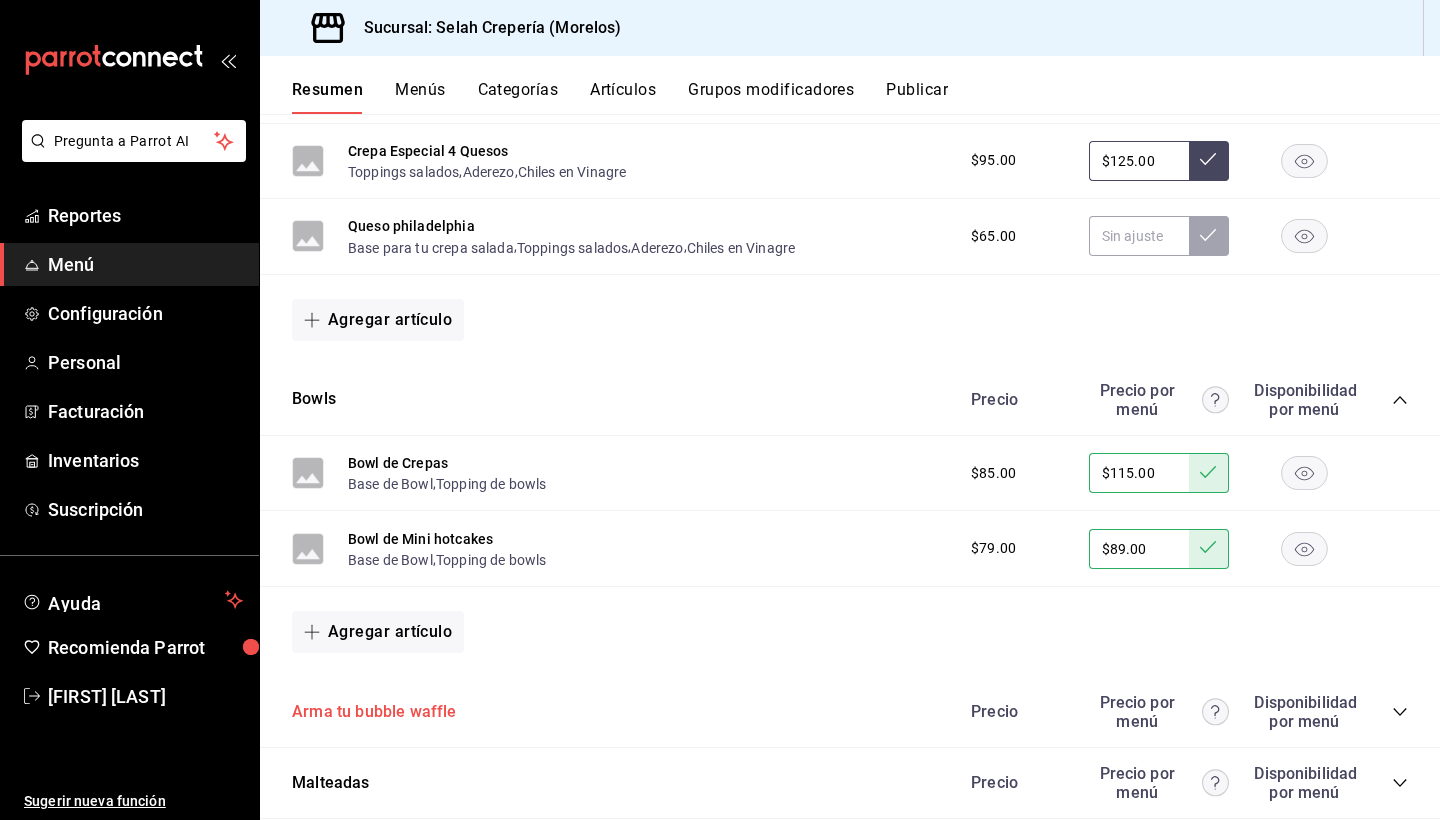 click on "Arma tu bubble waffle" at bounding box center [374, 712] 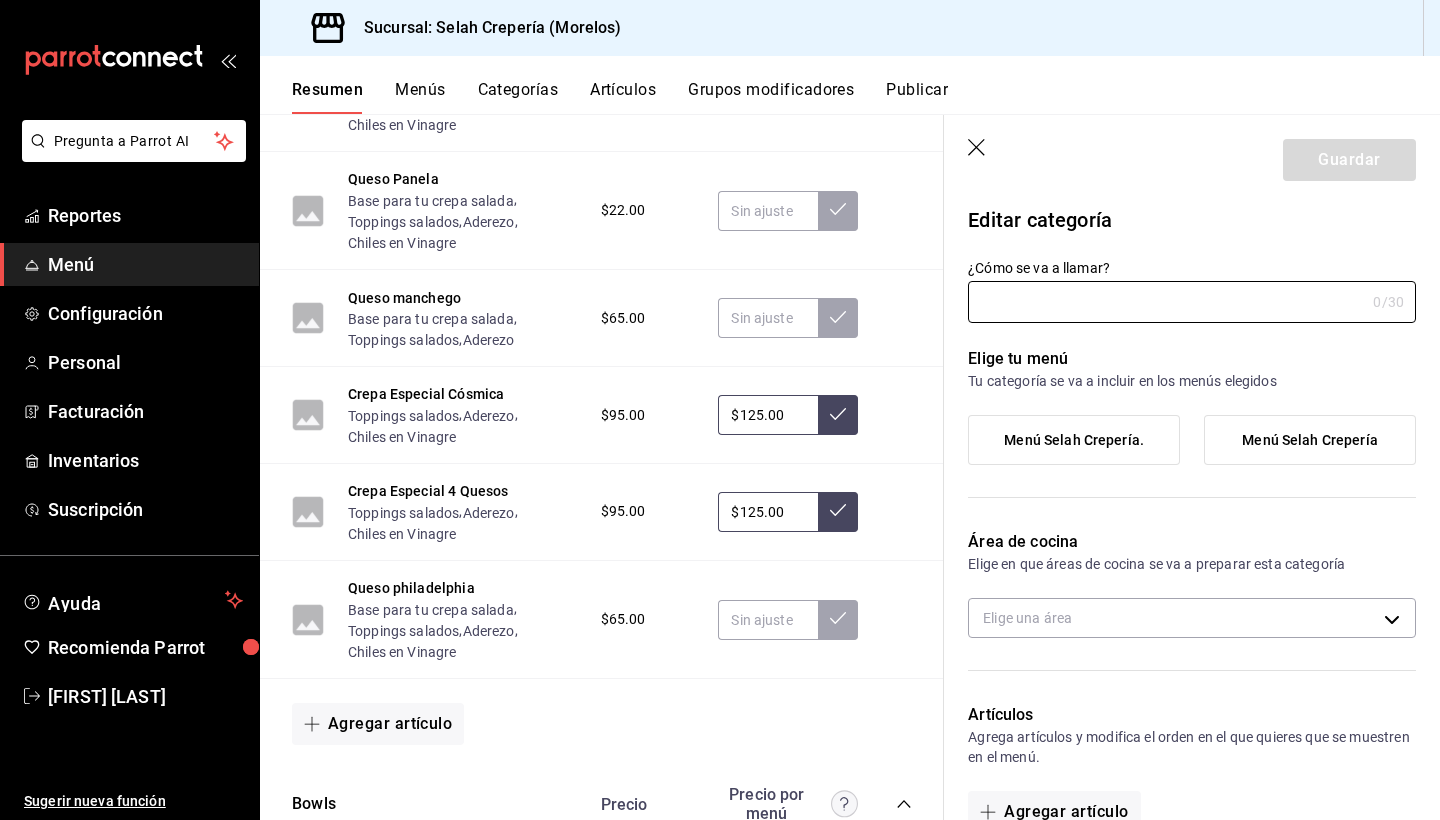 scroll, scrollTop: 57, scrollLeft: 0, axis: vertical 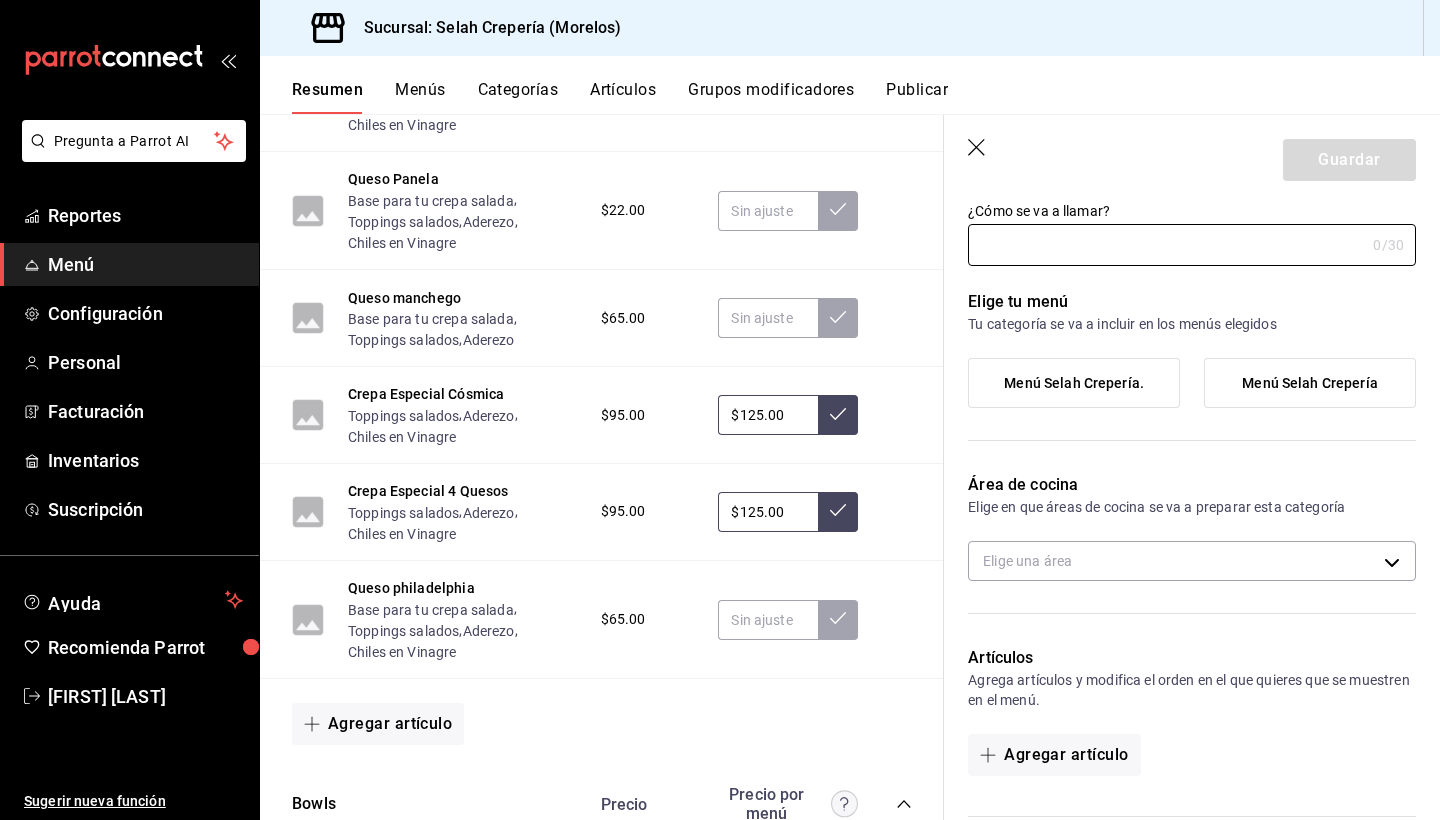type on "Arma tu bubble waffle" 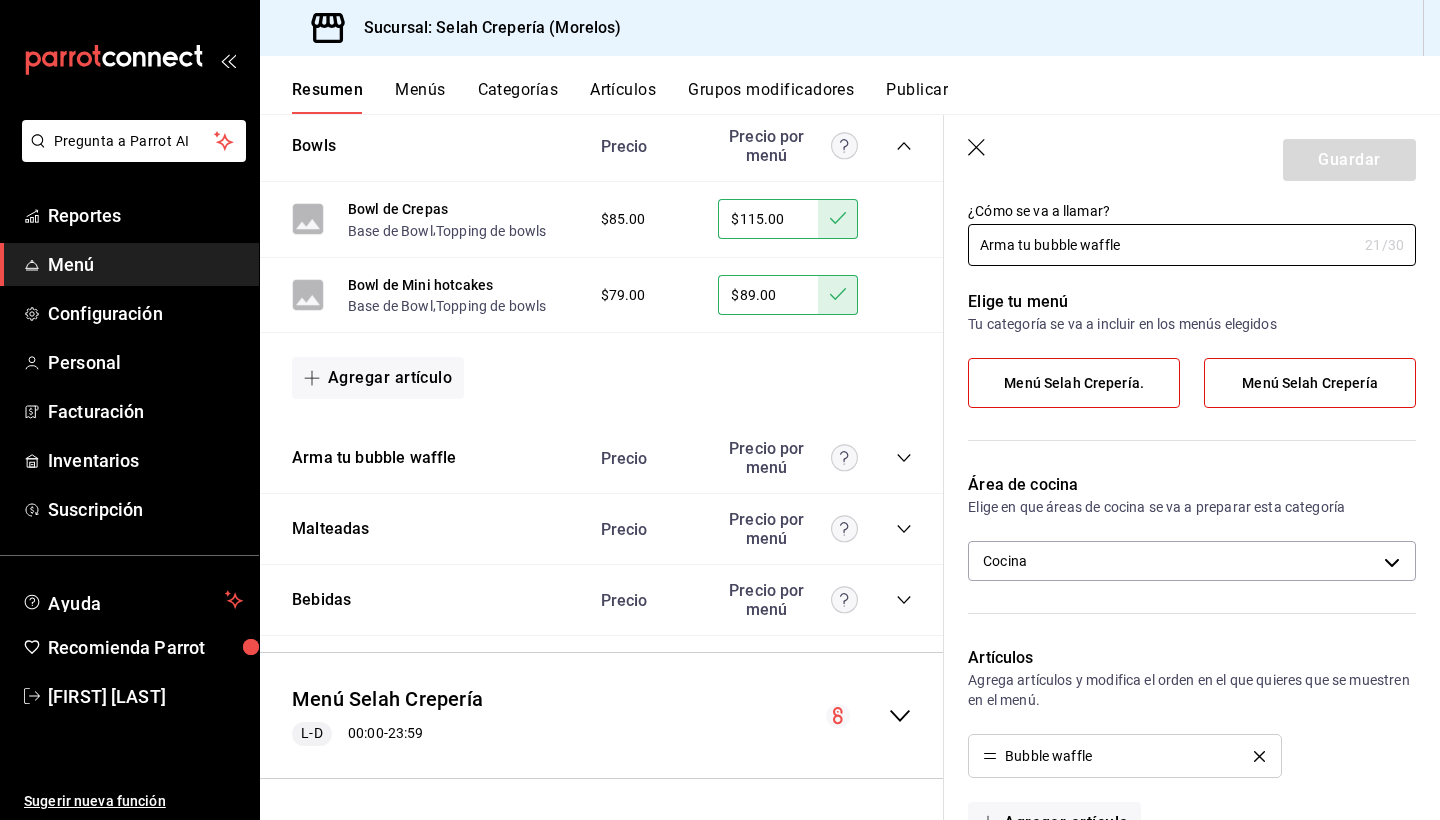 scroll, scrollTop: 6360, scrollLeft: 0, axis: vertical 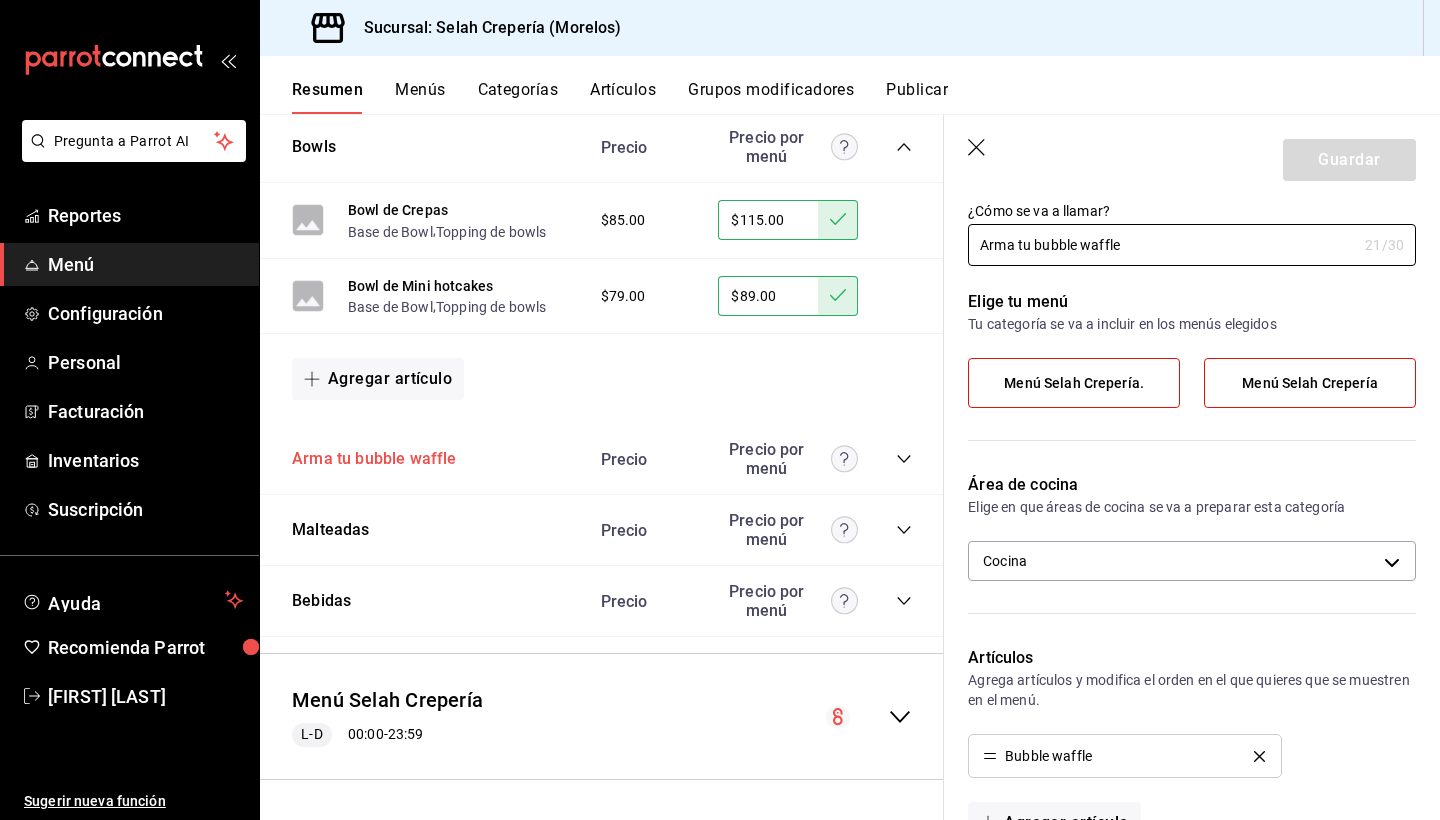 click on "Arma tu bubble waffle" at bounding box center [374, 459] 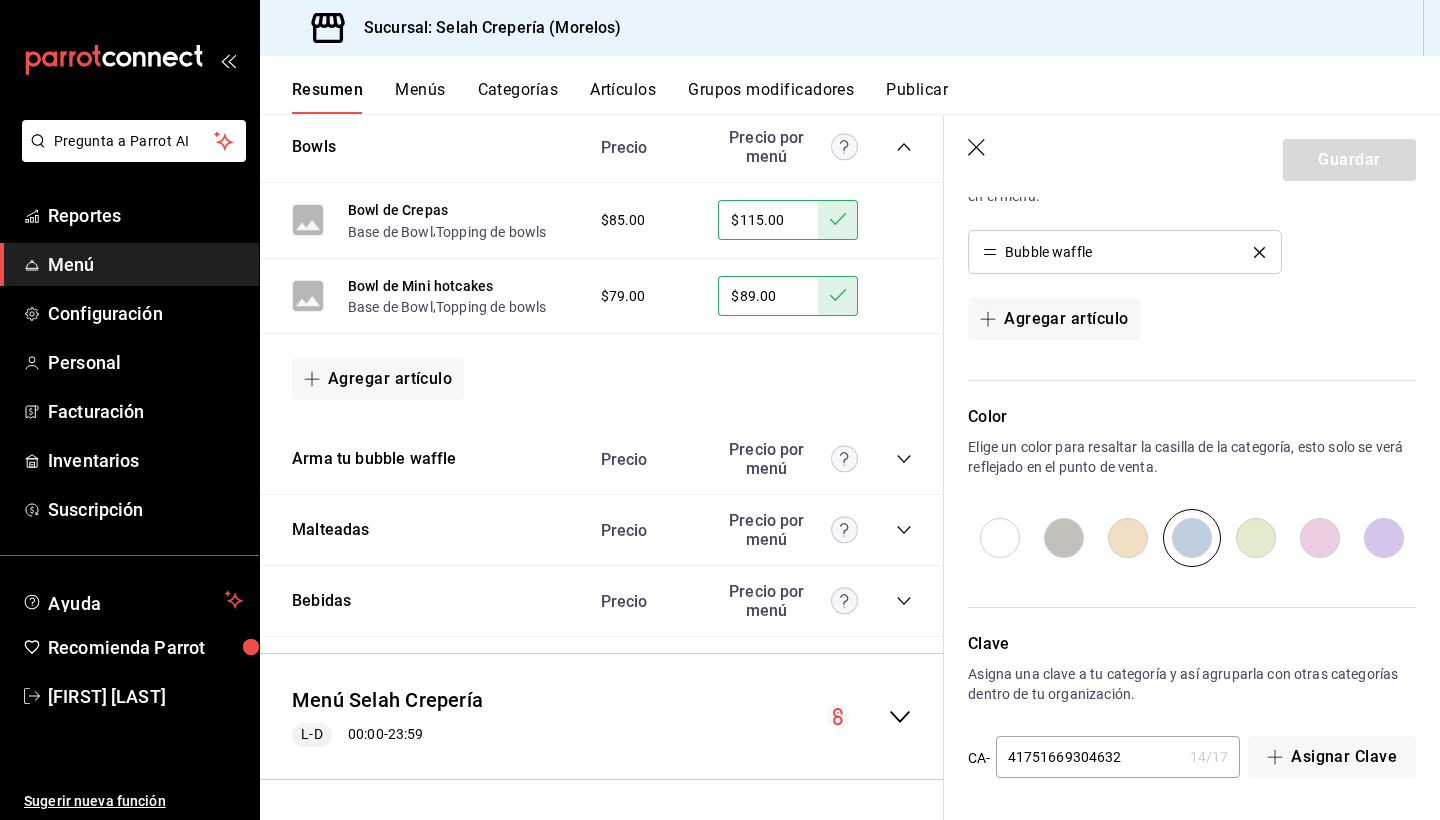 scroll, scrollTop: 568, scrollLeft: 0, axis: vertical 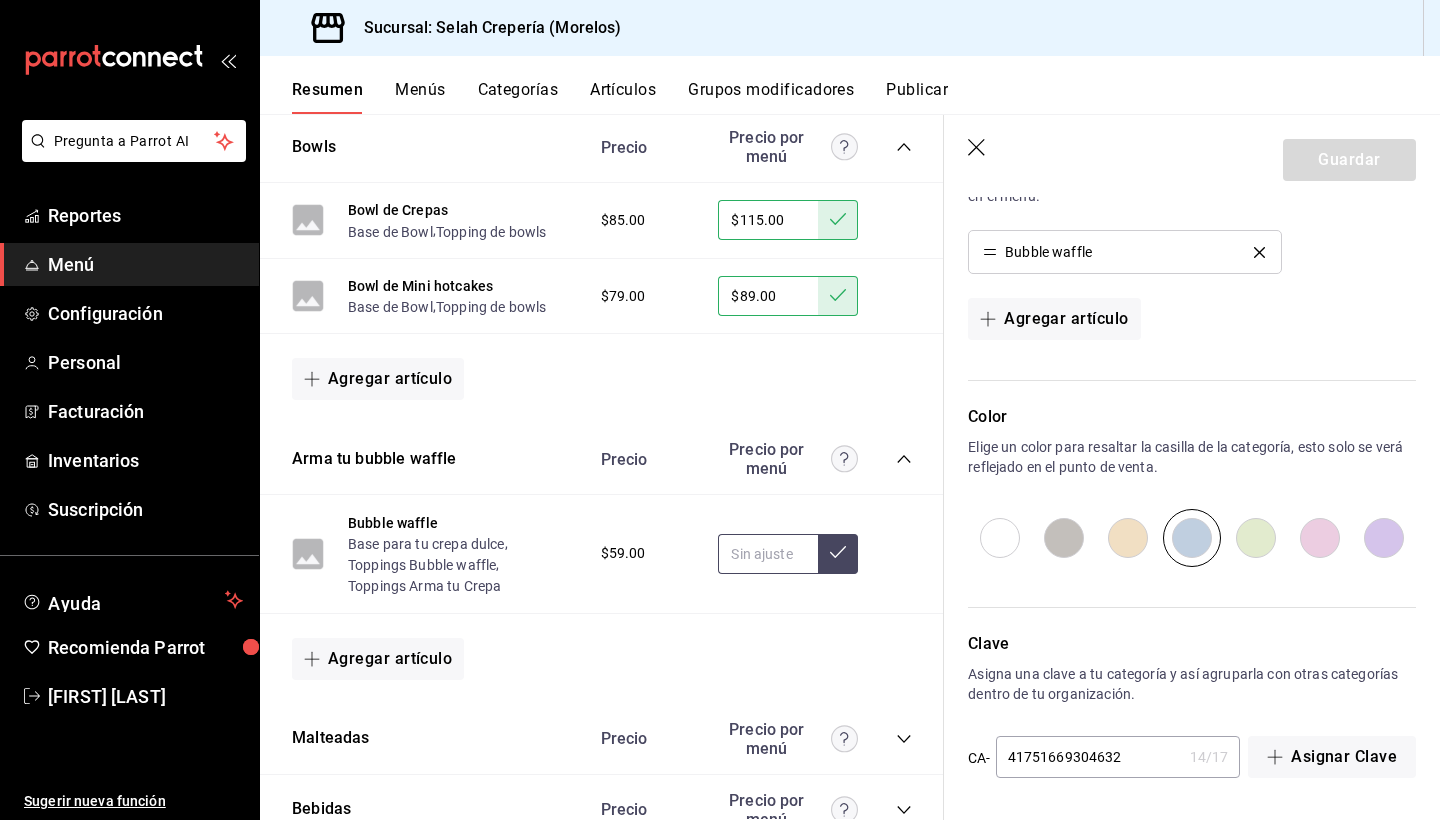 click at bounding box center (768, 554) 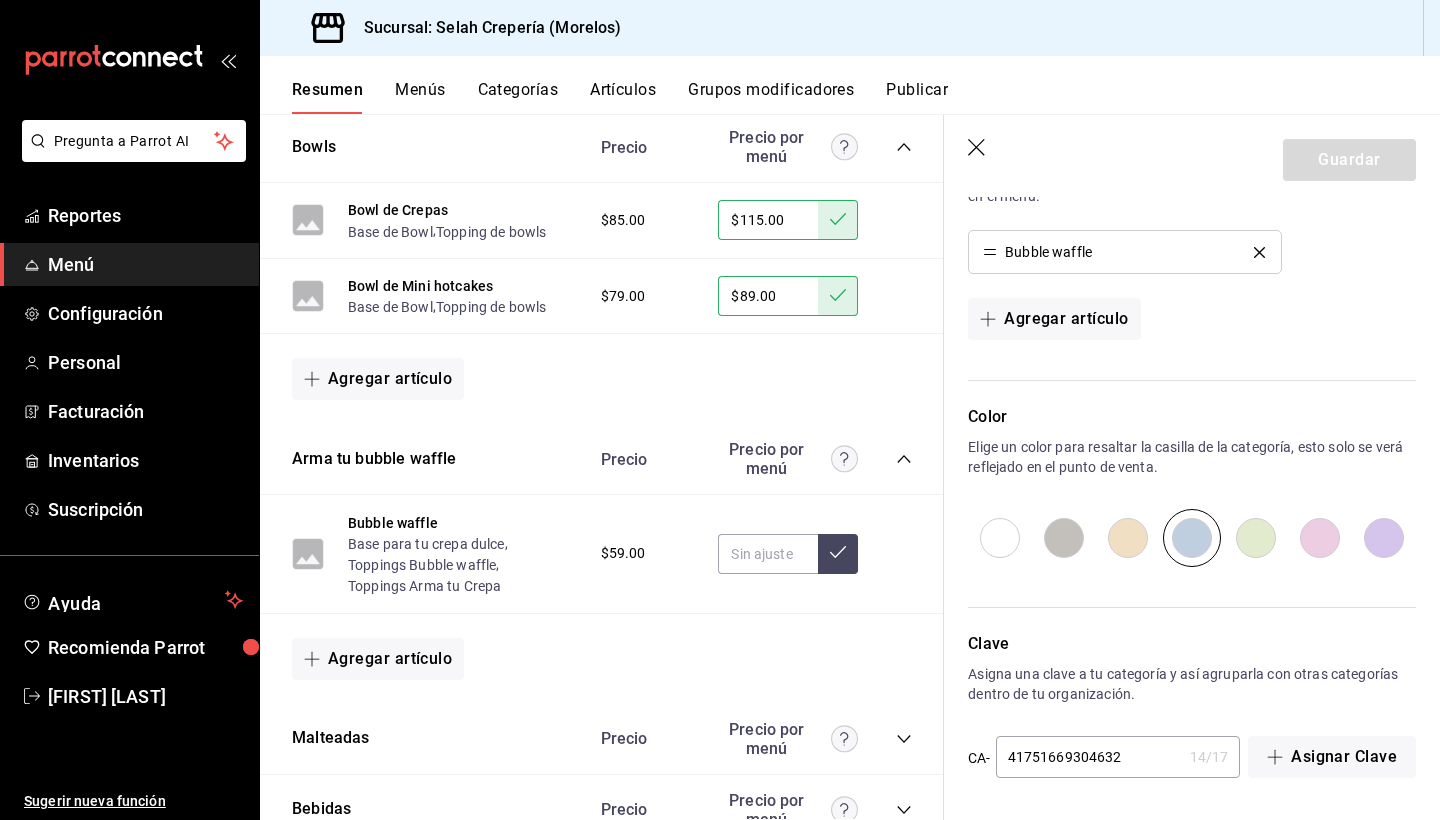 click 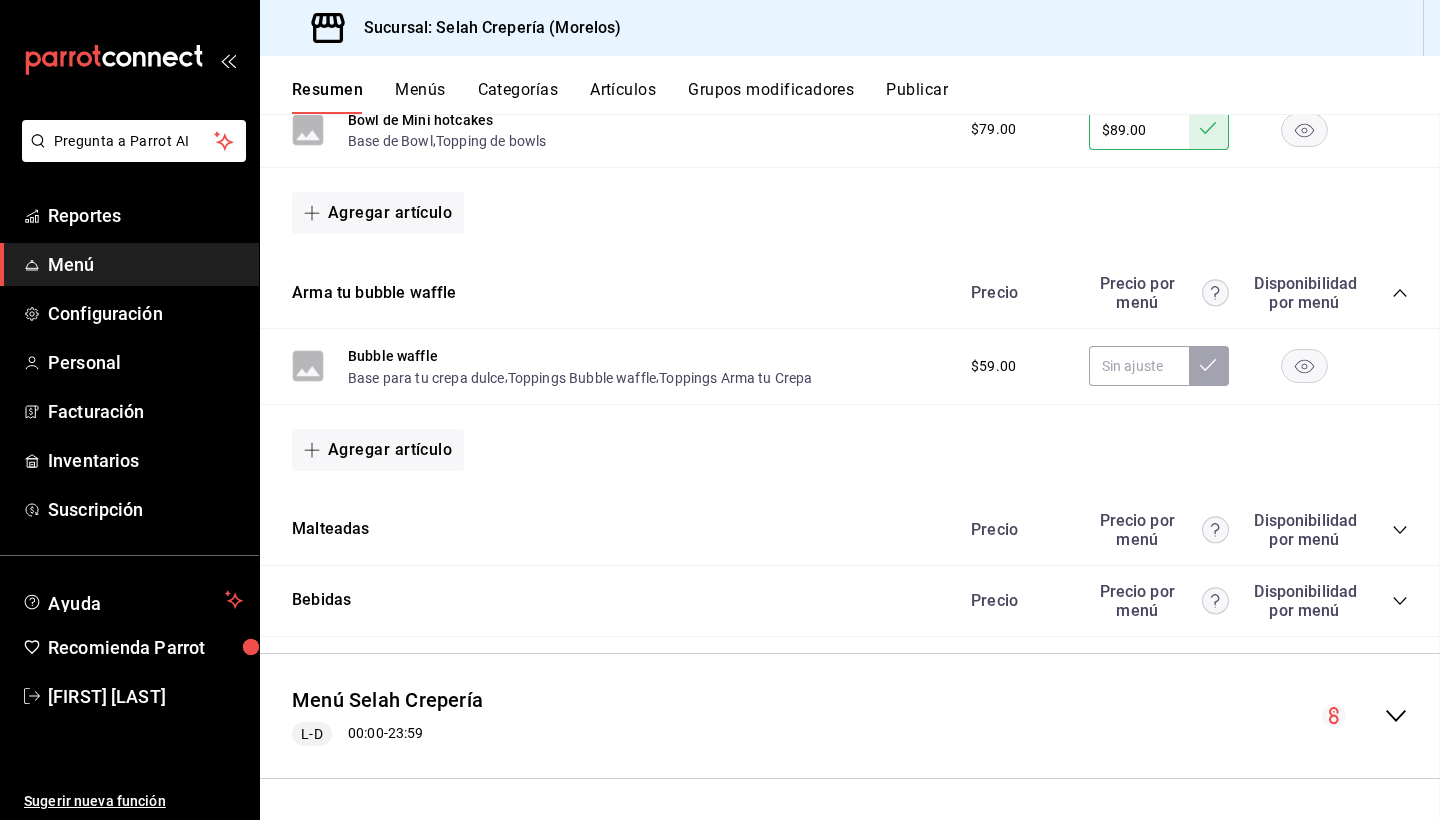 scroll, scrollTop: 0, scrollLeft: 0, axis: both 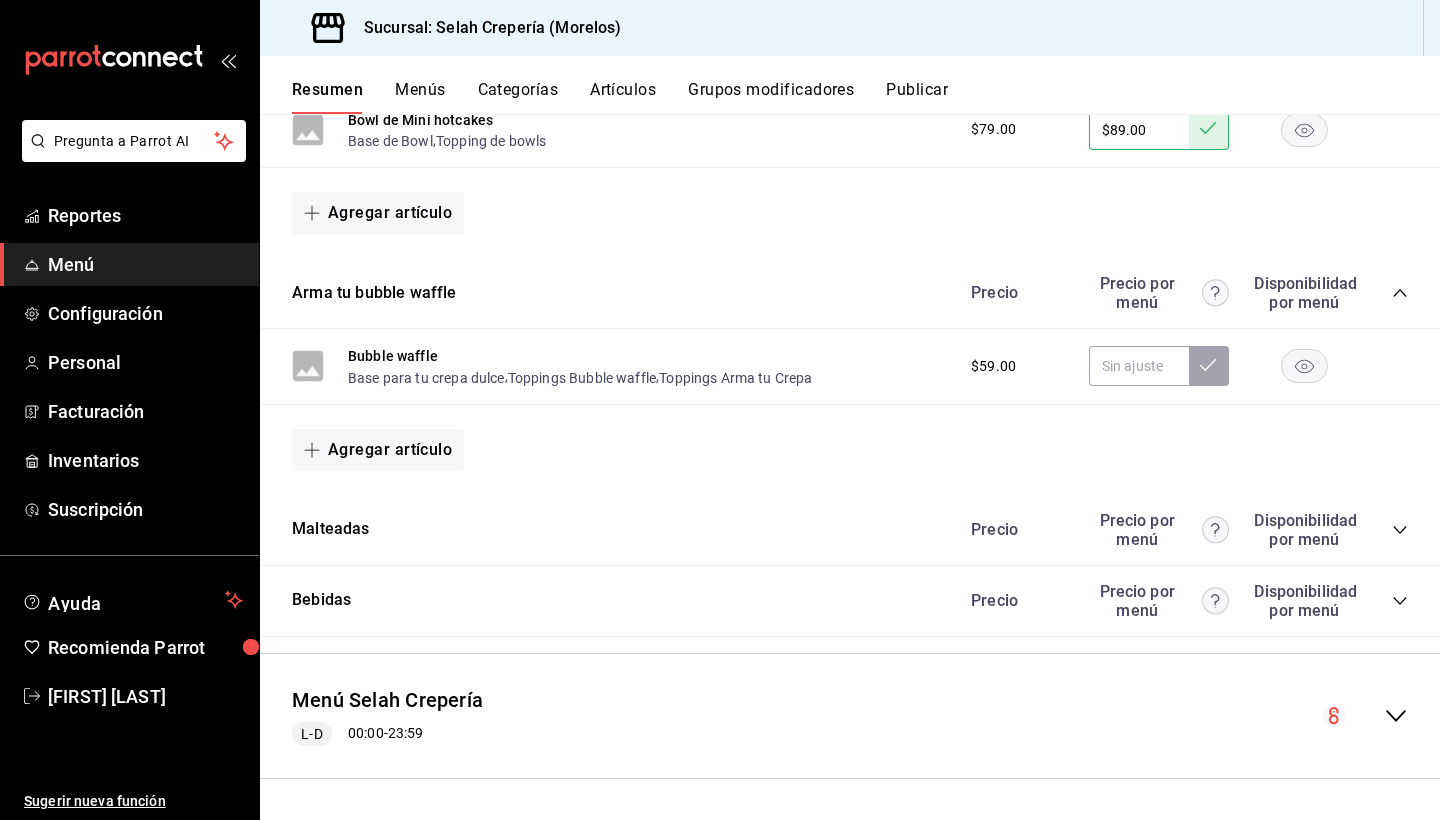 click 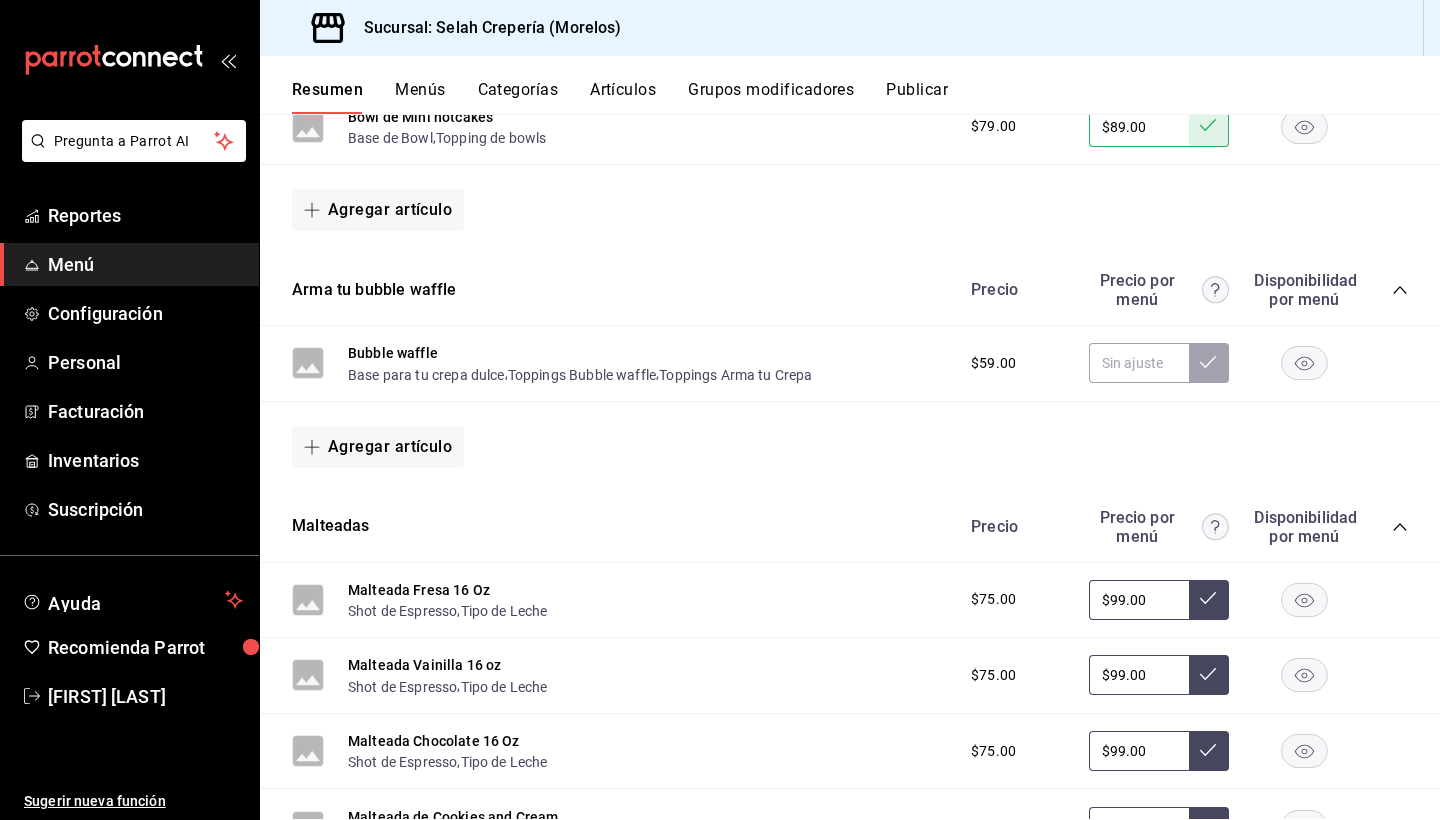 scroll, scrollTop: 6124, scrollLeft: 0, axis: vertical 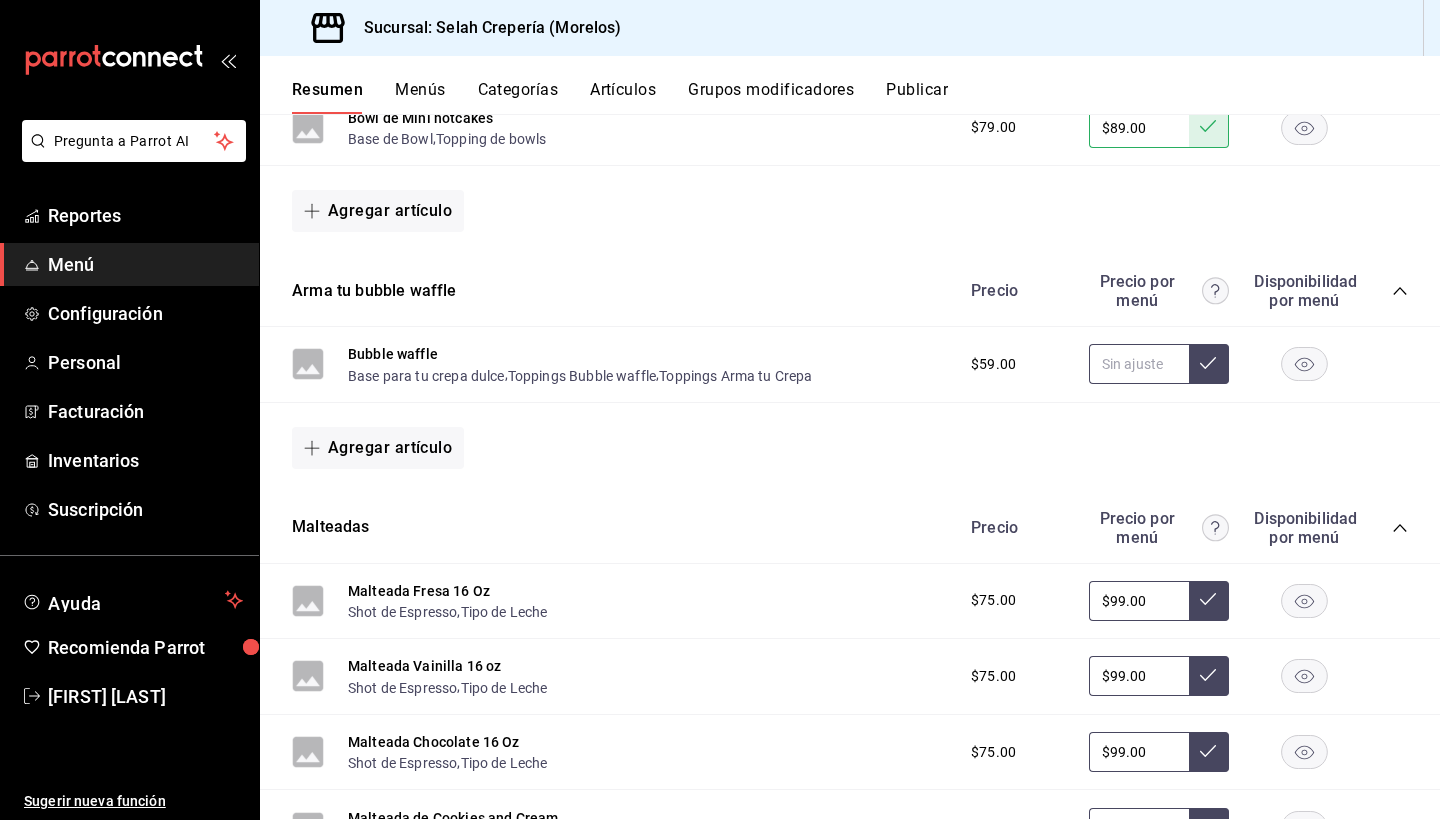 click at bounding box center [1139, 364] 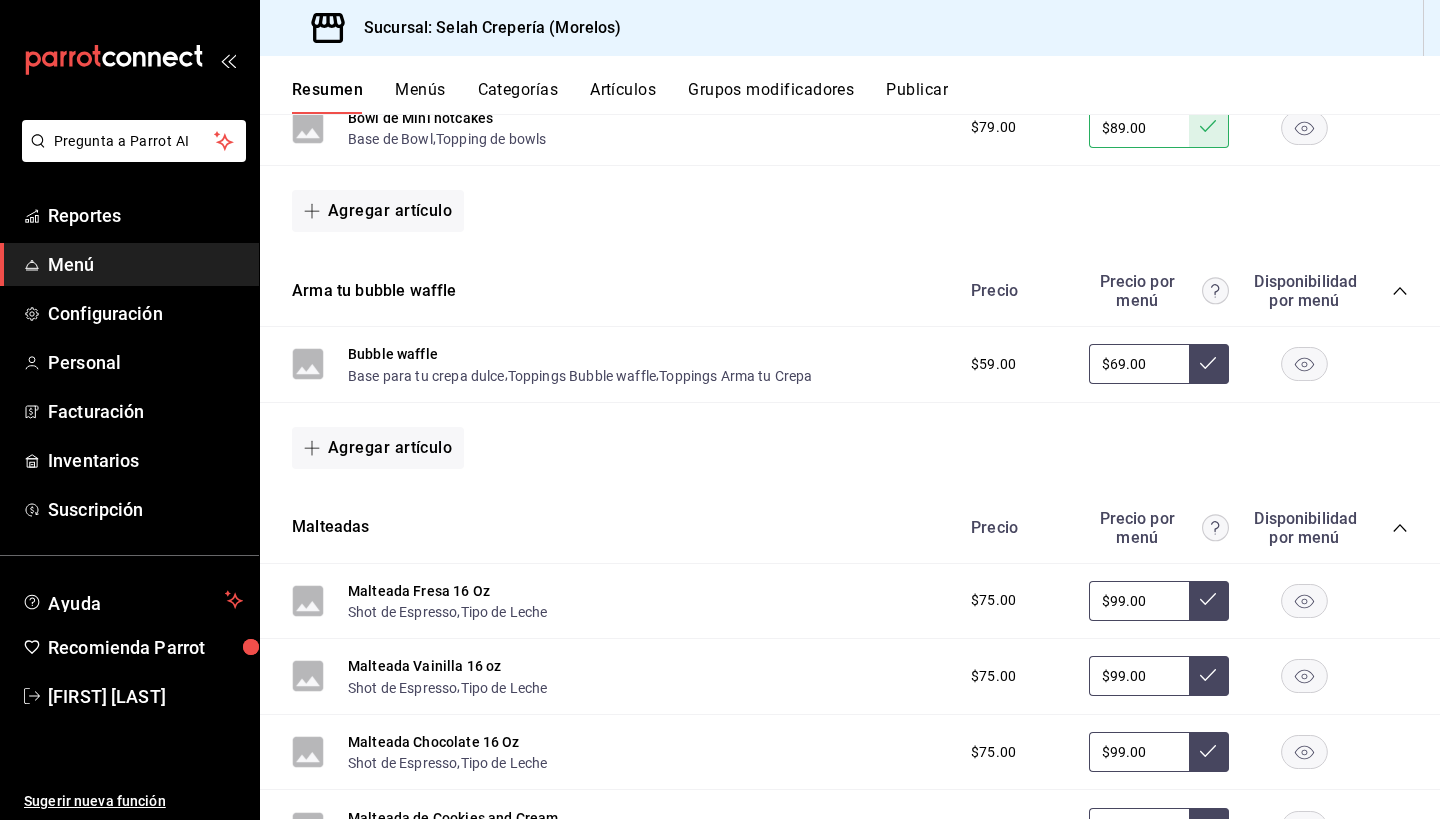 type on "$6.00" 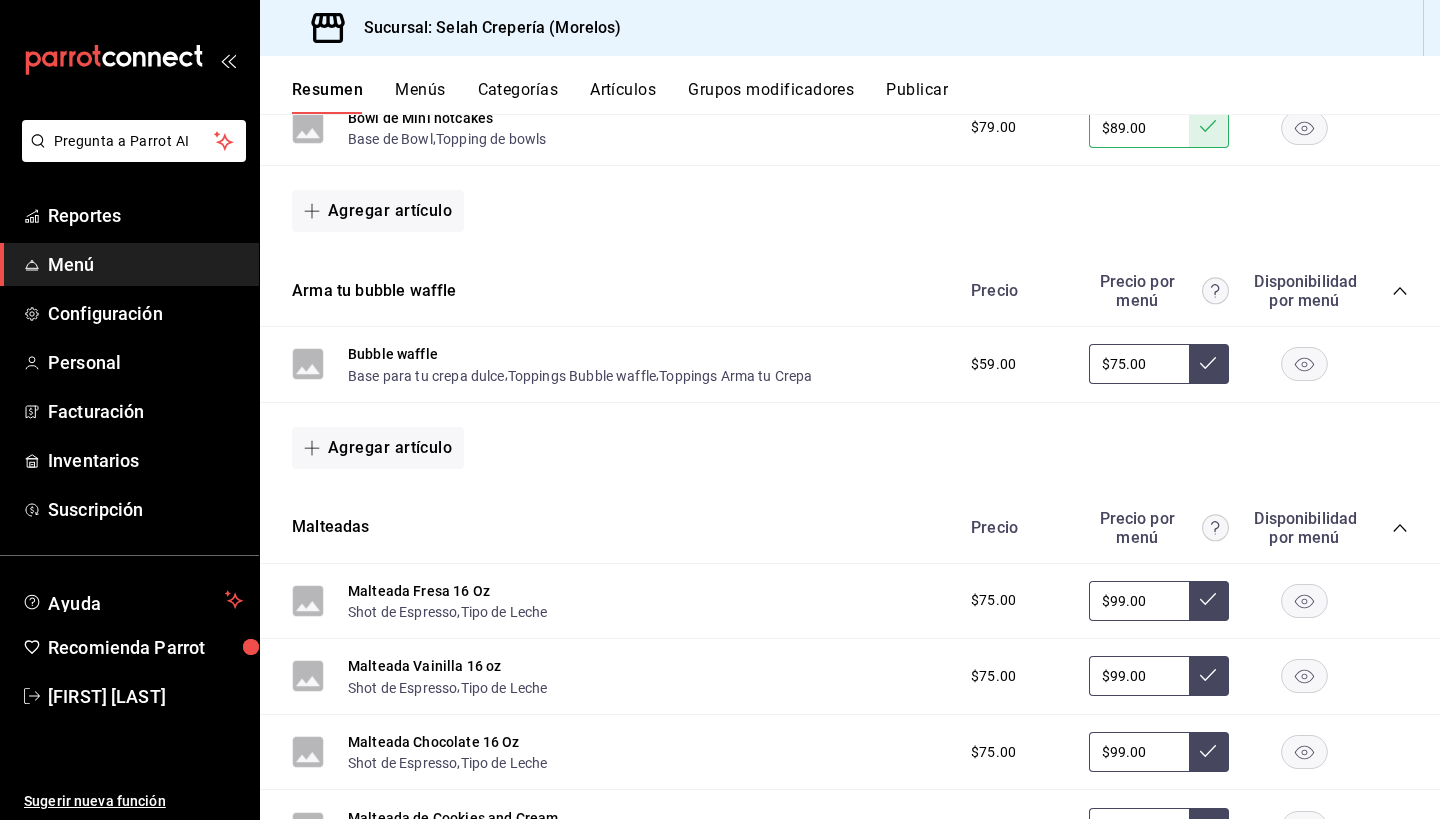 type on "$75.00" 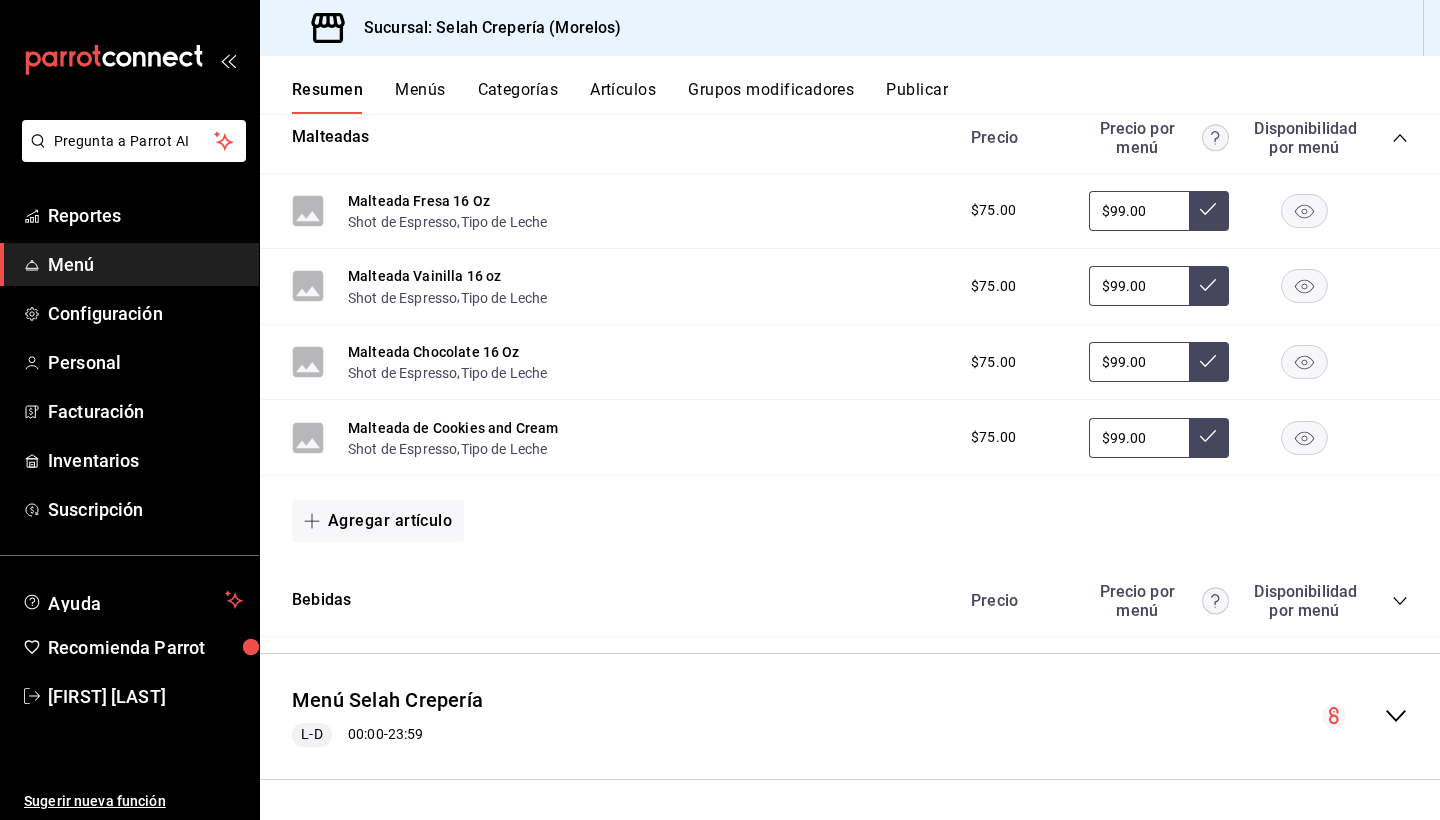 scroll, scrollTop: 6513, scrollLeft: 0, axis: vertical 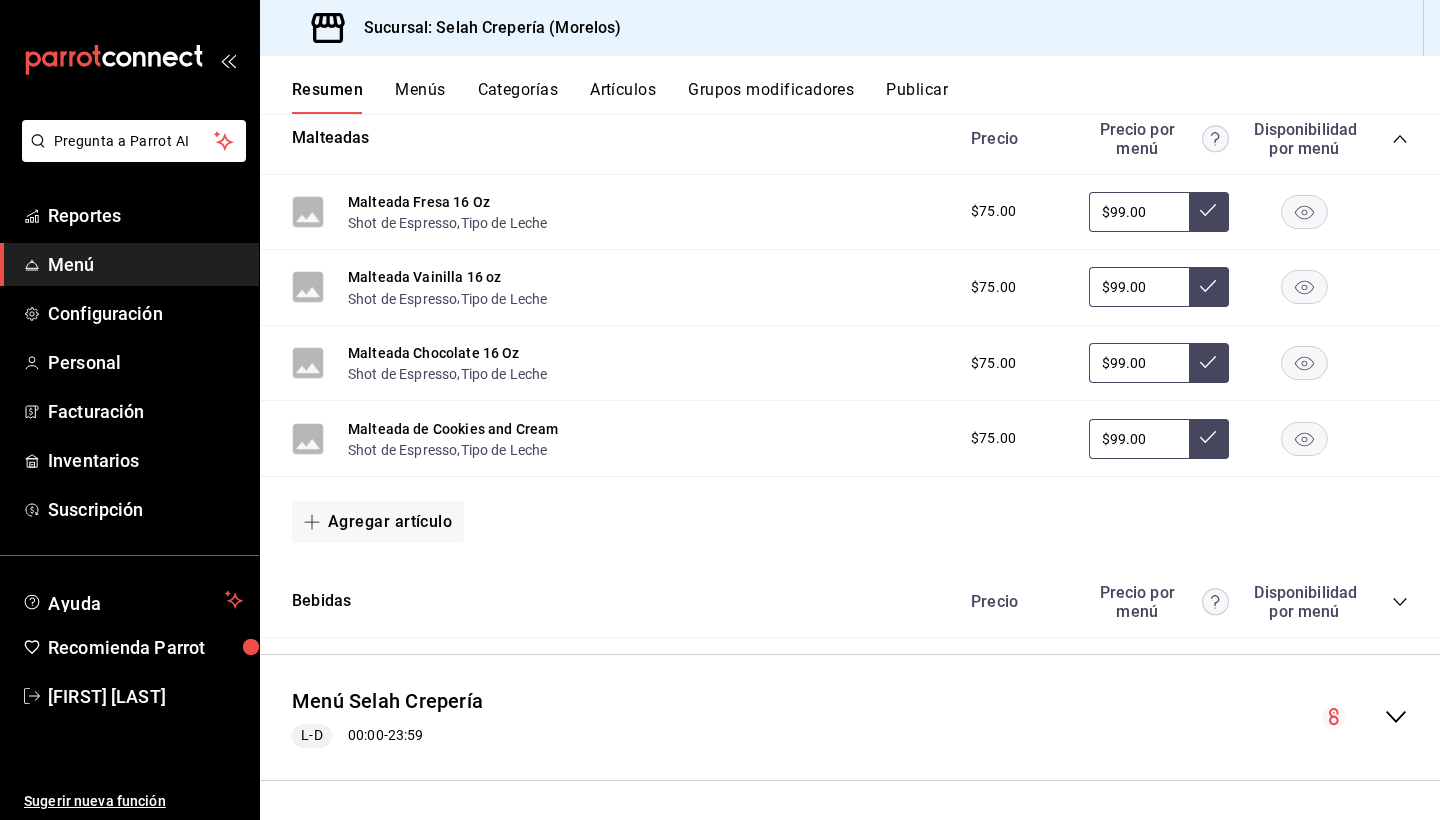 click 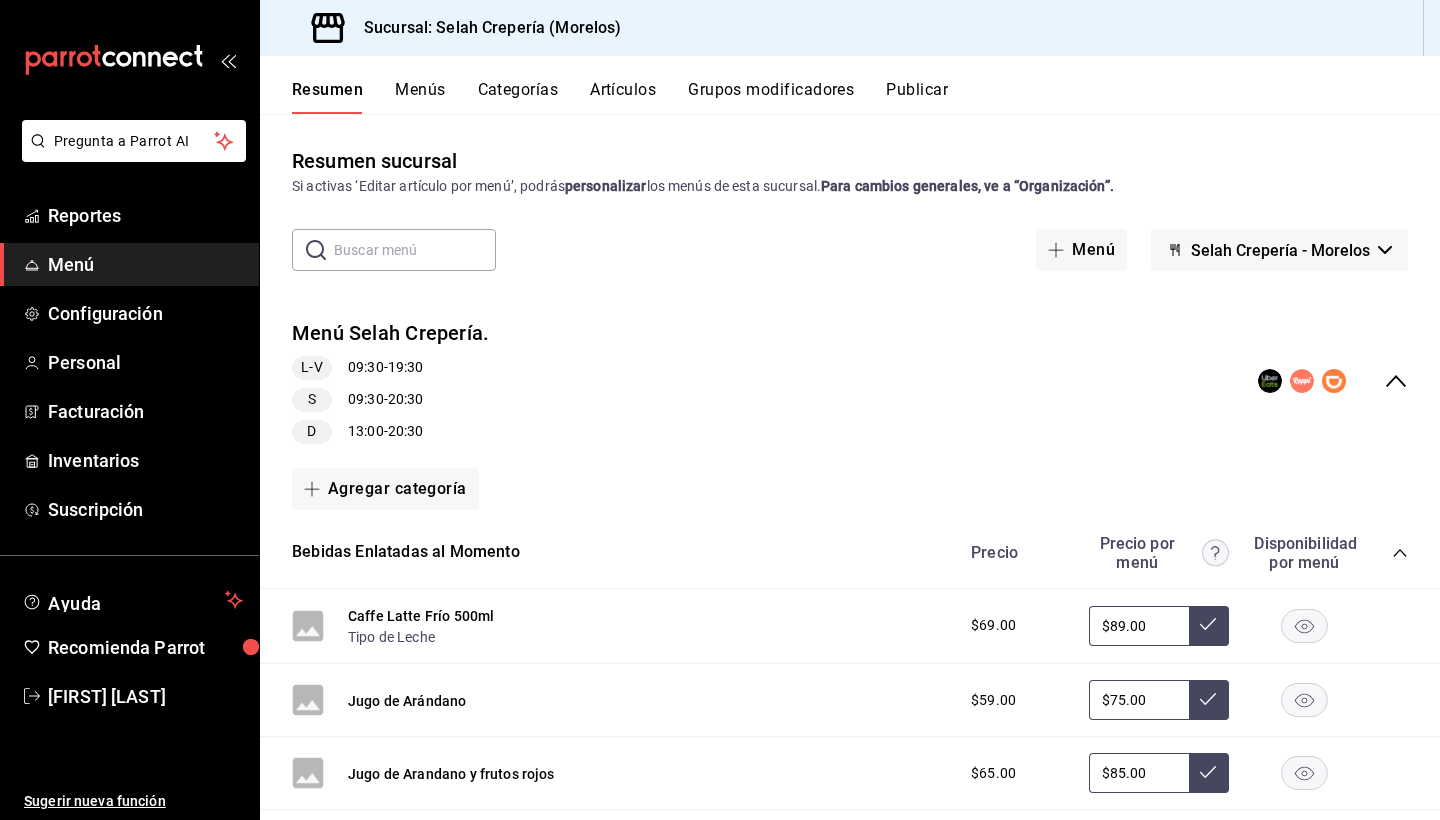 scroll, scrollTop: 0, scrollLeft: 0, axis: both 